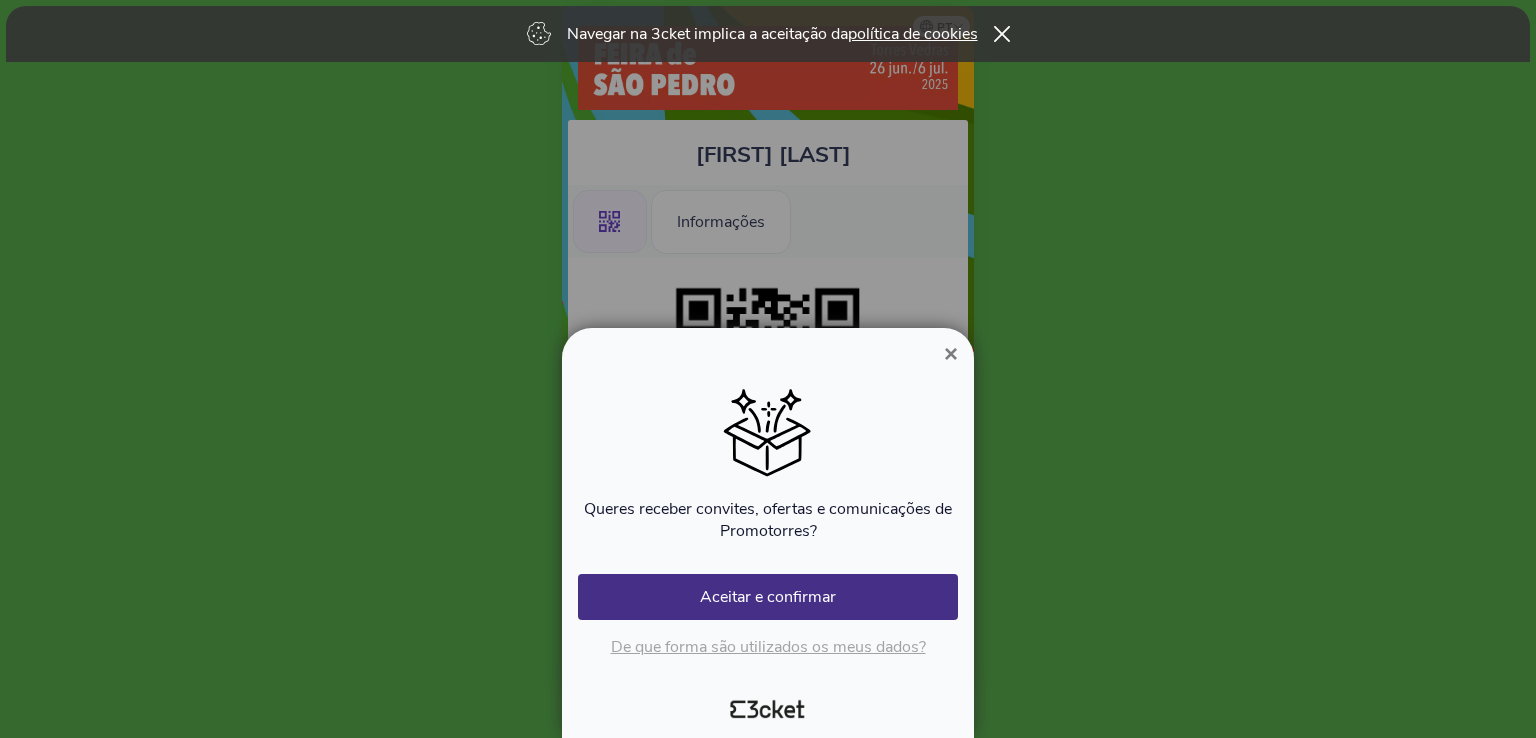 scroll, scrollTop: 0, scrollLeft: 0, axis: both 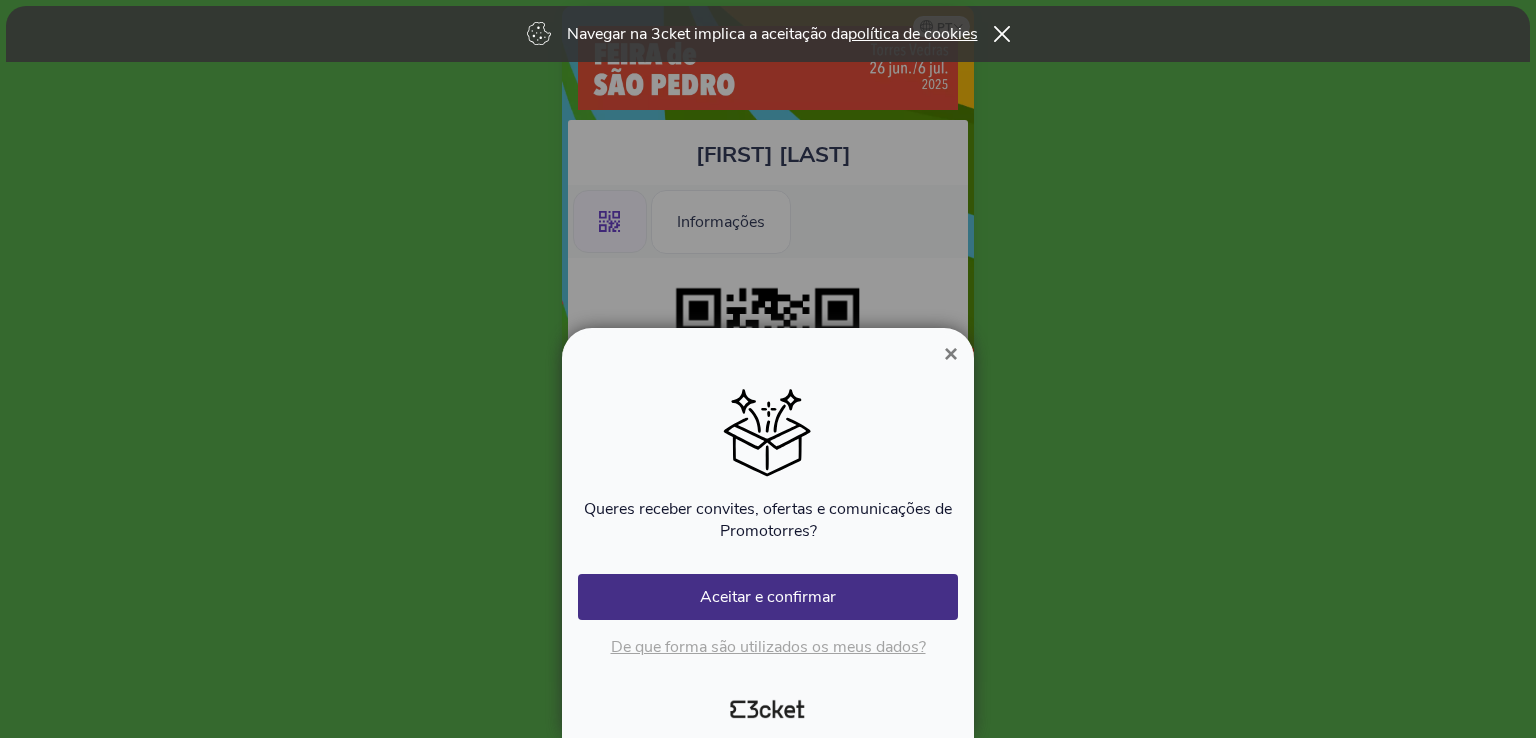 click on "Queres receber convites, ofertas e comunicações de Promotorres?
Ocorreu um erro
Aceitar e confirmar
De que forma são utilizados os meus dados?" at bounding box center [768, 516] 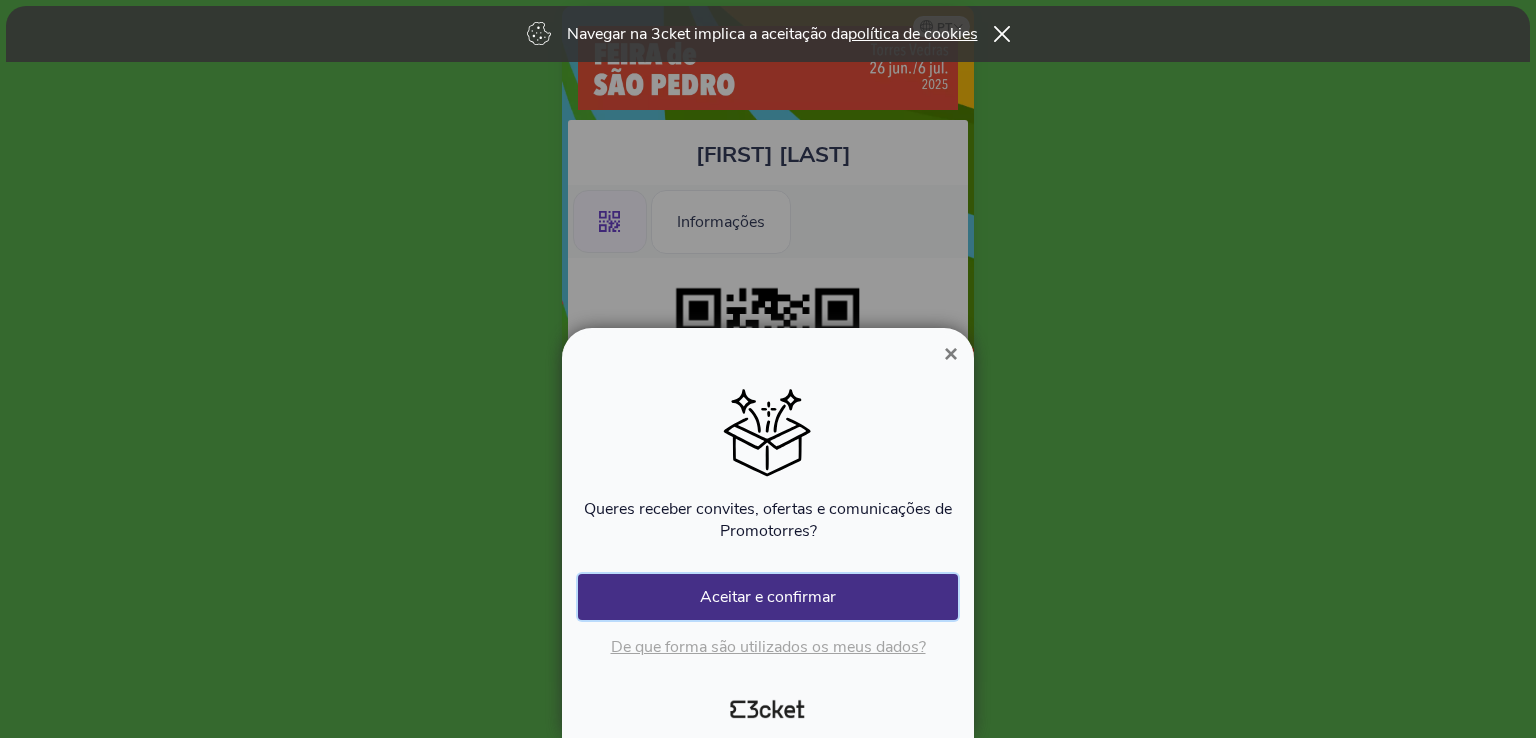click on "Aceitar e confirmar" at bounding box center [768, 597] 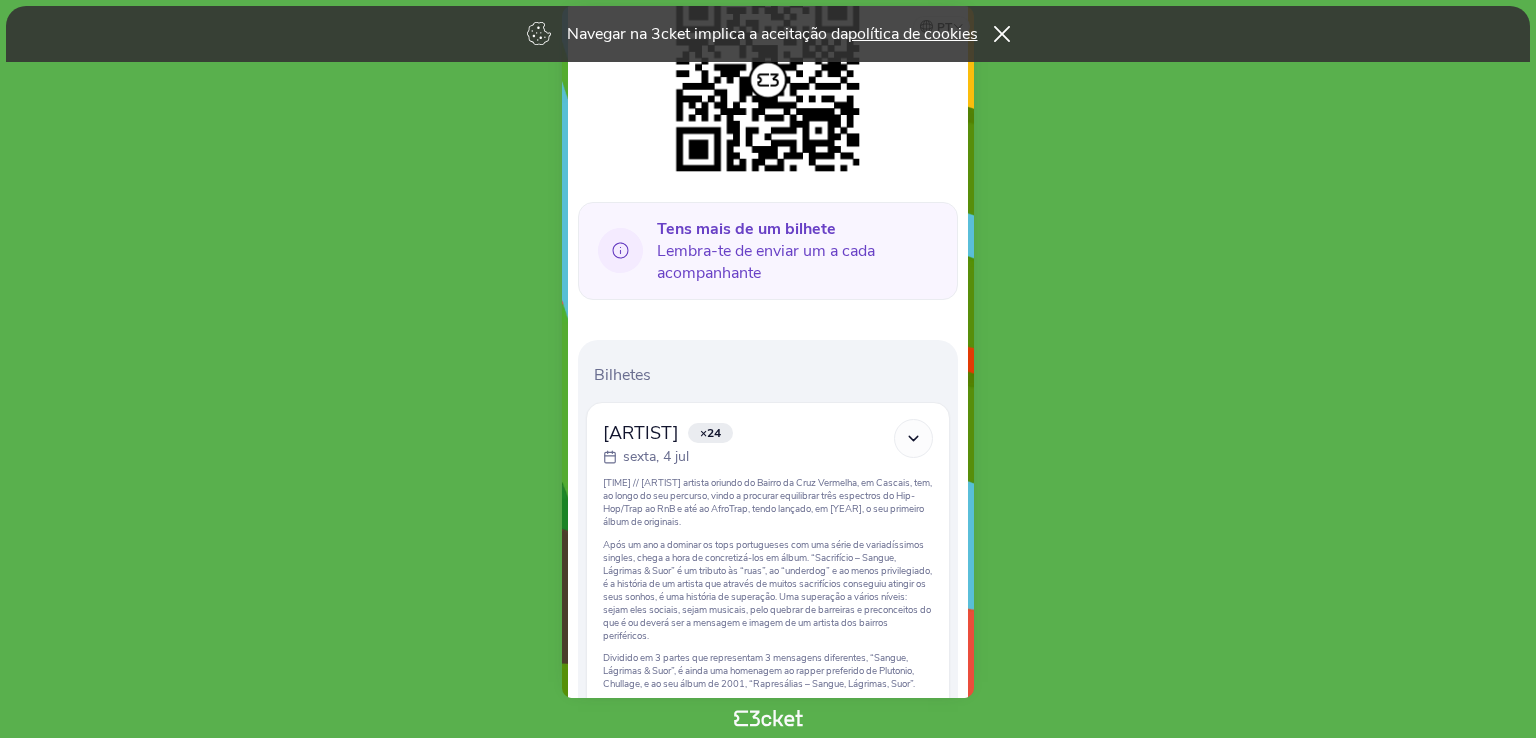 scroll, scrollTop: 493, scrollLeft: 0, axis: vertical 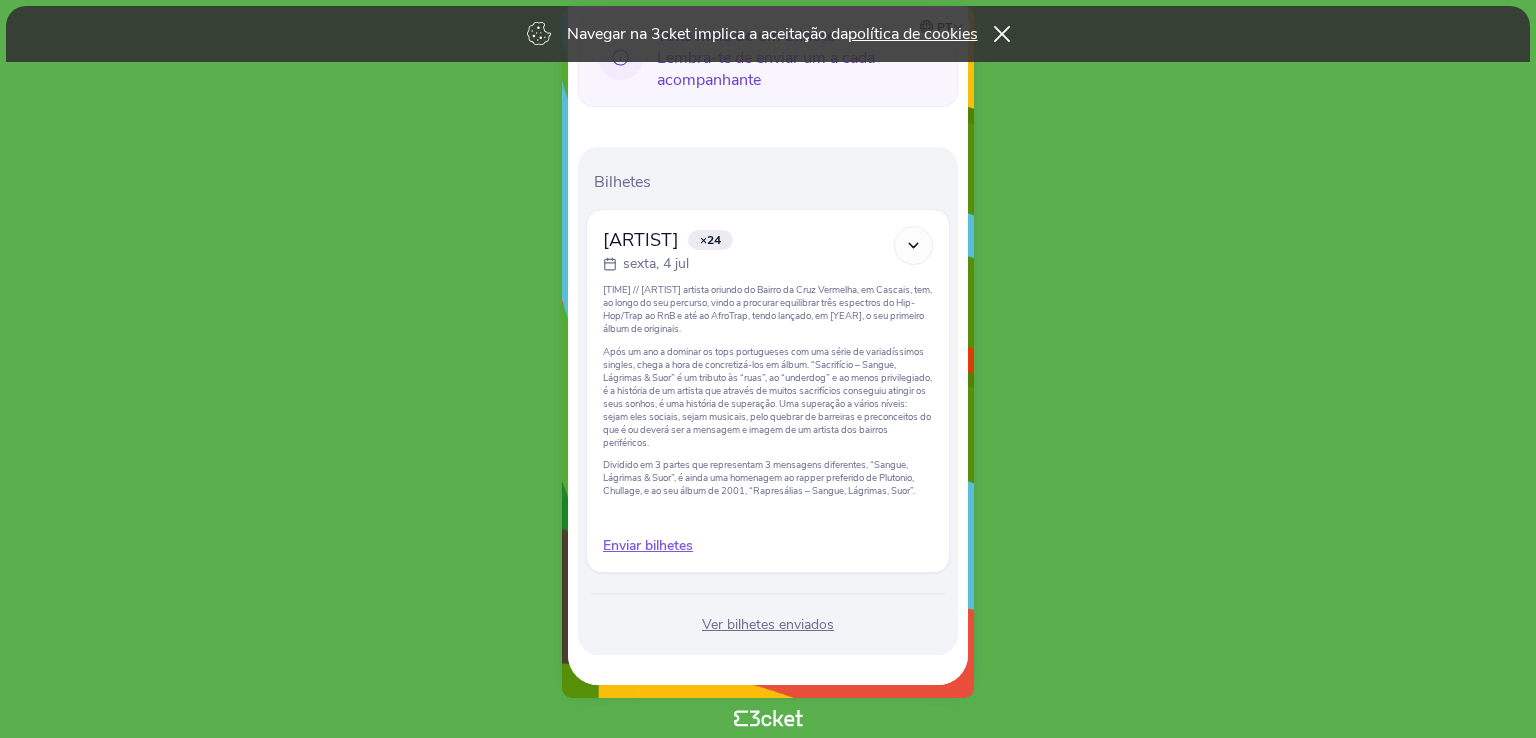 click on "Enviar bilhetes" at bounding box center [768, 546] 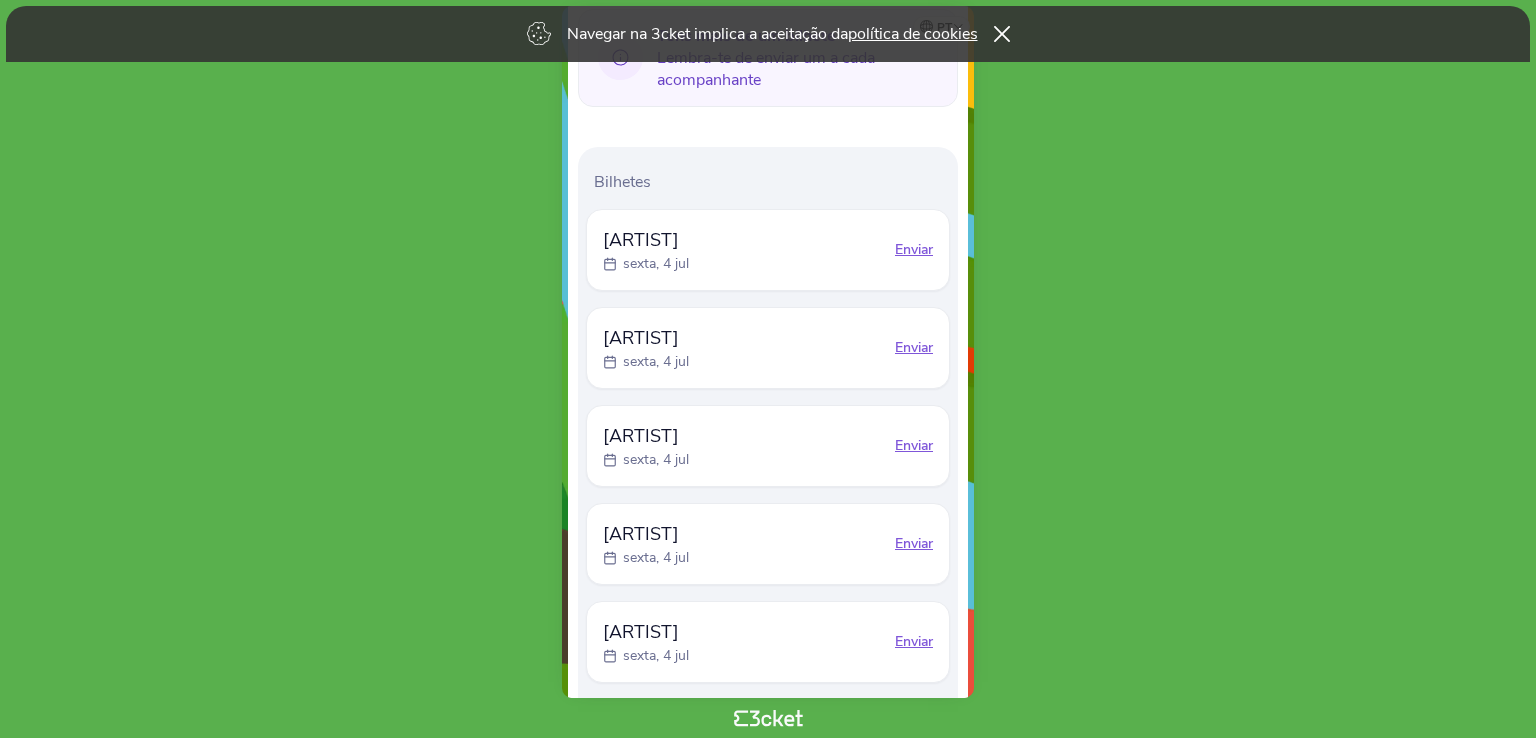 click on "Enviar" at bounding box center (914, 250) 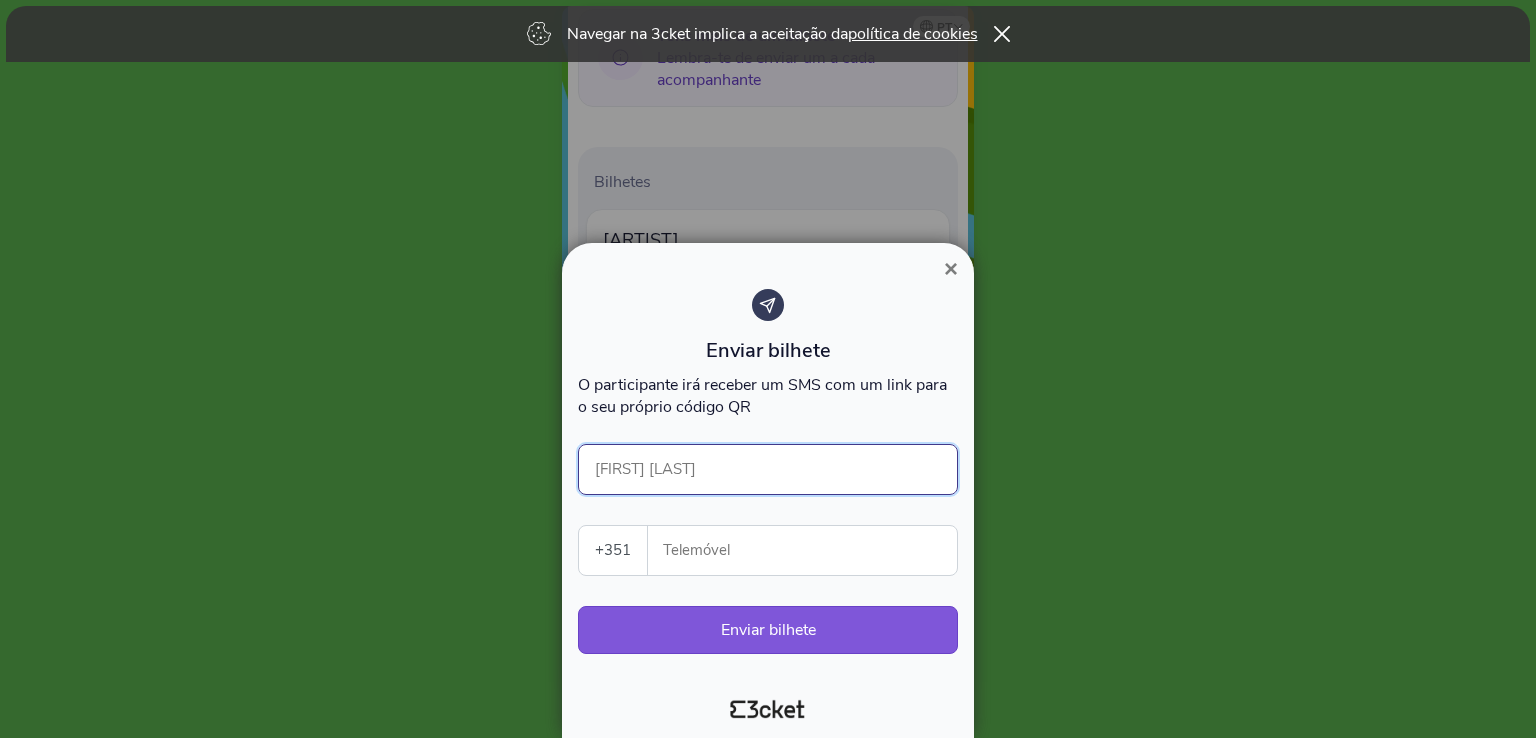 click on "[FIRST] [LAST]" at bounding box center (768, 469) 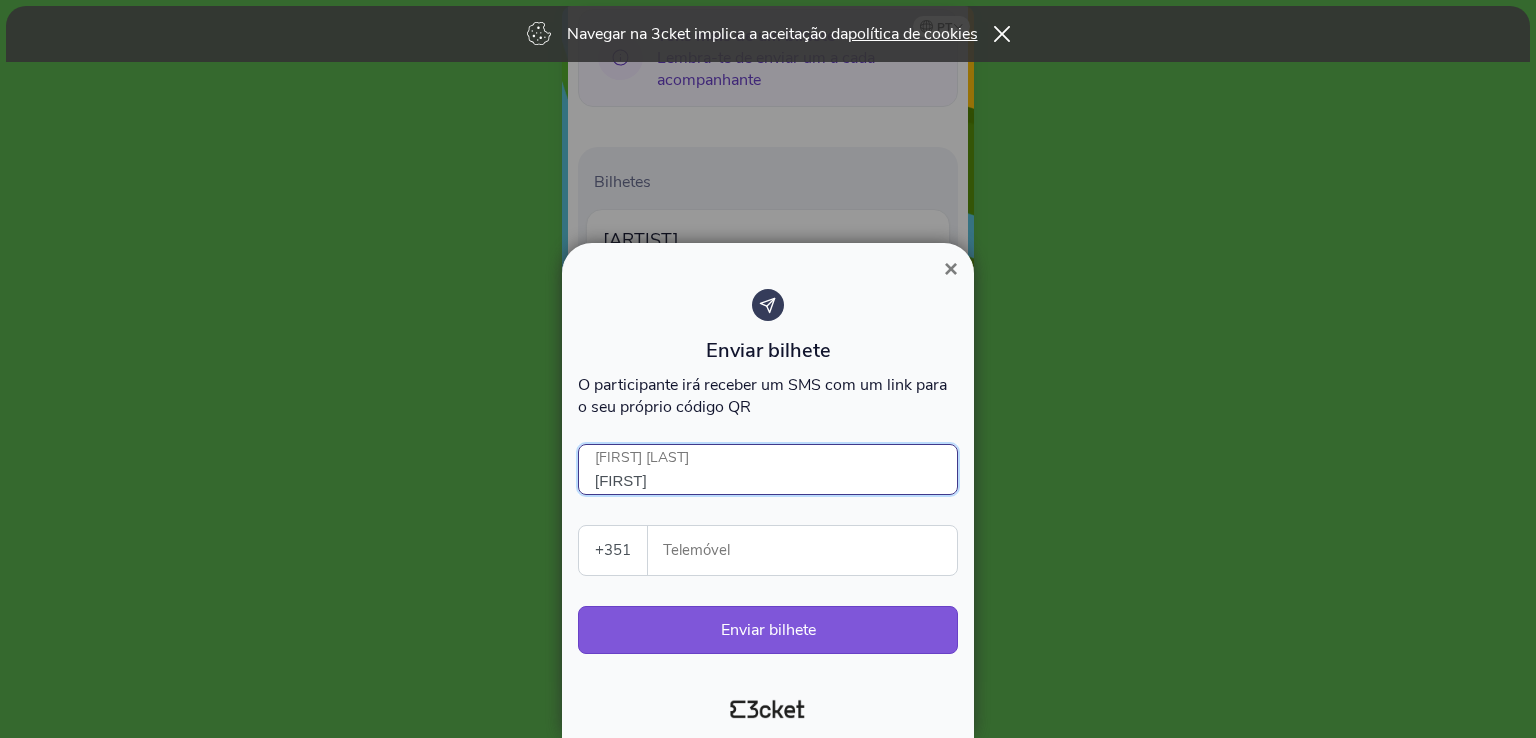 paste on "[PHONE]" 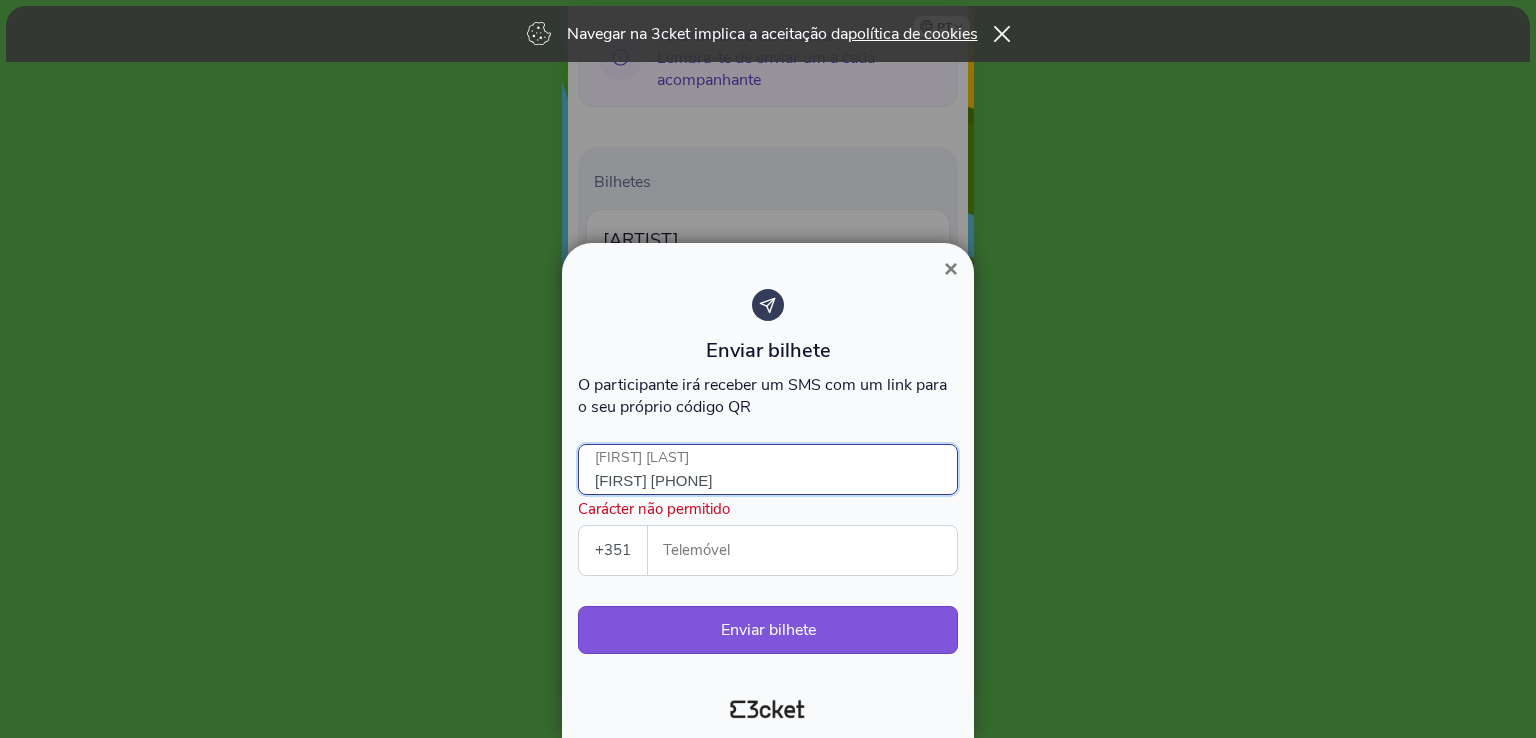 click on "[FIRST] [PHONE]" at bounding box center [768, 469] 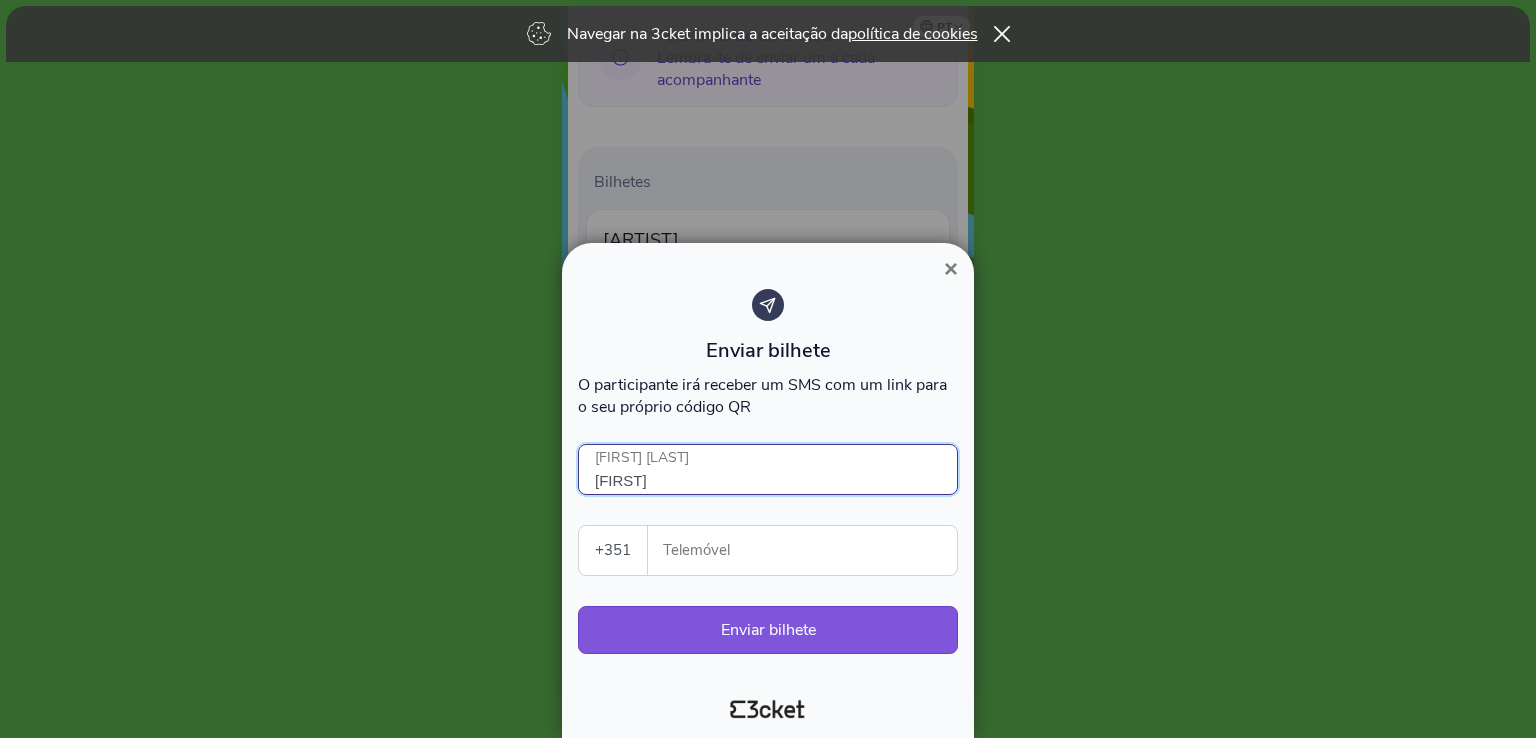 type on "[FIRST]" 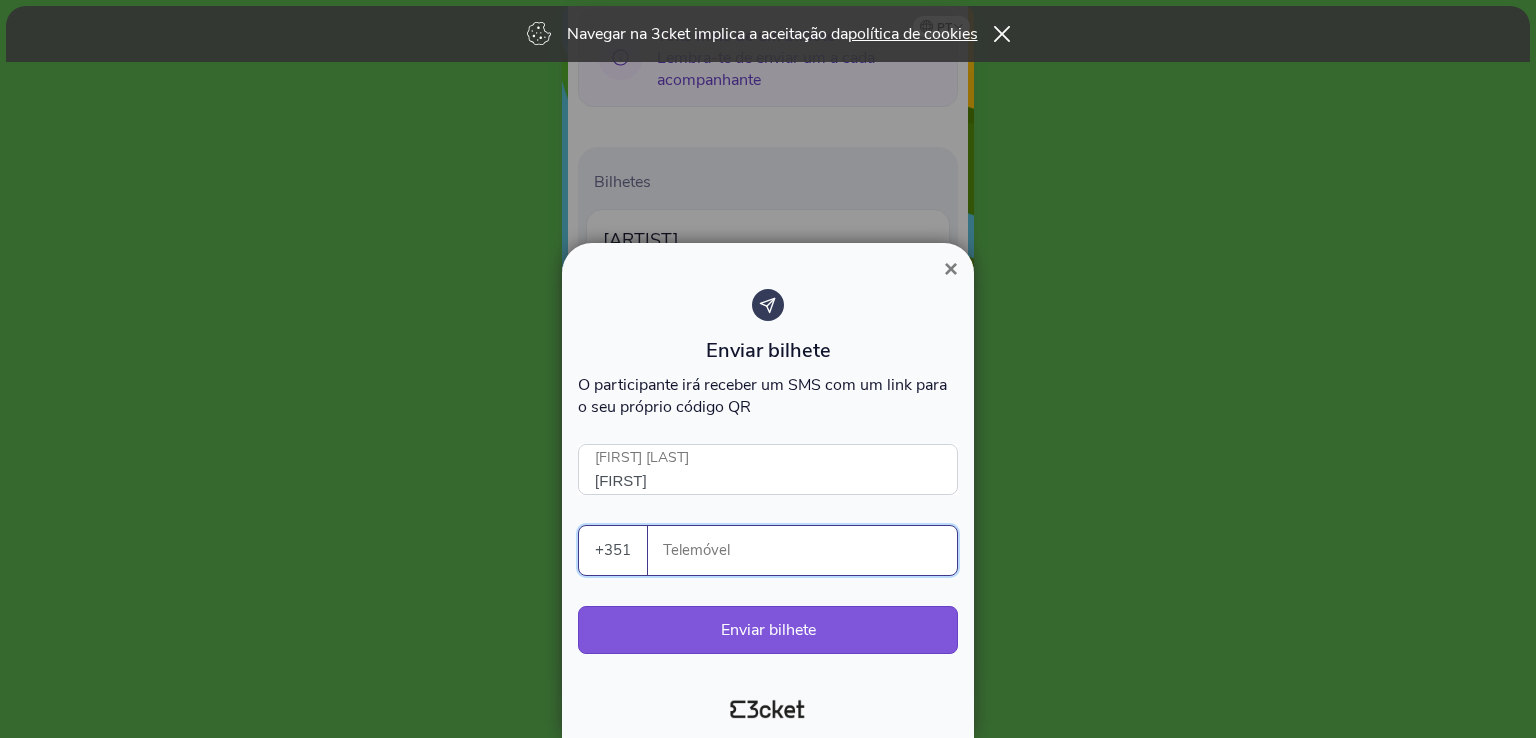 click on "Telemóvel" at bounding box center (810, 550) 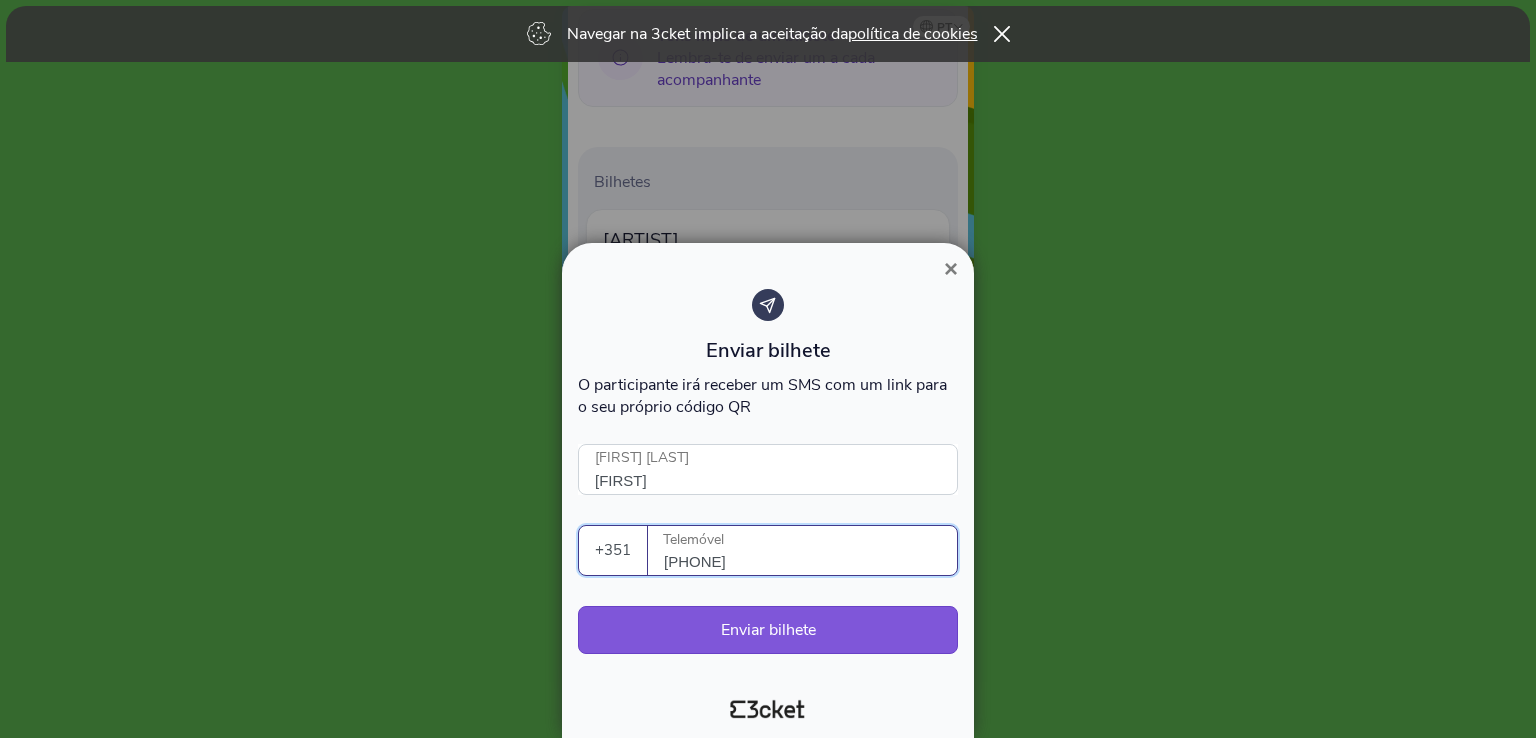 type on "[PHONE]" 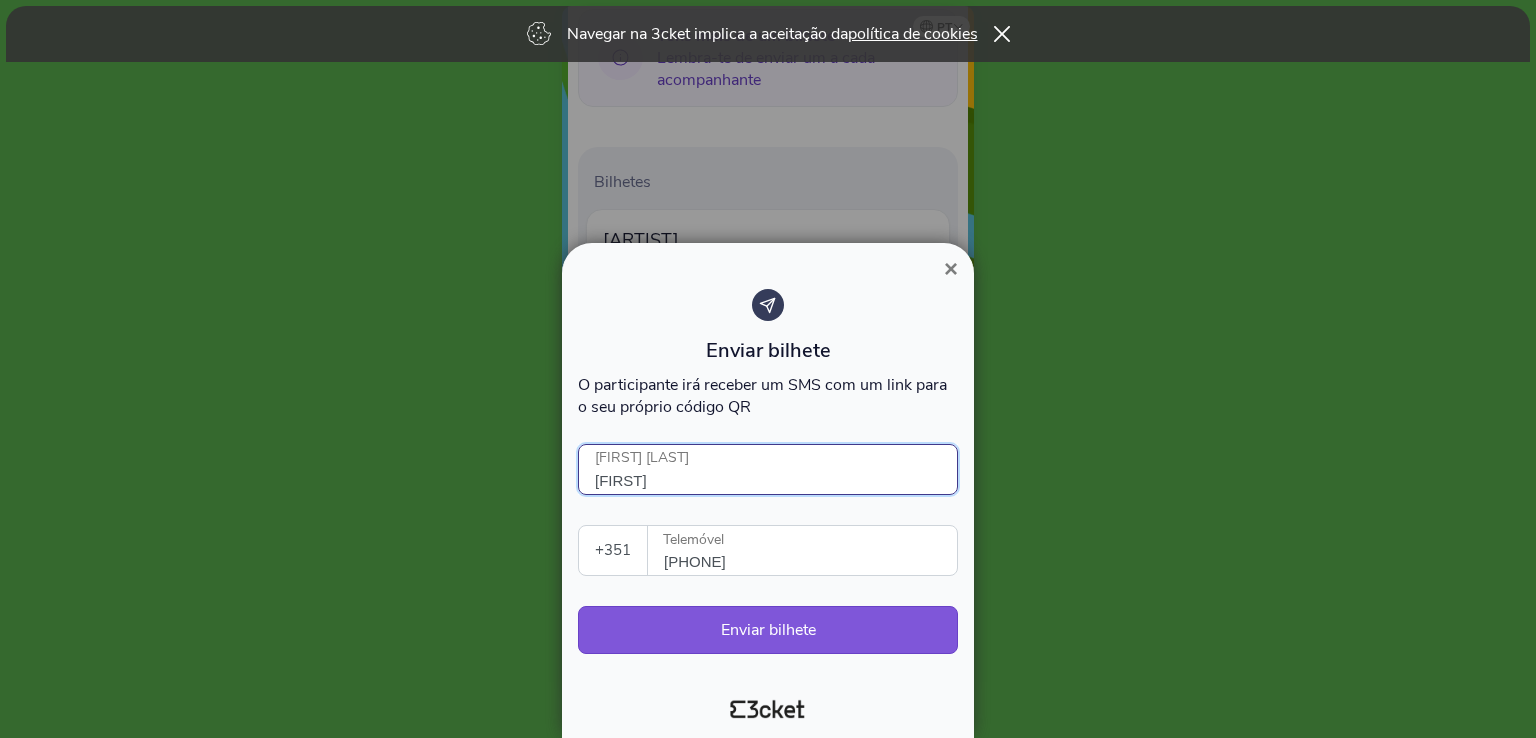 click on "[FIRST]" at bounding box center (768, 469) 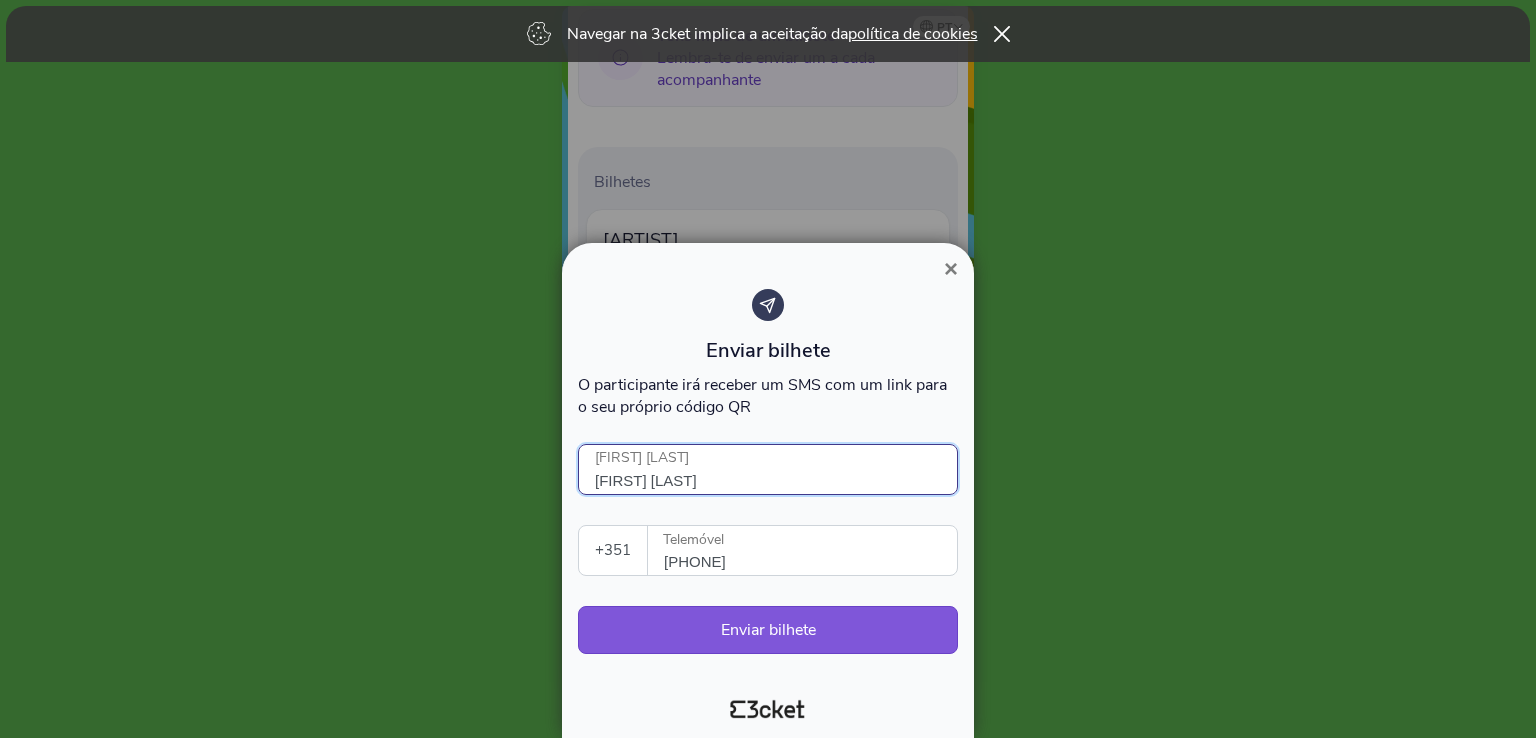 type on "[FIRST] [LAST]" 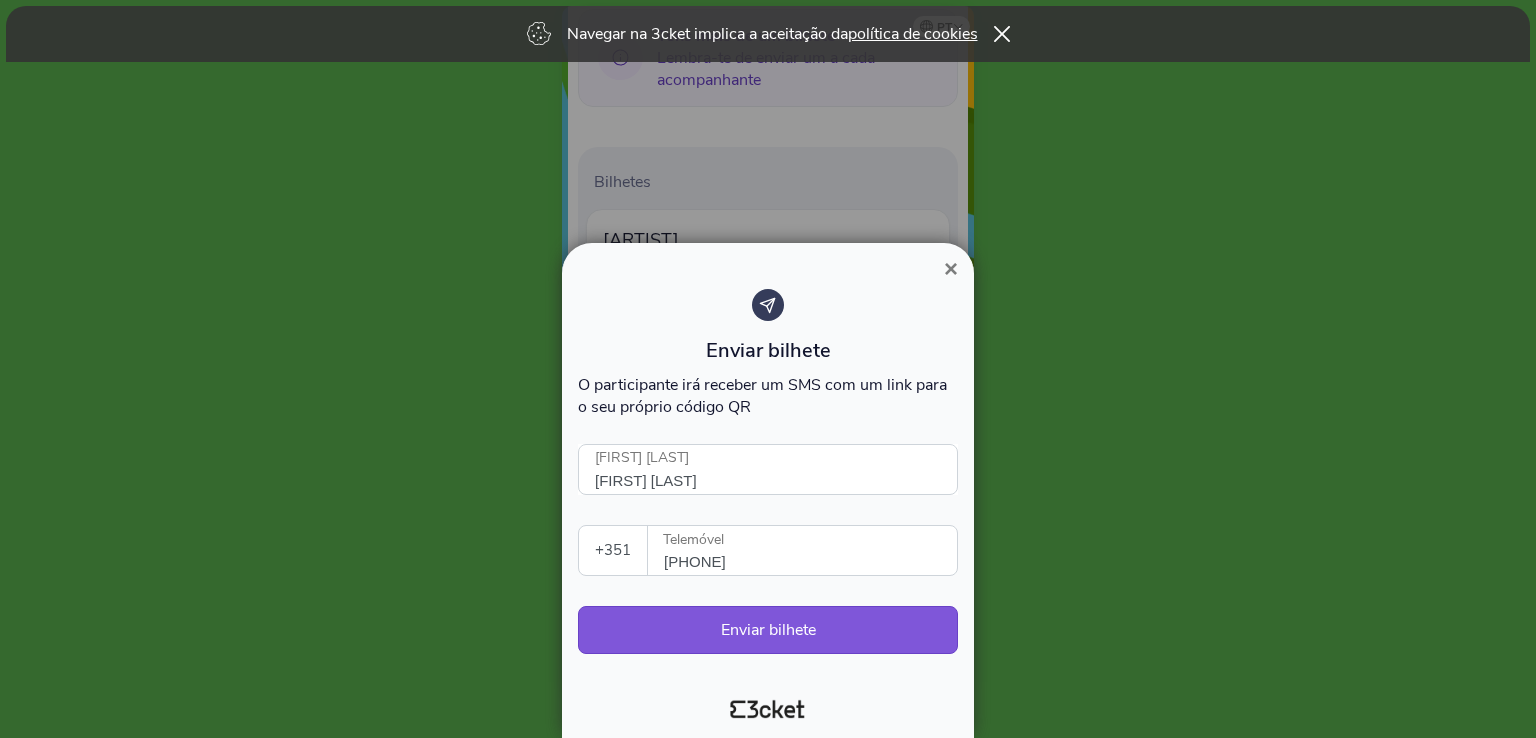 click on "Enviar bilhete   O participante irá receber um SMS com um link para o seu próprio código QR             [FIRST] [LAST]   [FIRST] [LAST]     +351   [COUNTRY] (+351) [COUNTRY] (+34) [COUNTRY] (+32) [COUNTRY] (+33) [COUNTRY] (+44) [COUNTRY] (+49) [COUNTRY] (+39) [COUNTRY] (+31) [COUNTRY] (+55) [COUNTRY] (+1) [COUNTRY] (+41) All countries [COUNTRY] (+93) [COUNTRY] (+358) [COUNTRY] (+355) [COUNTRY] (+213) [COUNTRY] (+1) [COUNTRY] (+376) [COUNTRY] (+244) [COUNTRY] (+1) [COUNTRY] (+1) [COUNTRY] (+54) [COUNTRY] (+374) [COUNTRY] (+297) [COUNTRY] (+247) [COUNTRY] (+61) [COUNTRY] (+43) [COUNTRY] (+994) [COUNTRY] (+1) [COUNTRY] (+973) [COUNTRY] (+880) [COUNTRY] (+1) [COUNTRY] (+375) [COUNTRY] (+32) [COUNTRY] (+501) [COUNTRY] (+229) [COUNTRY] (+1) [COUNTRY] (+975) [COUNTRY] (+591) Bonaire, Saint Eustatius and Saba  (+599) [COUNTRY] (+387) [COUNTRY] (+267) [COUNTRY] (+55) [COUNTRY] (+246) [COUNTRY] (+1) [COUNTRY] (+673) [COUNTRY] (+359) [COUNTRY] (+226) [COUNTRY] (+257) [COUNTRY] (+855)" at bounding box center [768, 481] 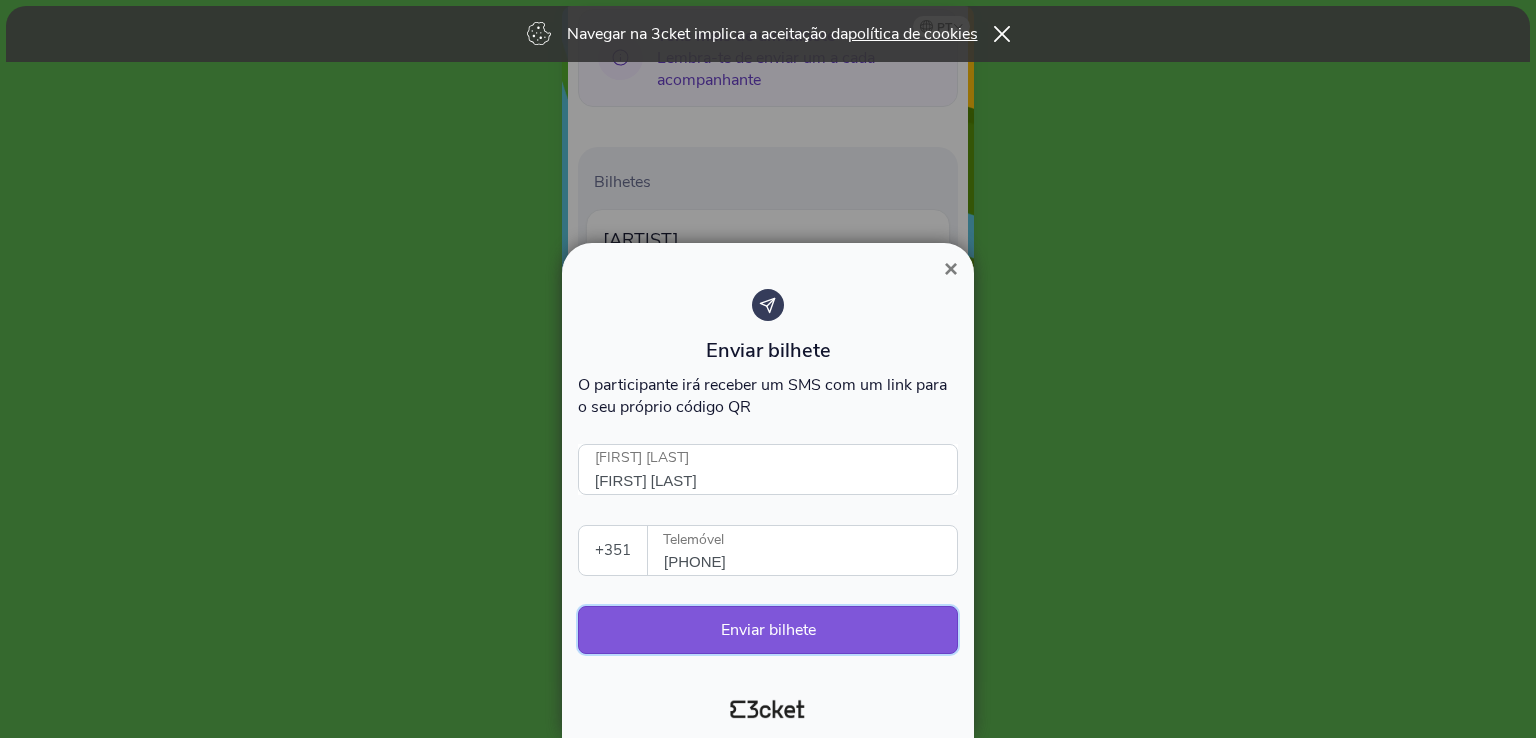 click on "Enviar bilhete" at bounding box center [768, 630] 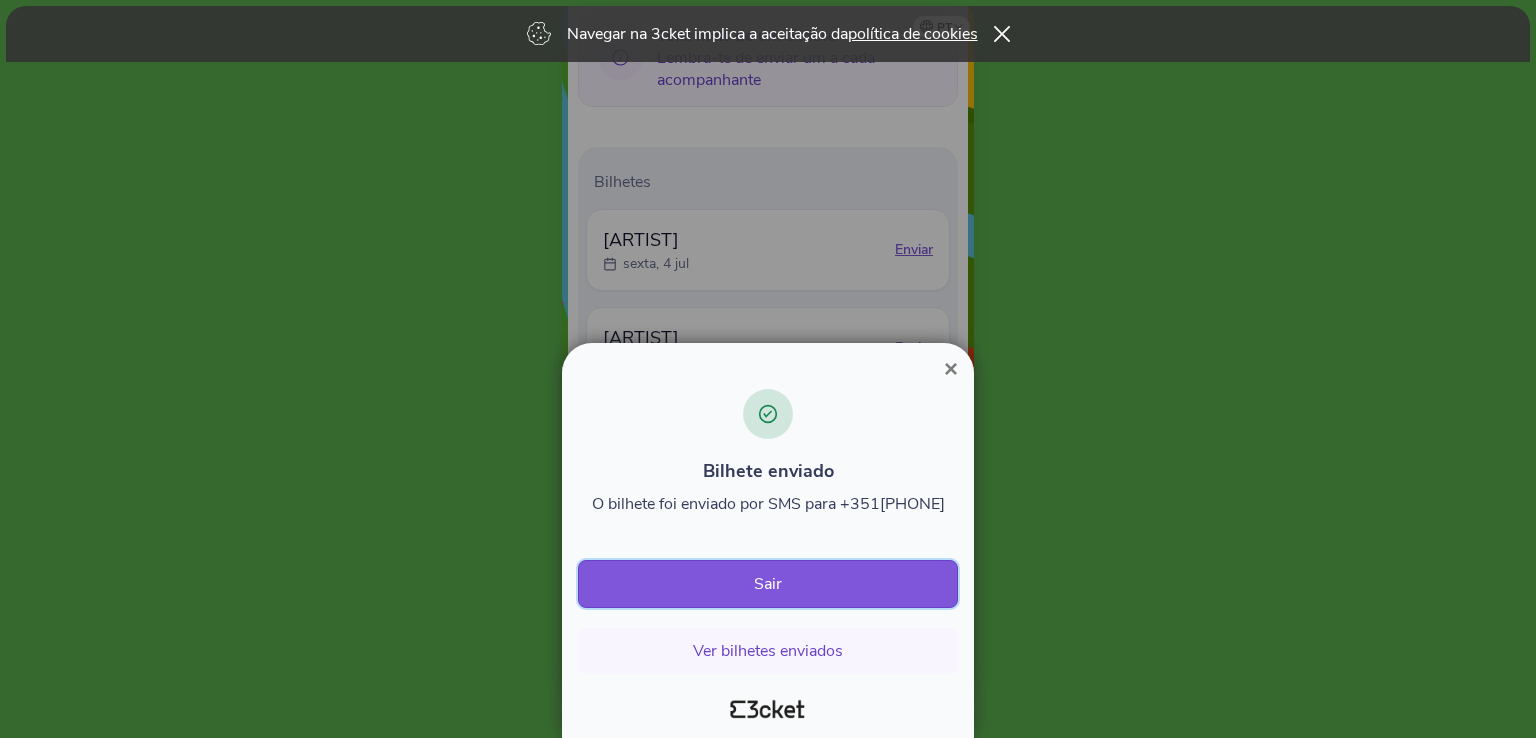 click on "Sair" at bounding box center [768, 584] 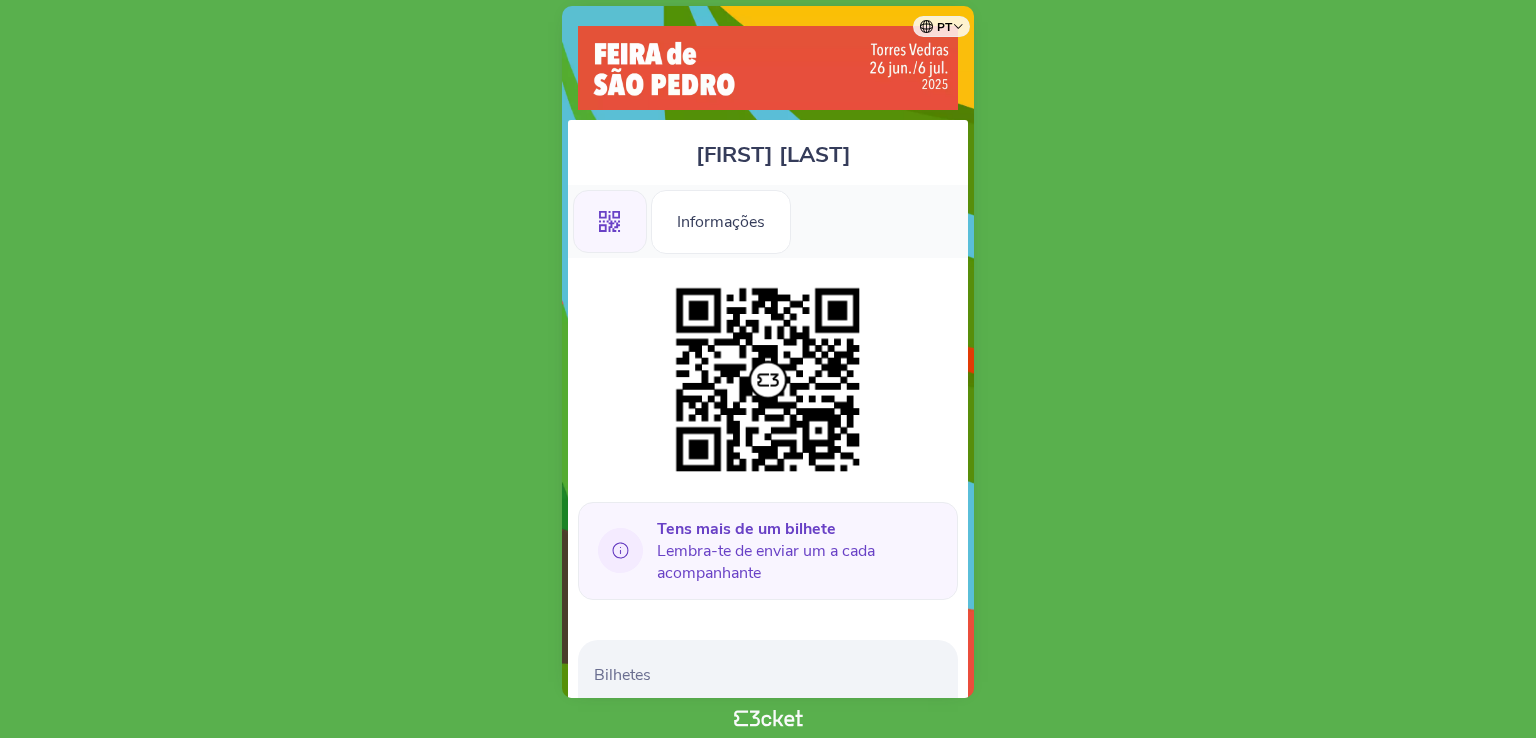 scroll, scrollTop: 0, scrollLeft: 0, axis: both 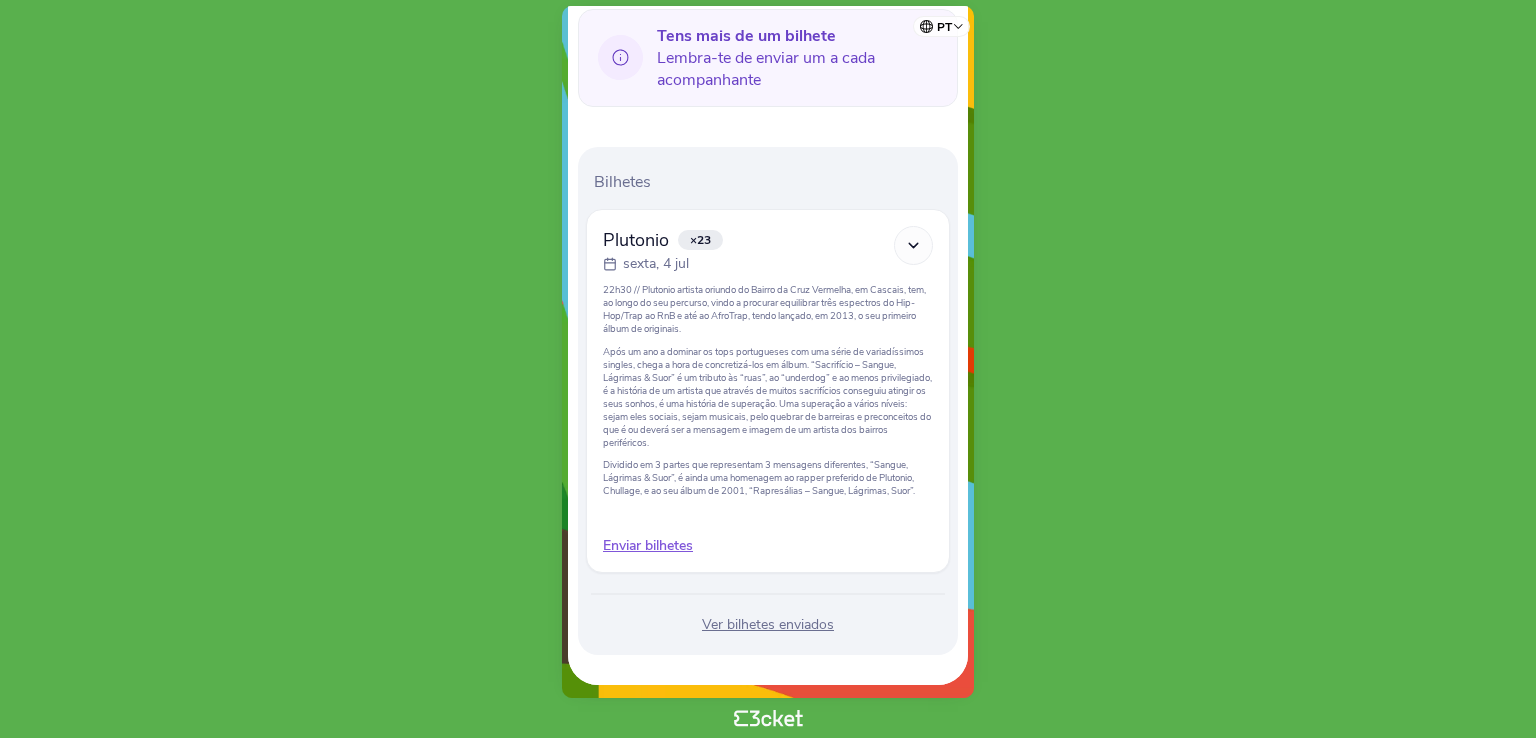 click on "Enviar bilhetes" at bounding box center [768, 546] 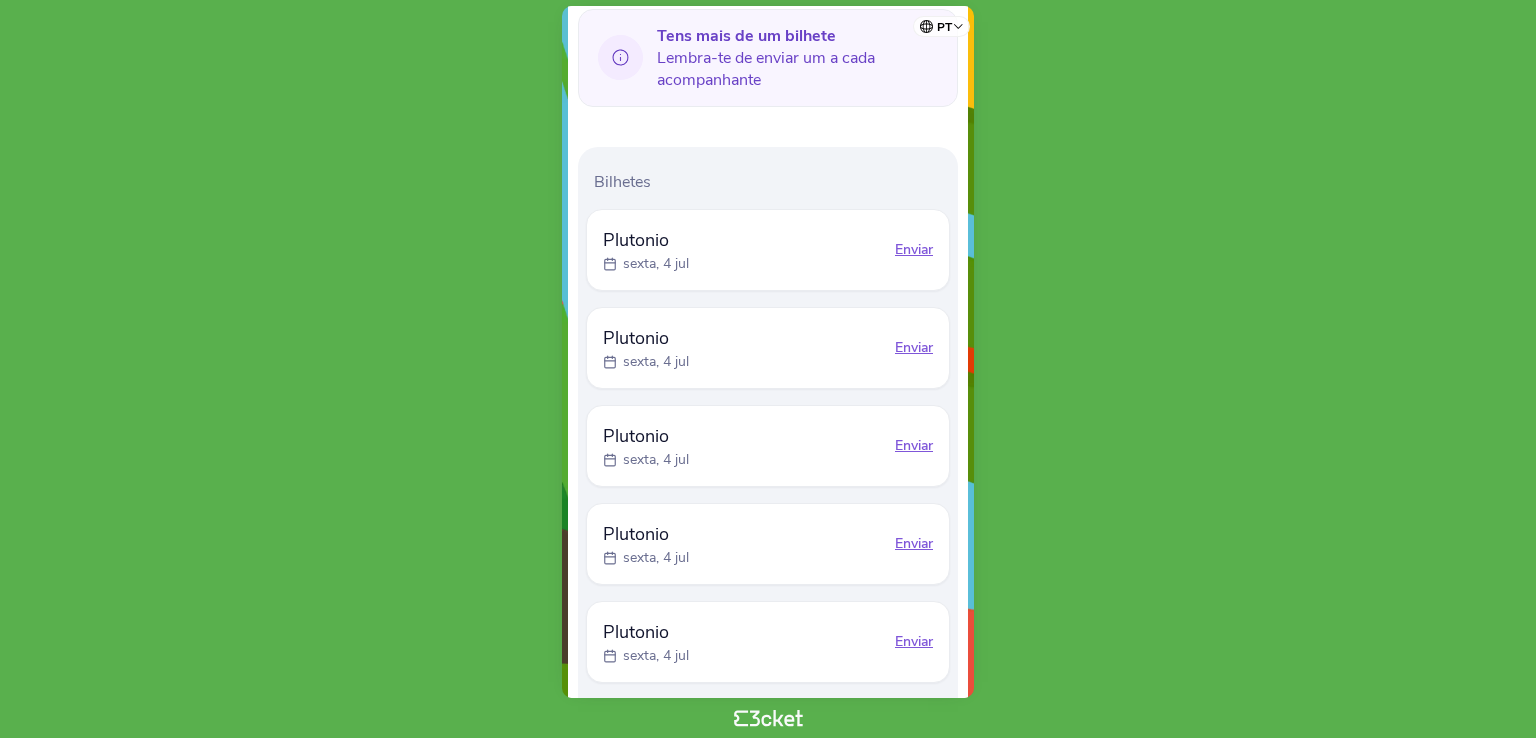 click on "Enviar" at bounding box center (914, 250) 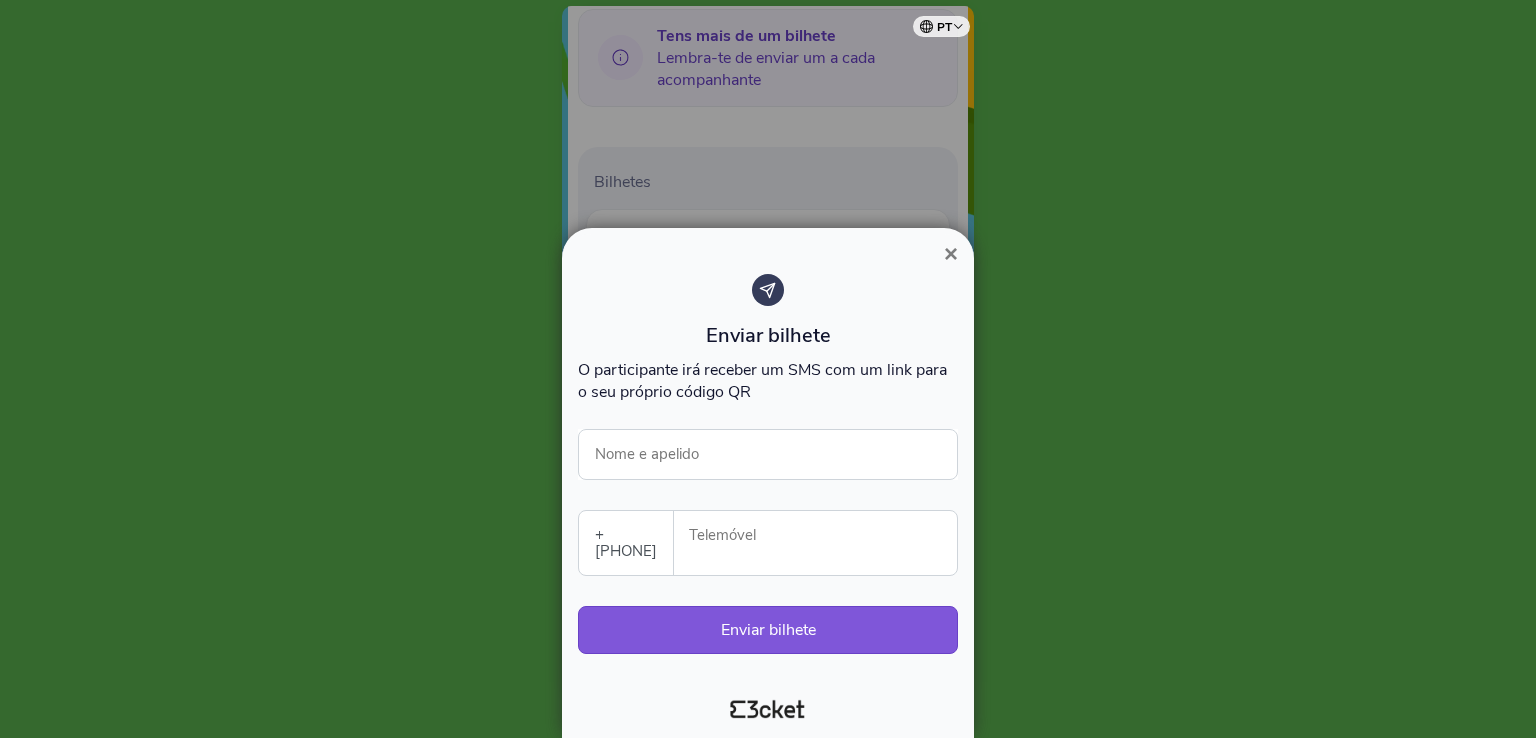 click on "Enviar bilhete   O participante irá receber um SMS com um link para o seu próprio código QR               [FIRST] [LAST]     +351   [COUNTRY] (+351) [COUNTRY] (+34) [COUNTRY] (+32) [COUNTRY] (+33) [COUNTRY] (+44) [COUNTRY] (+49) [COUNTRY] (+39) [COUNTRY] (+31) [COUNTRY] (+55) [COUNTRY] (+1) [COUNTRY] (+41) All countries [COUNTRY] (+93) [COUNTRY] (+358) [COUNTRY] (+355) [COUNTRY] (+213) [COUNTRY] (+1) [COUNTRY] (+376) [COUNTRY] (+244) [COUNTRY] (+1) [COUNTRY] (+1) [COUNTRY] (+54) [COUNTRY] (+374) [COUNTRY] (+297) [COUNTRY] (+247) [COUNTRY] (+61) [COUNTRY] (+43) [COUNTRY] (+994) [COUNTRY] (+1) [COUNTRY] (+973) [COUNTRY] (+880) [COUNTRY] (+1) [COUNTRY] (+375) [COUNTRY] (+32) [COUNTRY] (+501) [COUNTRY] (+229) [COUNTRY] (+1) [COUNTRY] (+975) [COUNTRY] (+591) [COUNTRY] (+599) [COUNTRY] (+387) [COUNTRY] (+267) [COUNTRY] (+55) [COUNTRY] (+246) [COUNTRY] (+1) [COUNTRY] (+673) [COUNTRY] (+359) [COUNTRY] (+226) [COUNTRY] (+257) [COUNTRY] (+855) [COUNTRY] (+237)" at bounding box center (768, 474) 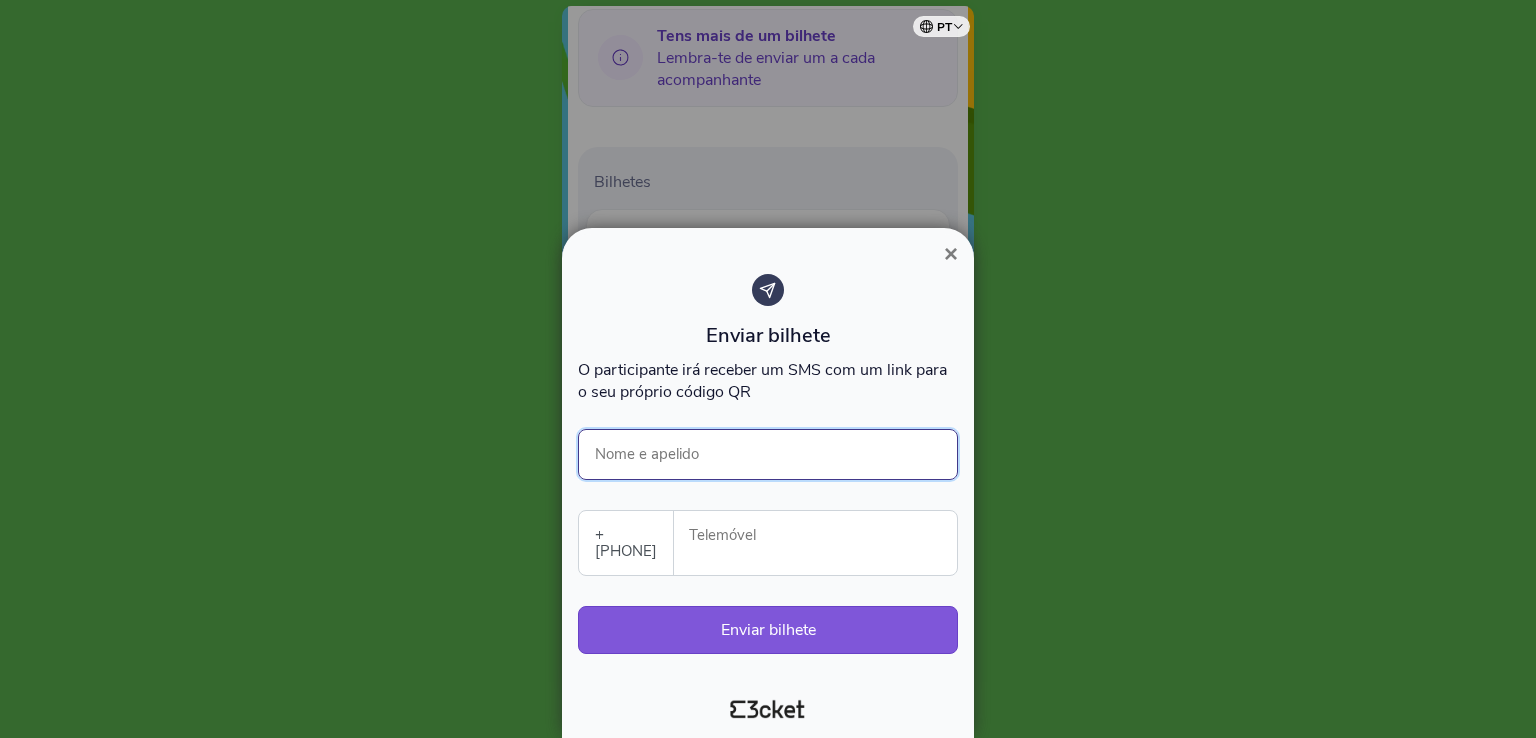 click on "Nome e apelido" at bounding box center (768, 454) 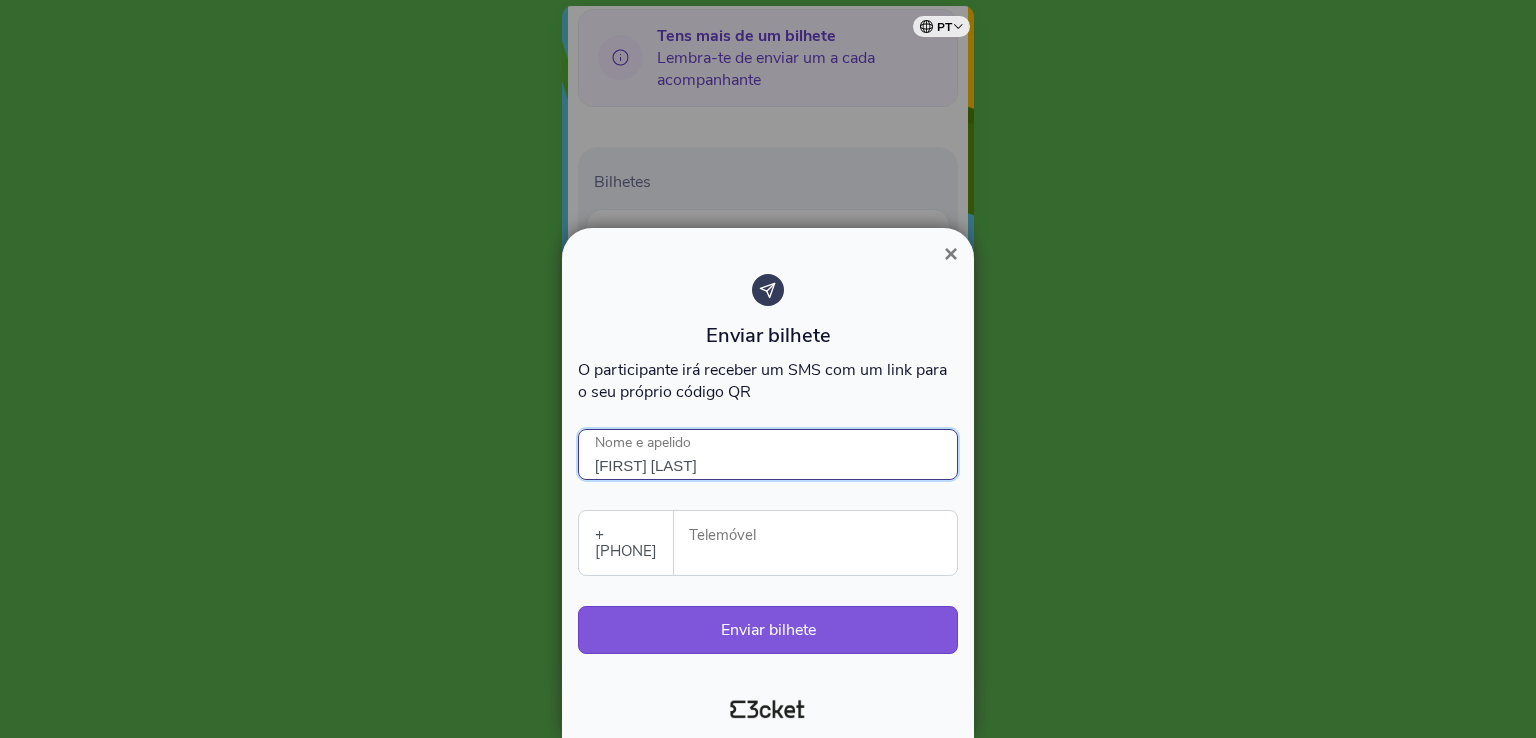 type on "[FIRST] [LAST]" 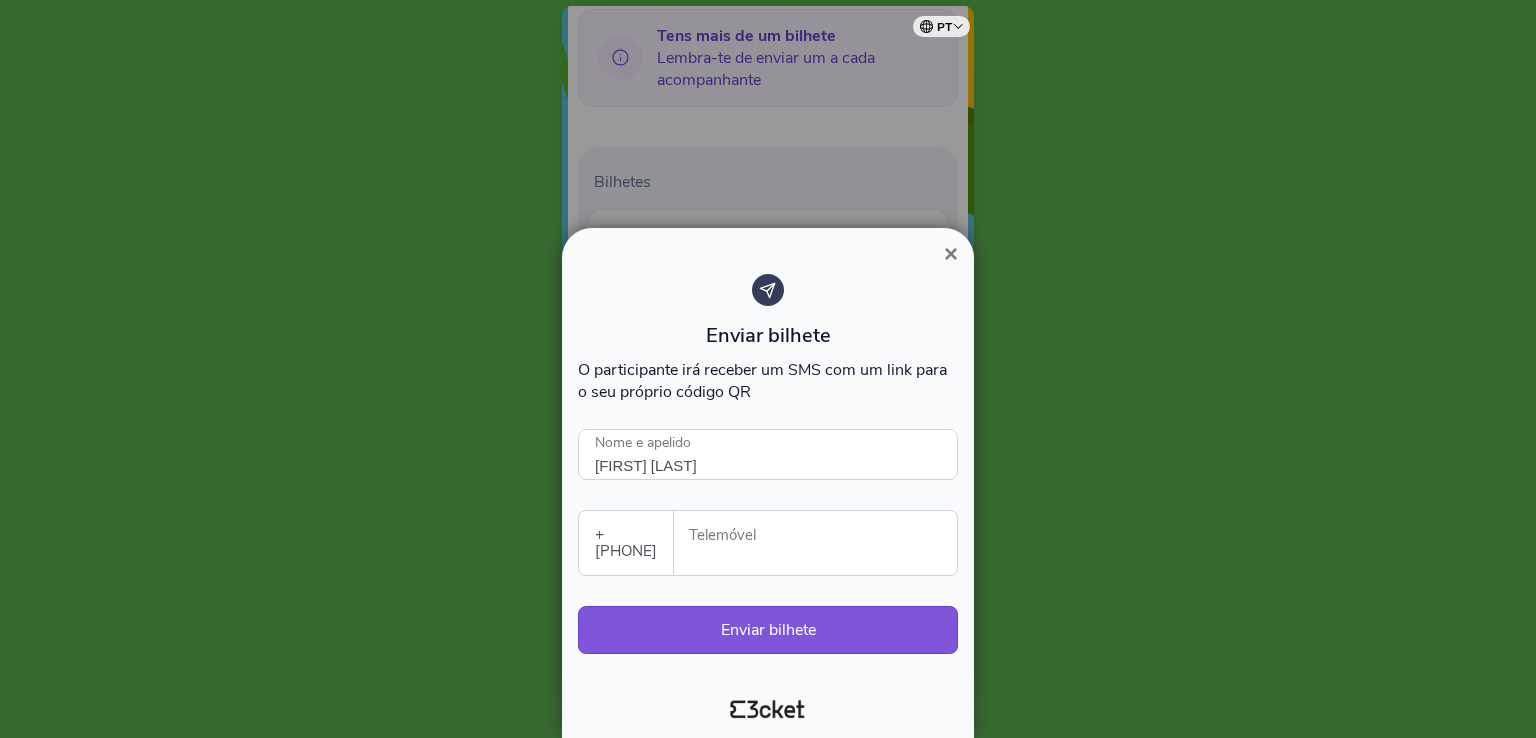 click on "Telemóvel" at bounding box center (823, 535) 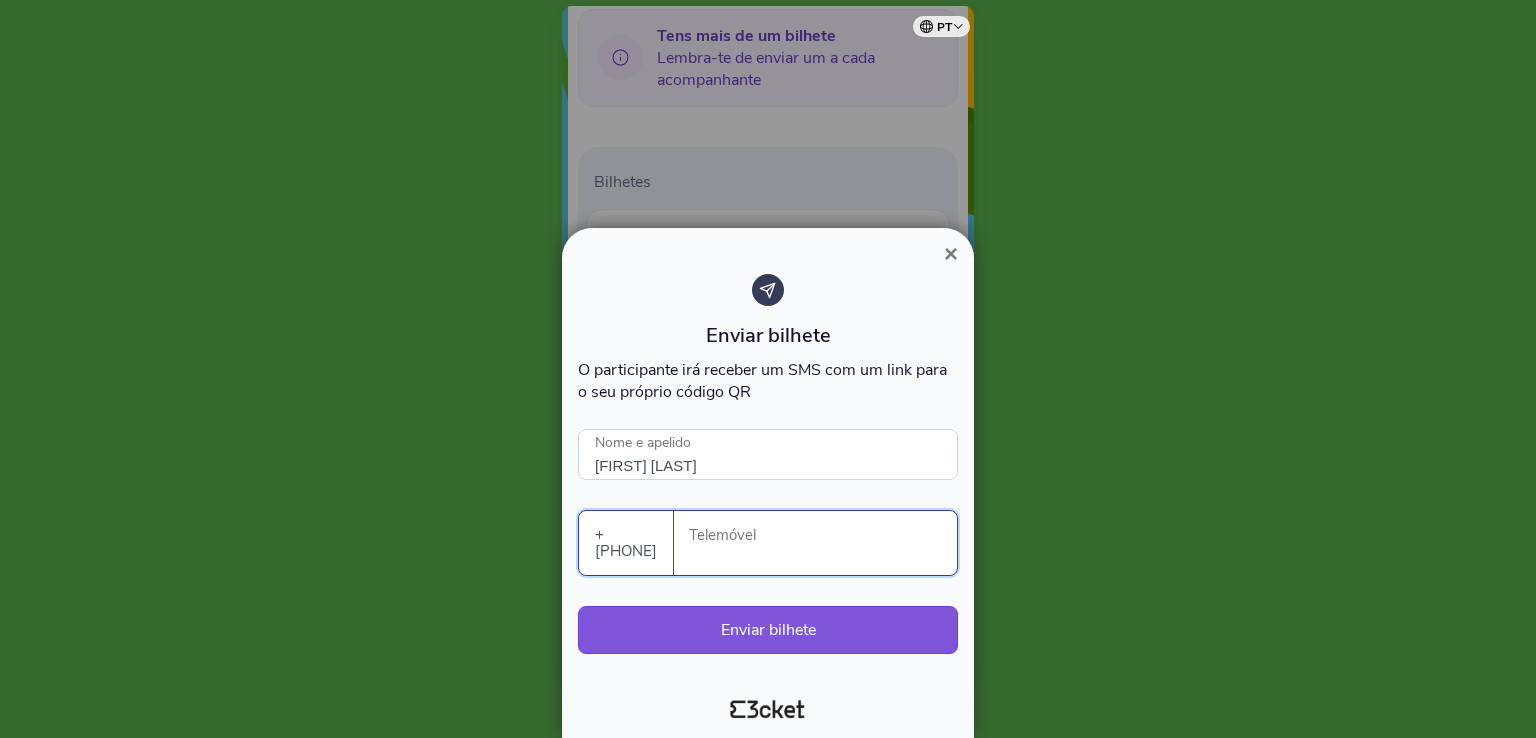 paste on "[PHONE]" 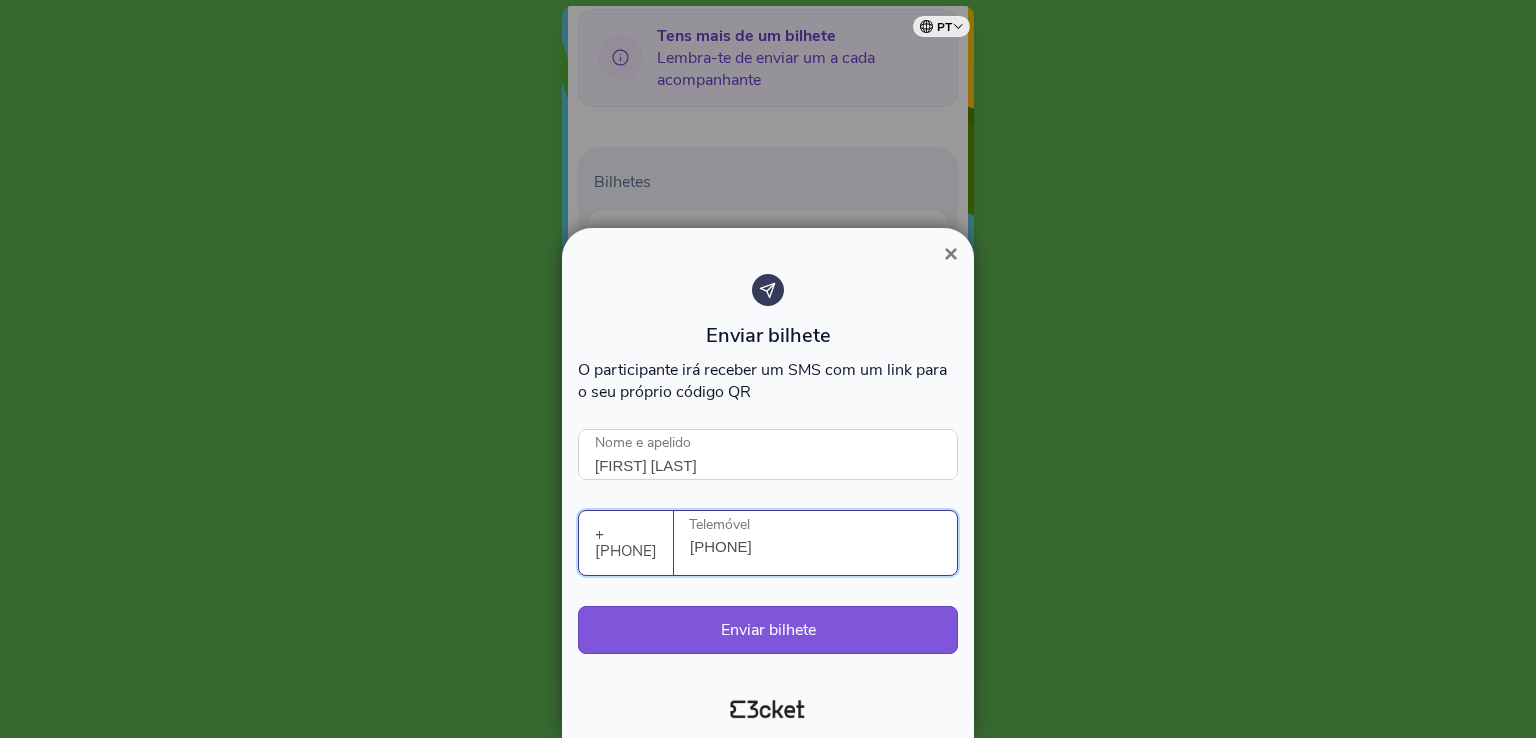 type on "[PHONE]" 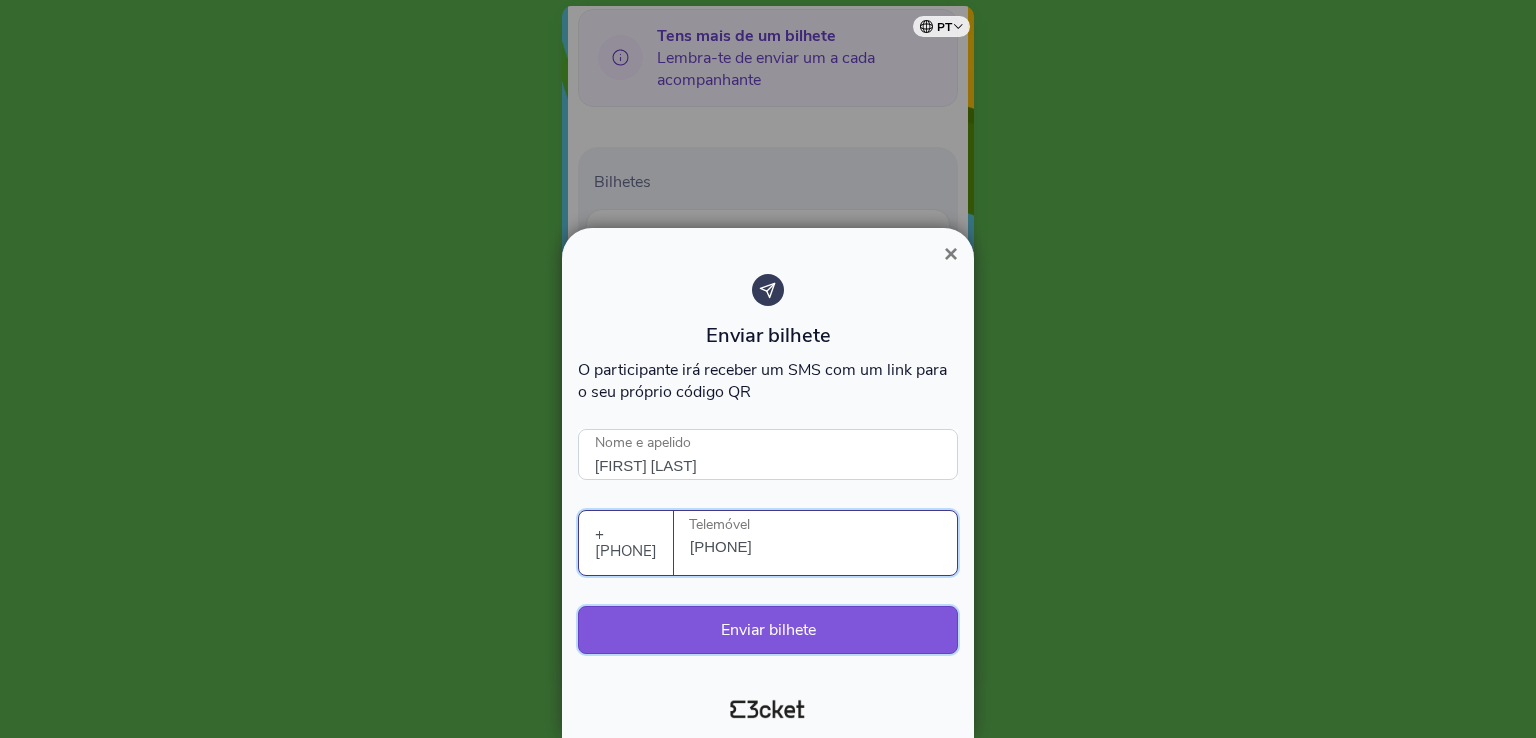 click on "Enviar bilhete" at bounding box center [768, 630] 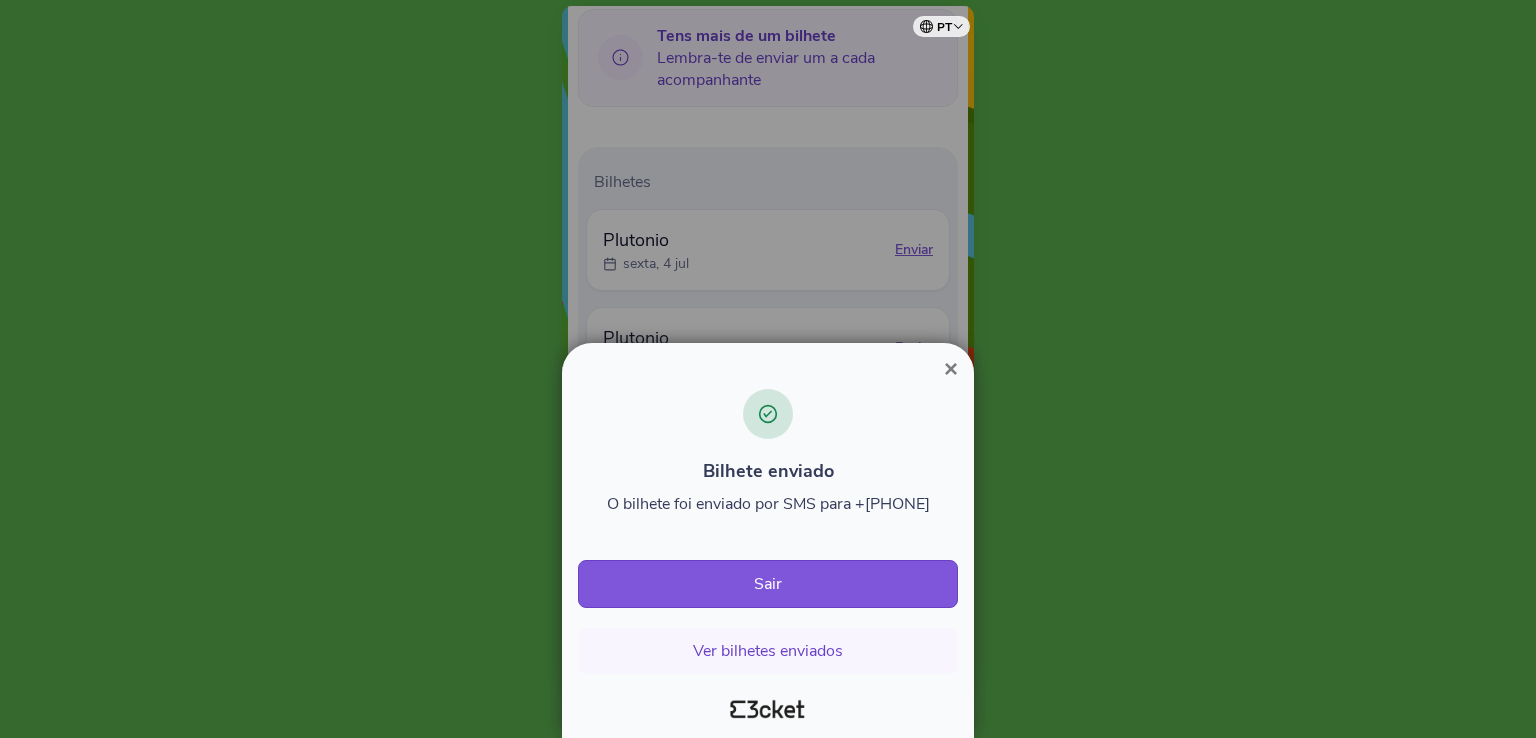 click on "×" at bounding box center [951, 368] 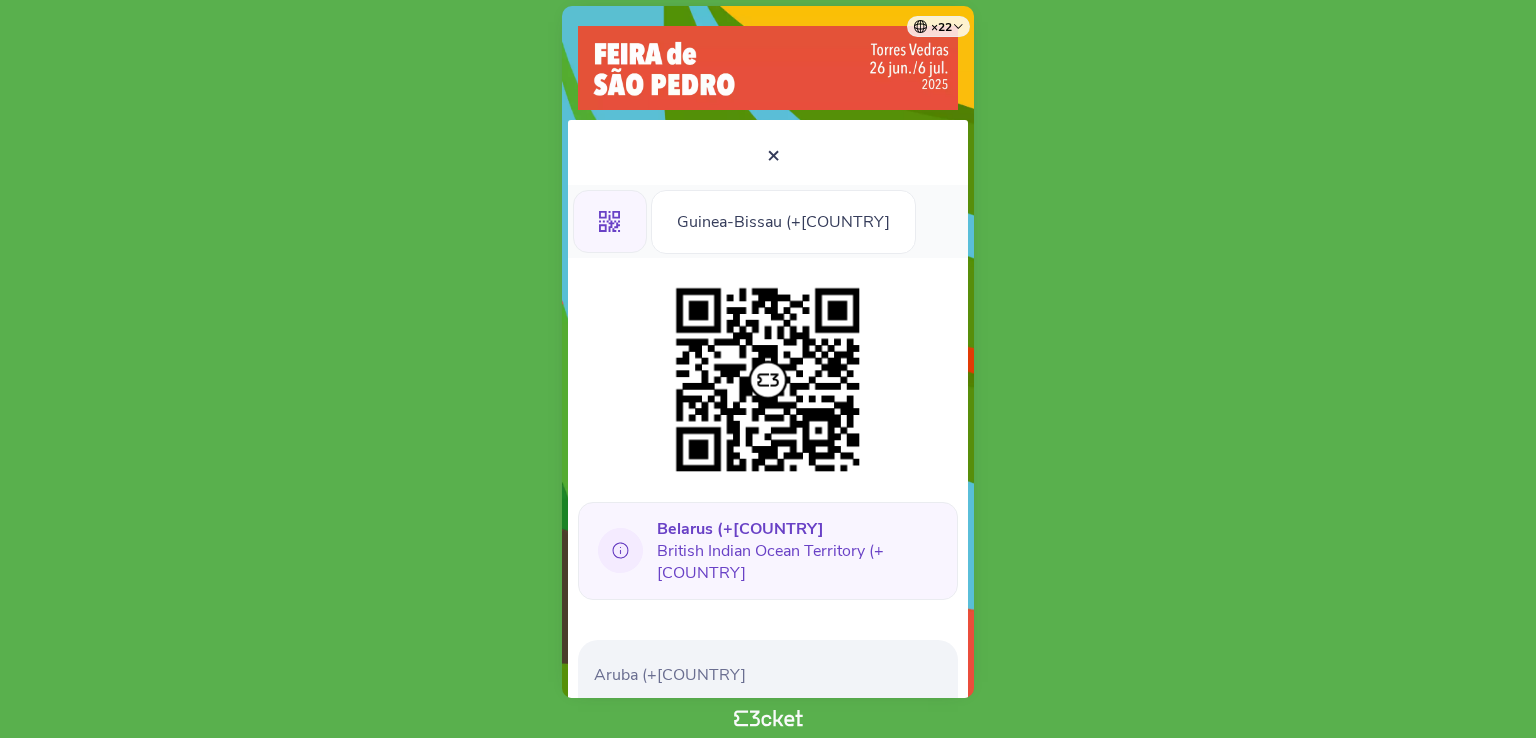 scroll, scrollTop: 0, scrollLeft: 0, axis: both 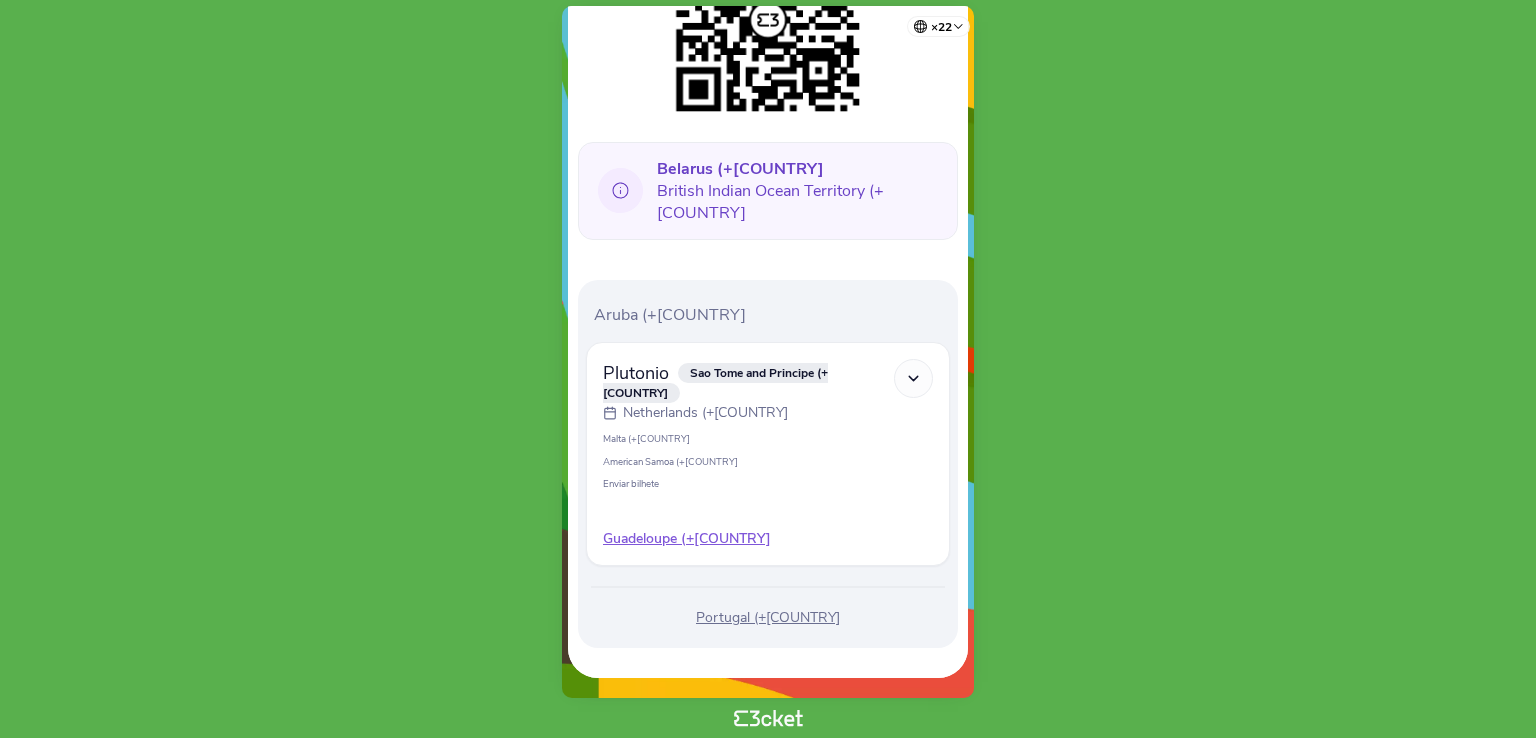 click on "Guadeloupe (+[COUNTRY]" at bounding box center [768, 539] 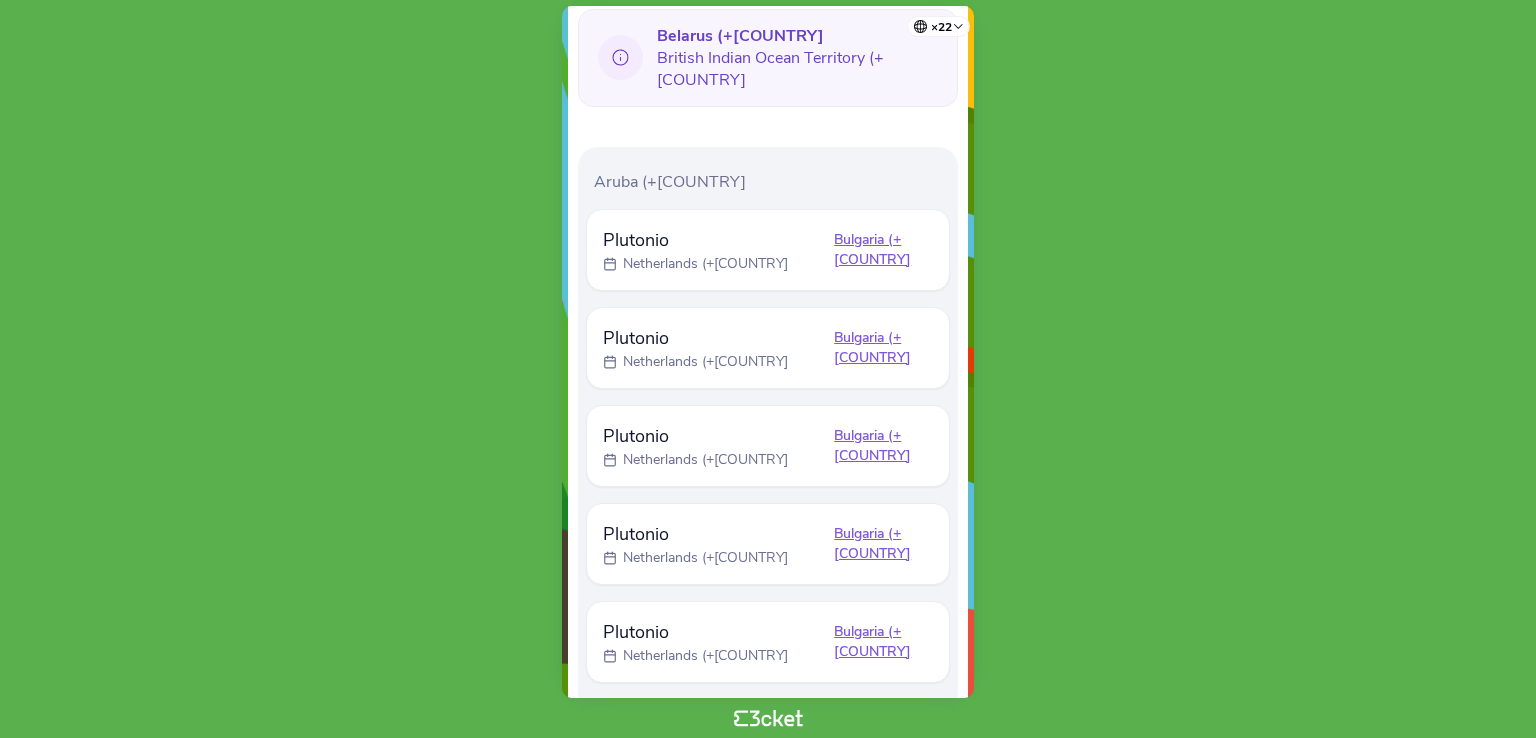click on "Bulgaria (+[COUNTRY]" at bounding box center [883, 250] 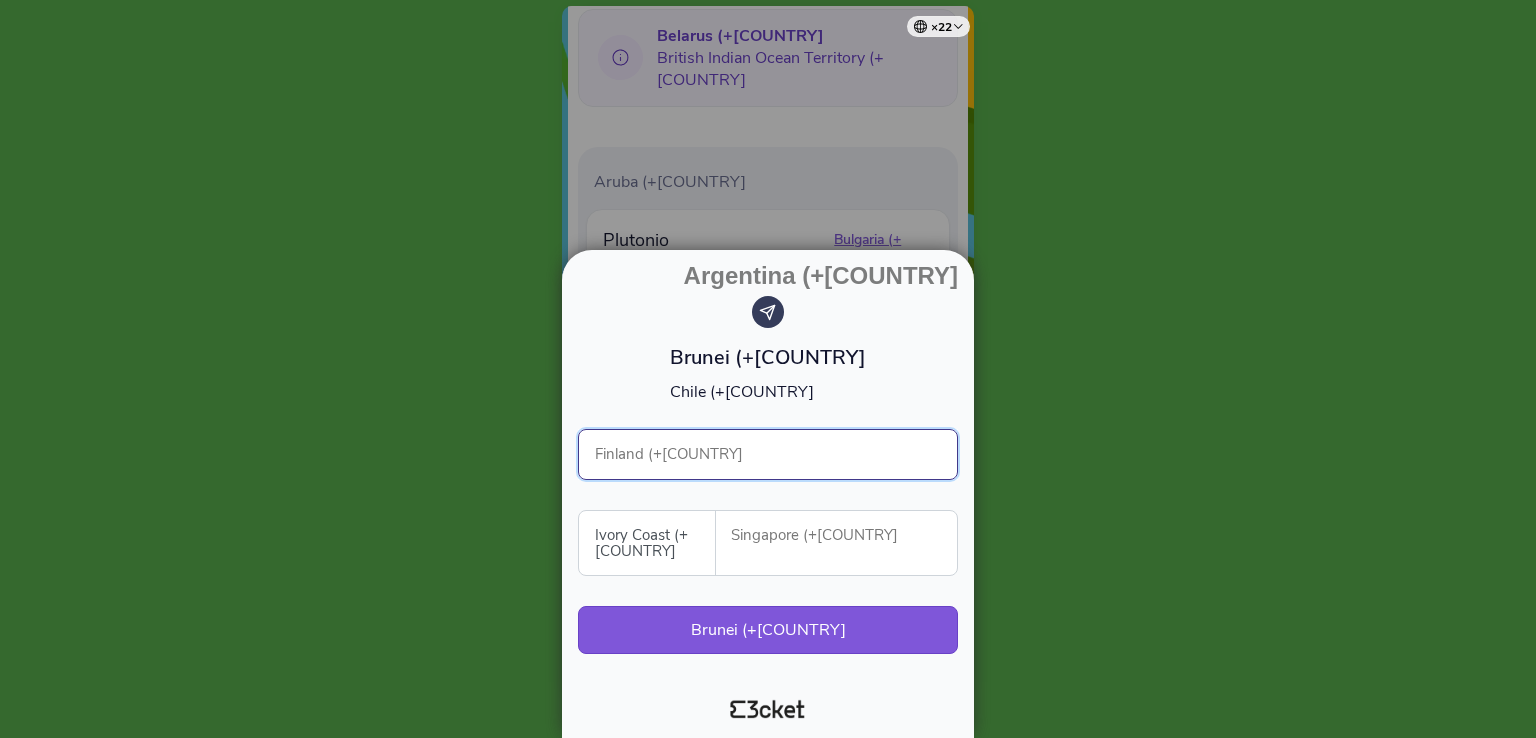 click on "[FIRST] [LAST]" at bounding box center (768, 454) 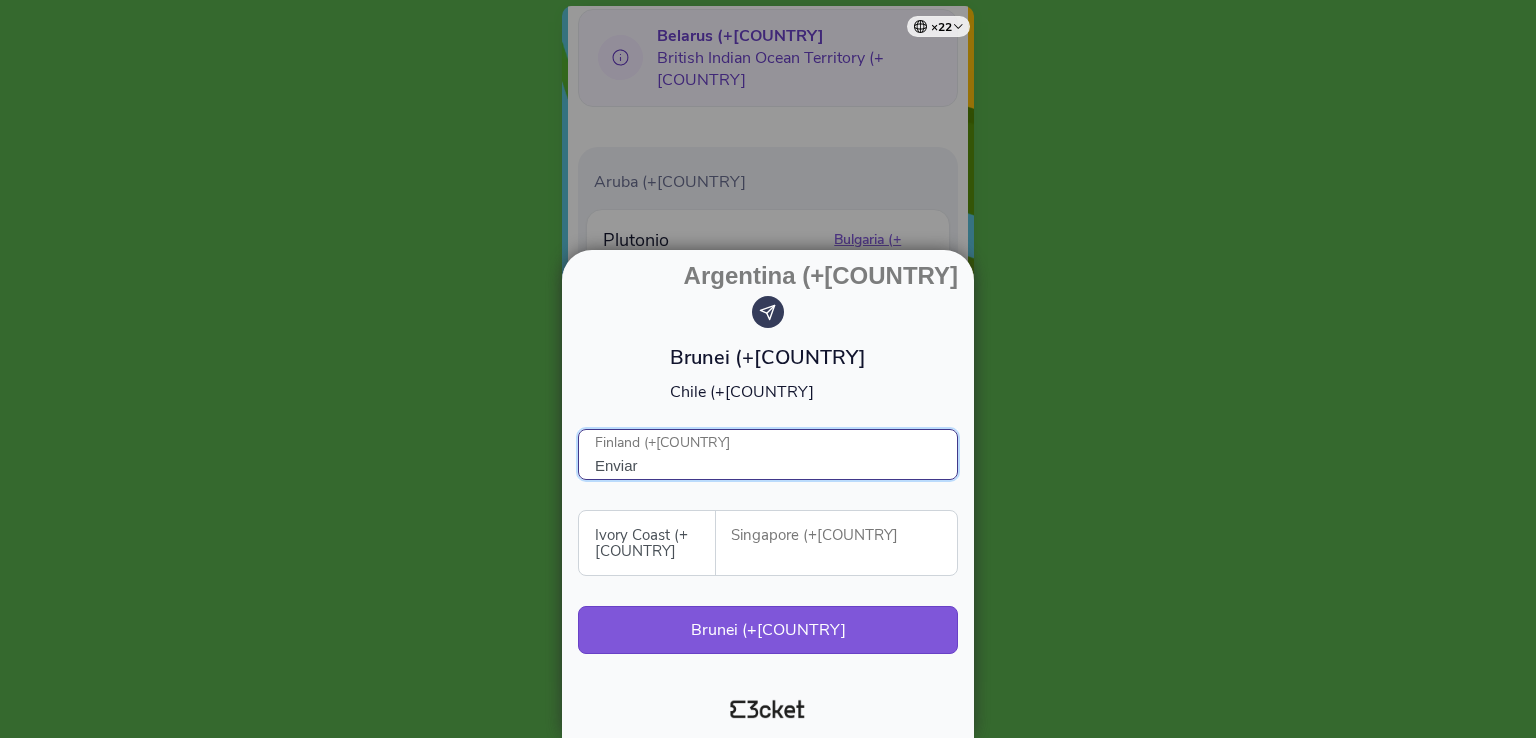 type on "Didi" 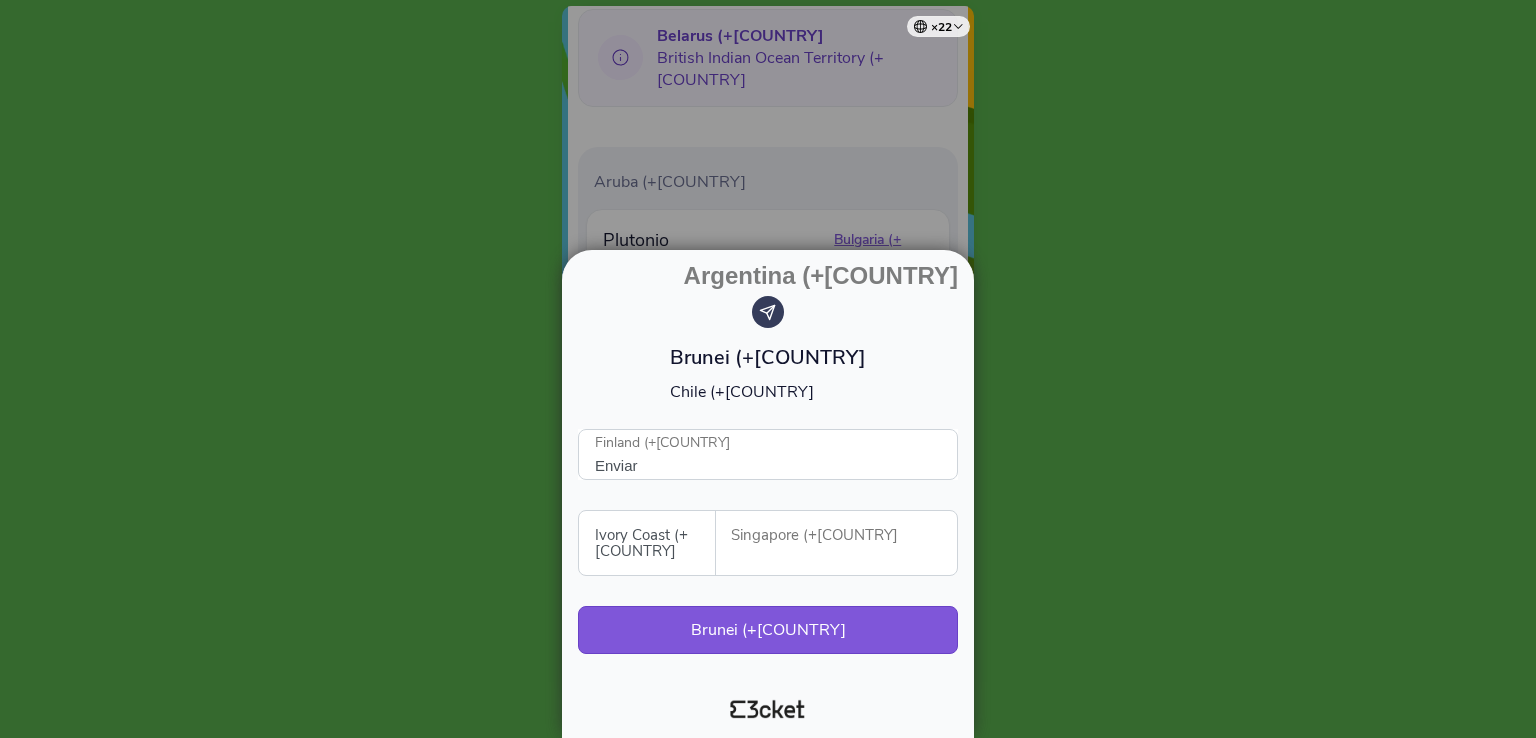 click on "Telemóvel" at bounding box center [844, 535] 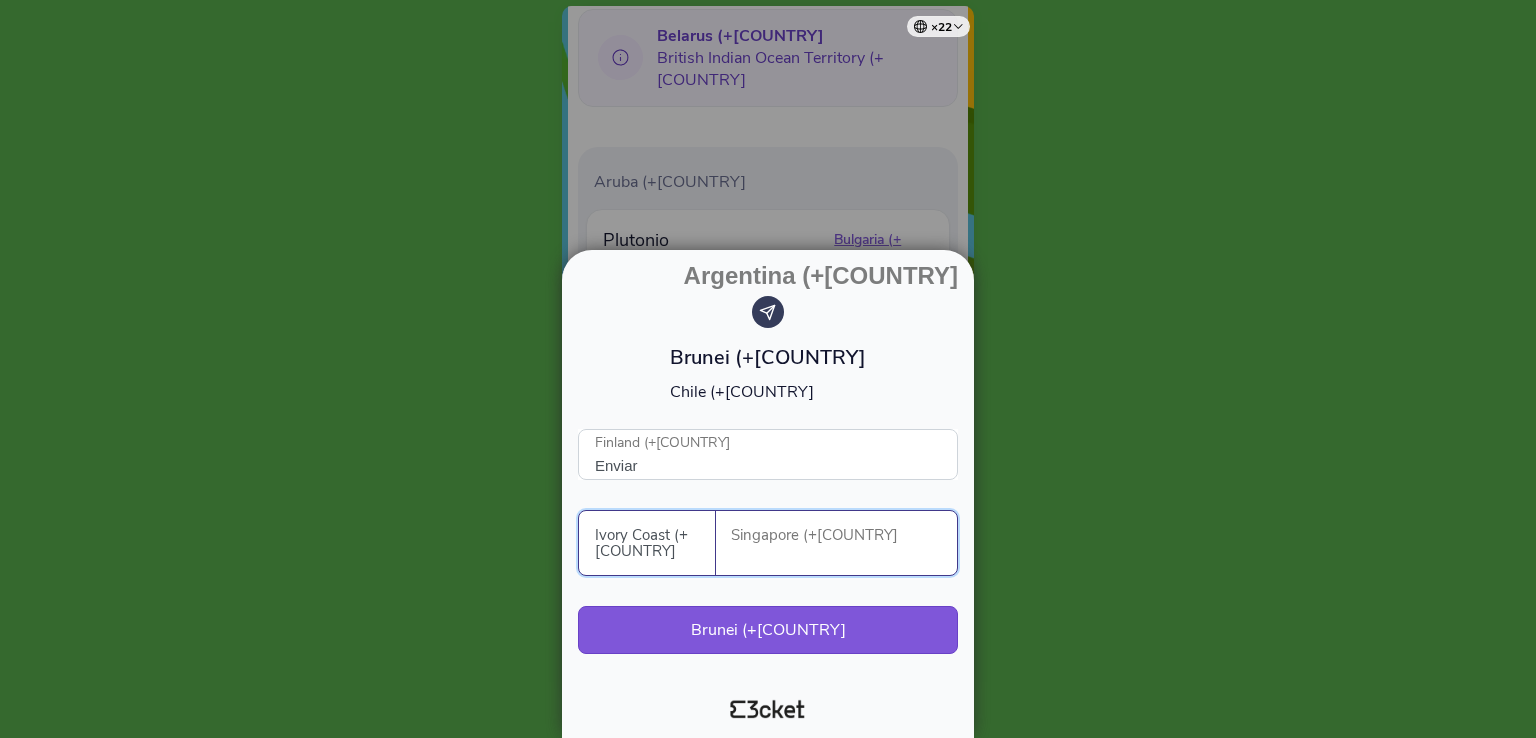 paste on "913436300" 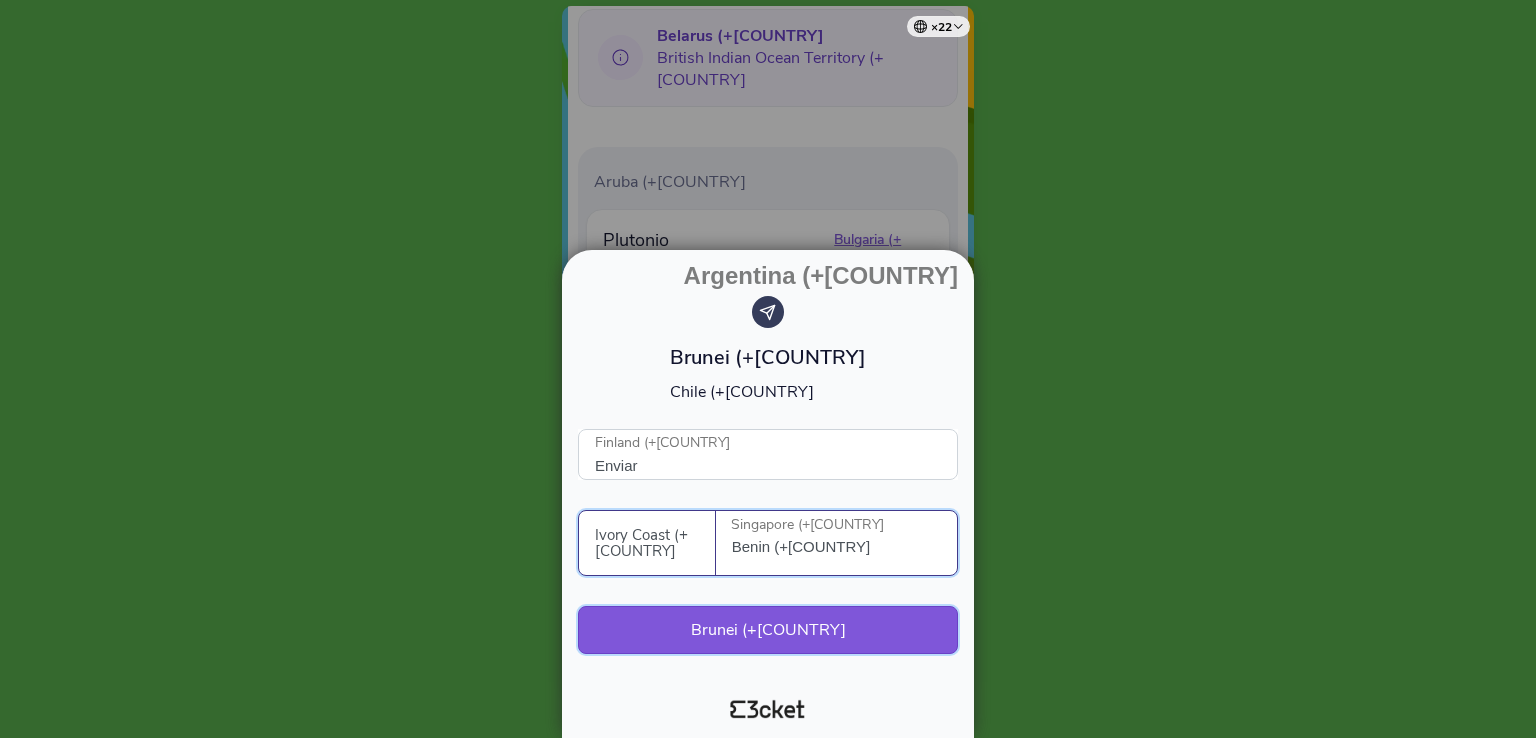 type on "913436300" 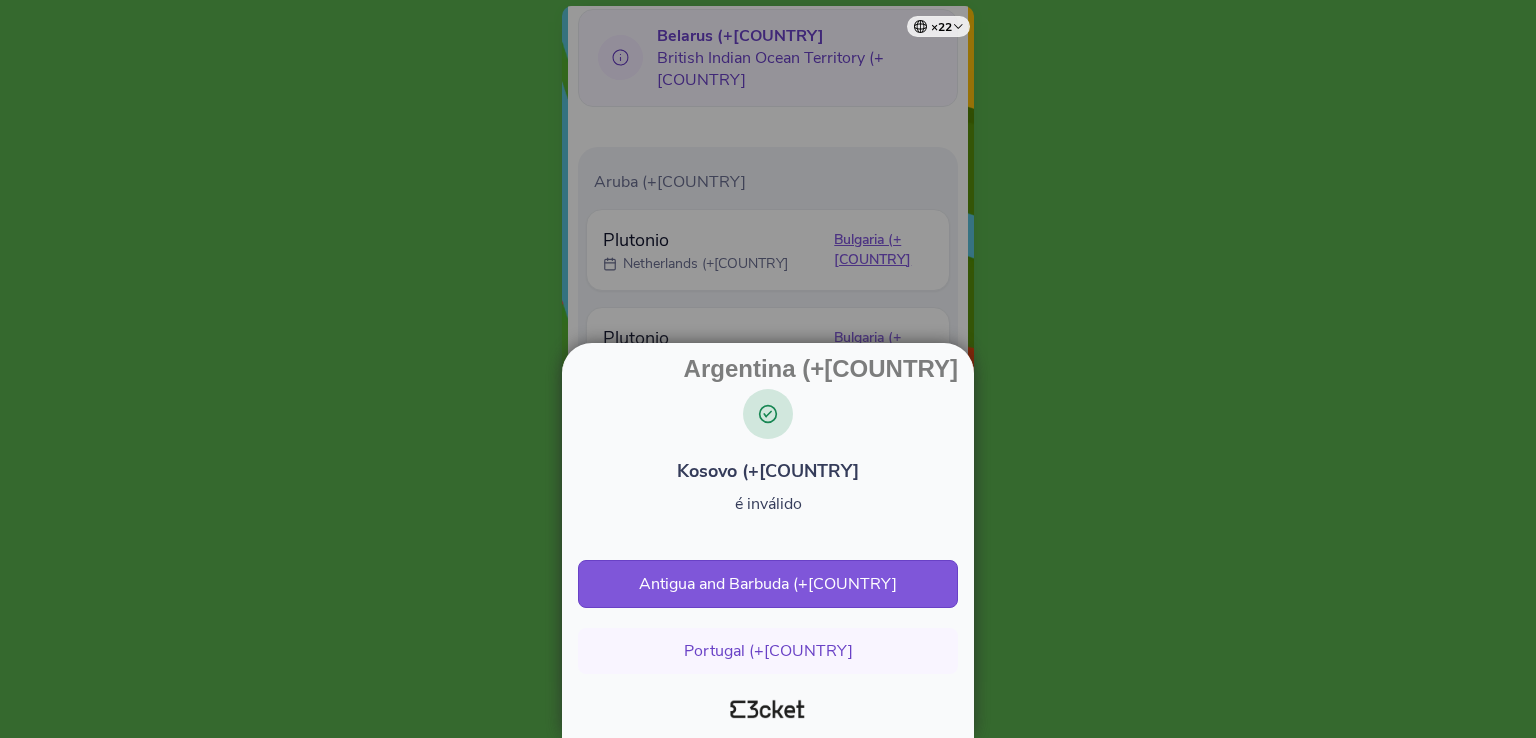 drag, startPoint x: 958, startPoint y: 370, endPoint x: 954, endPoint y: 330, distance: 40.1995 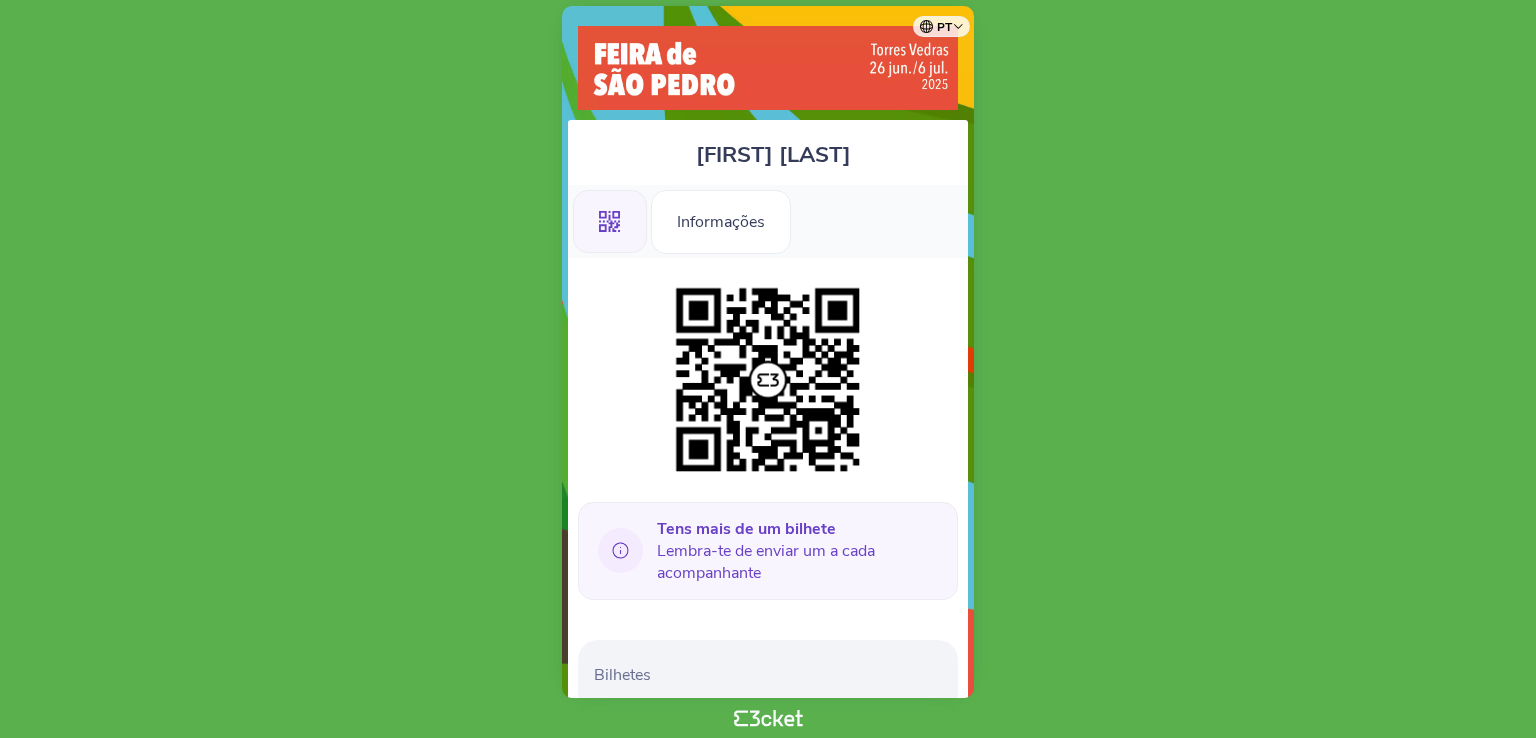 scroll, scrollTop: 0, scrollLeft: 0, axis: both 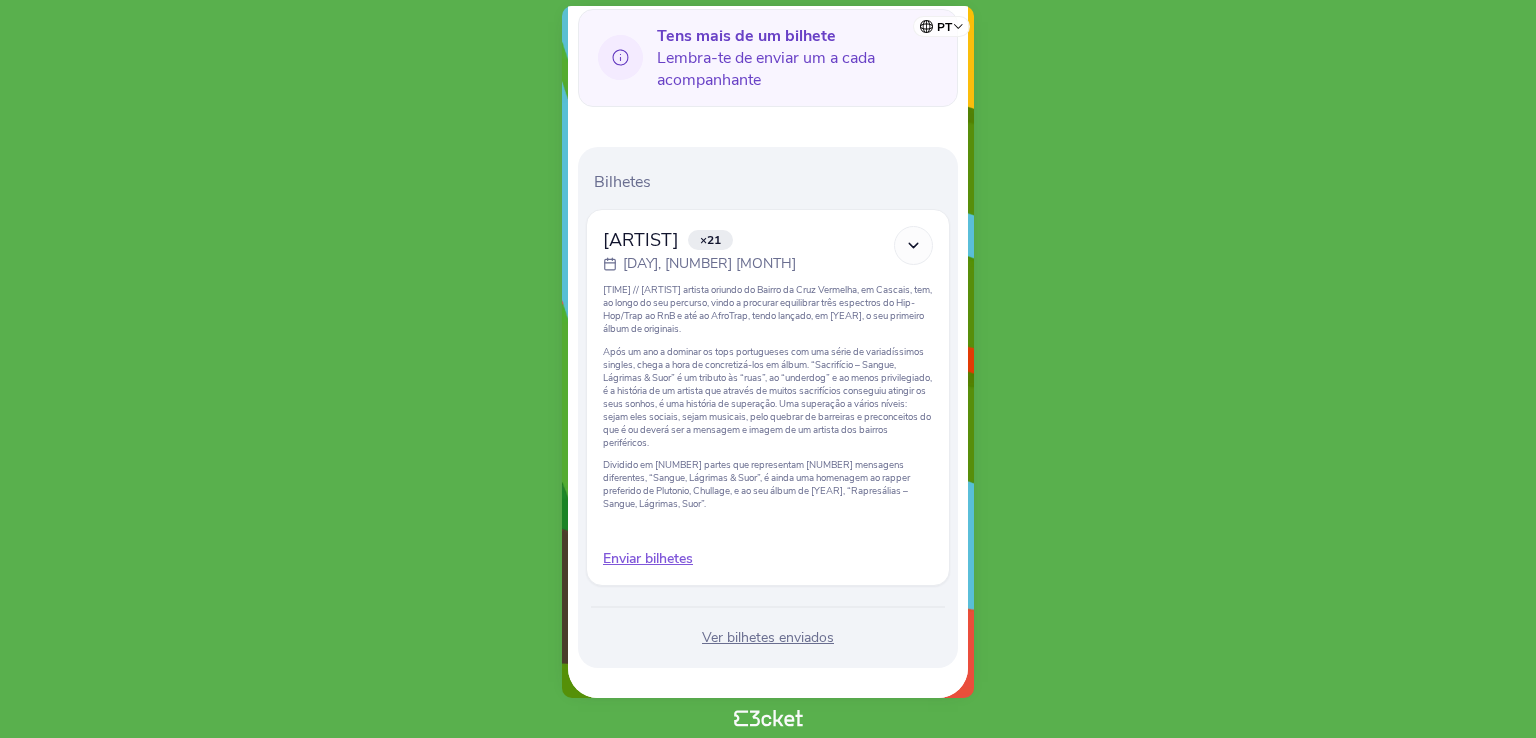 click on "Guadeloupe (+[COUNTRY]" at bounding box center [768, 559] 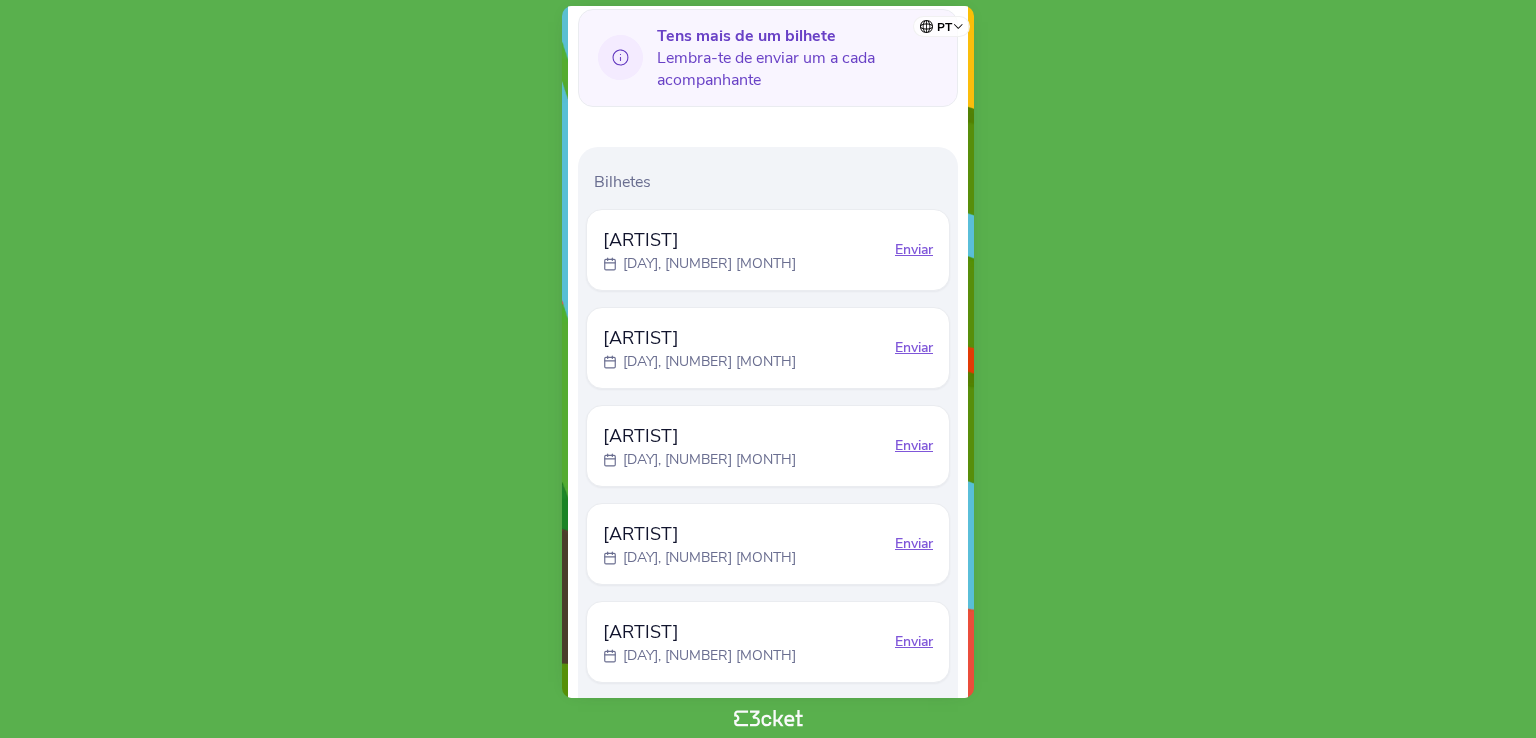 click on "Enviar" at bounding box center [914, 250] 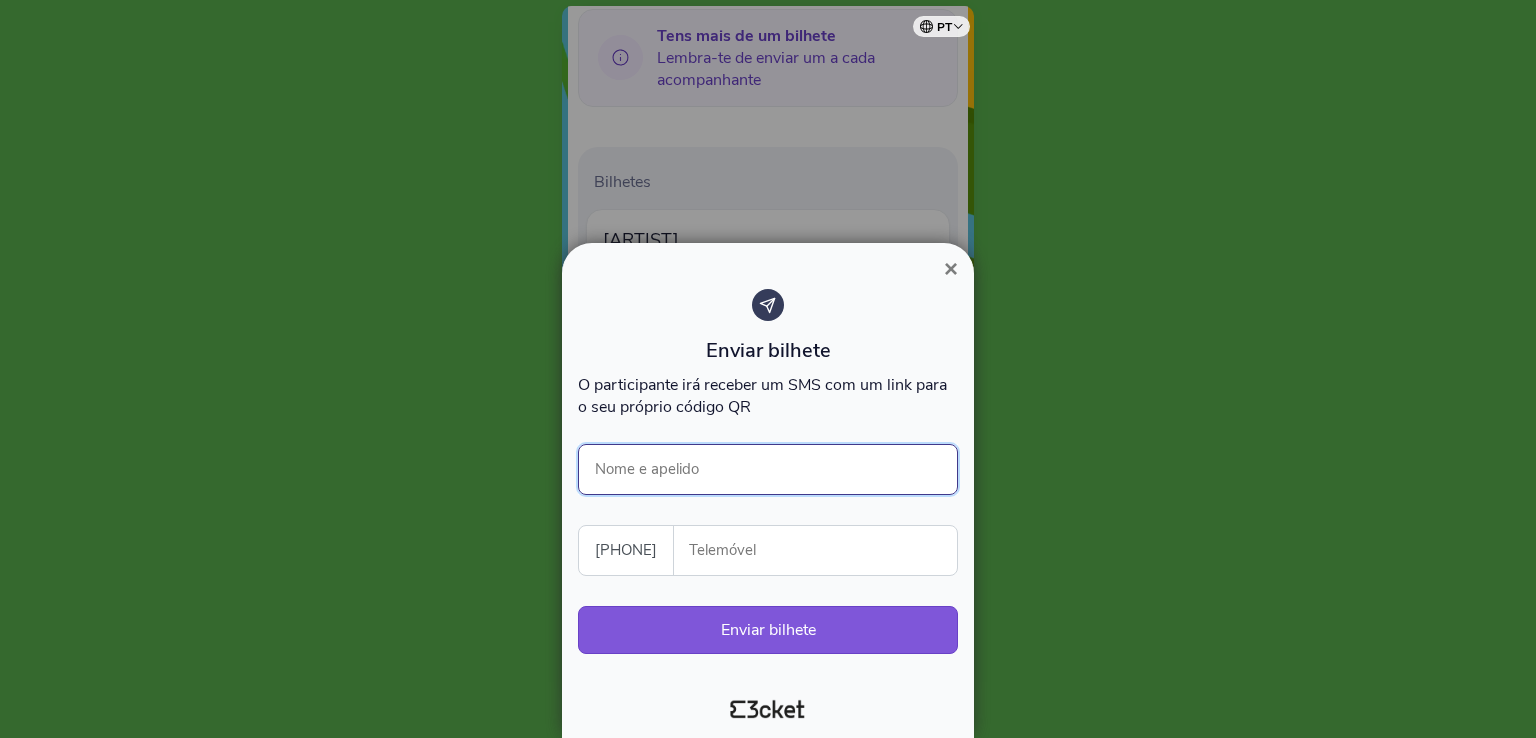 click on "[FIRST] [LAST]" at bounding box center (768, 469) 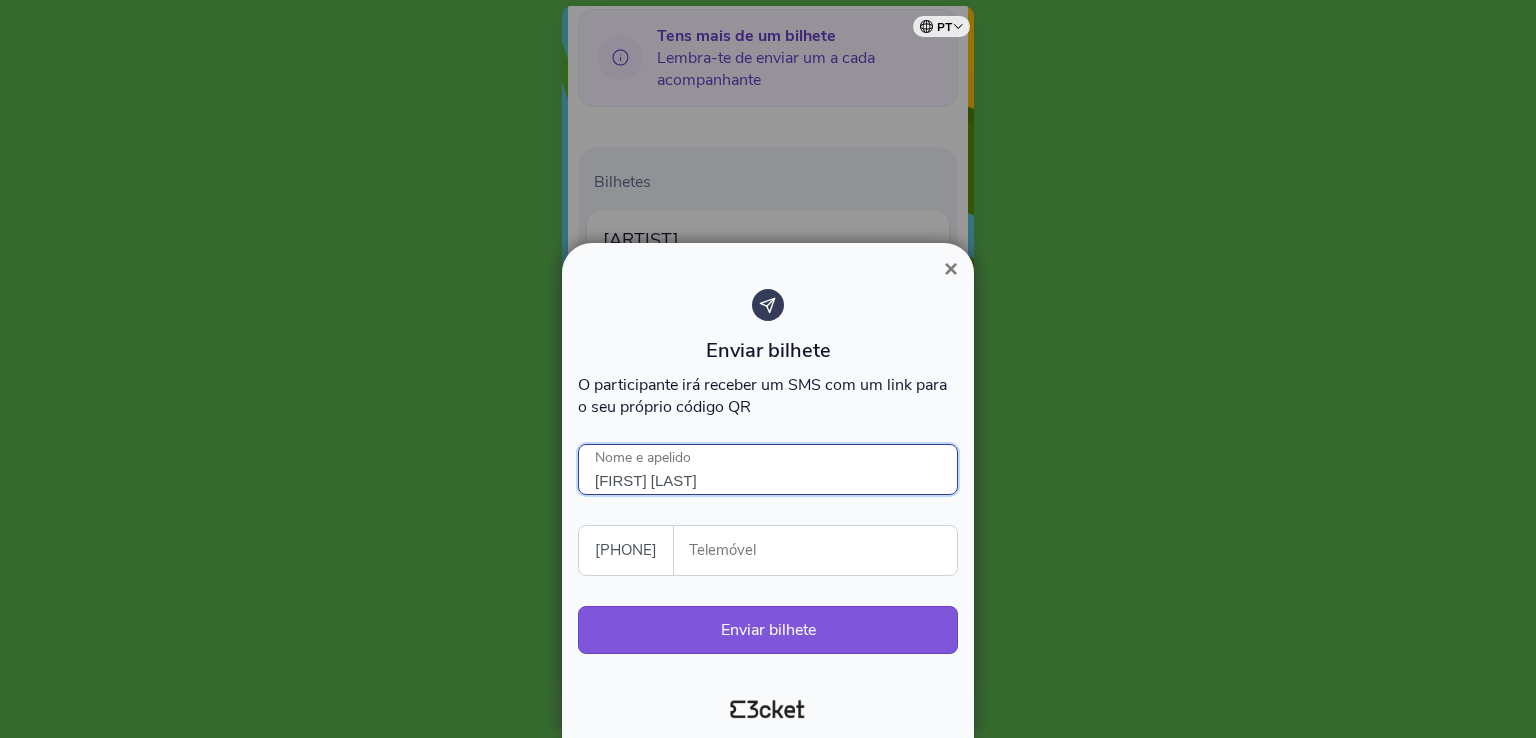 type on "Fábio Monteiro" 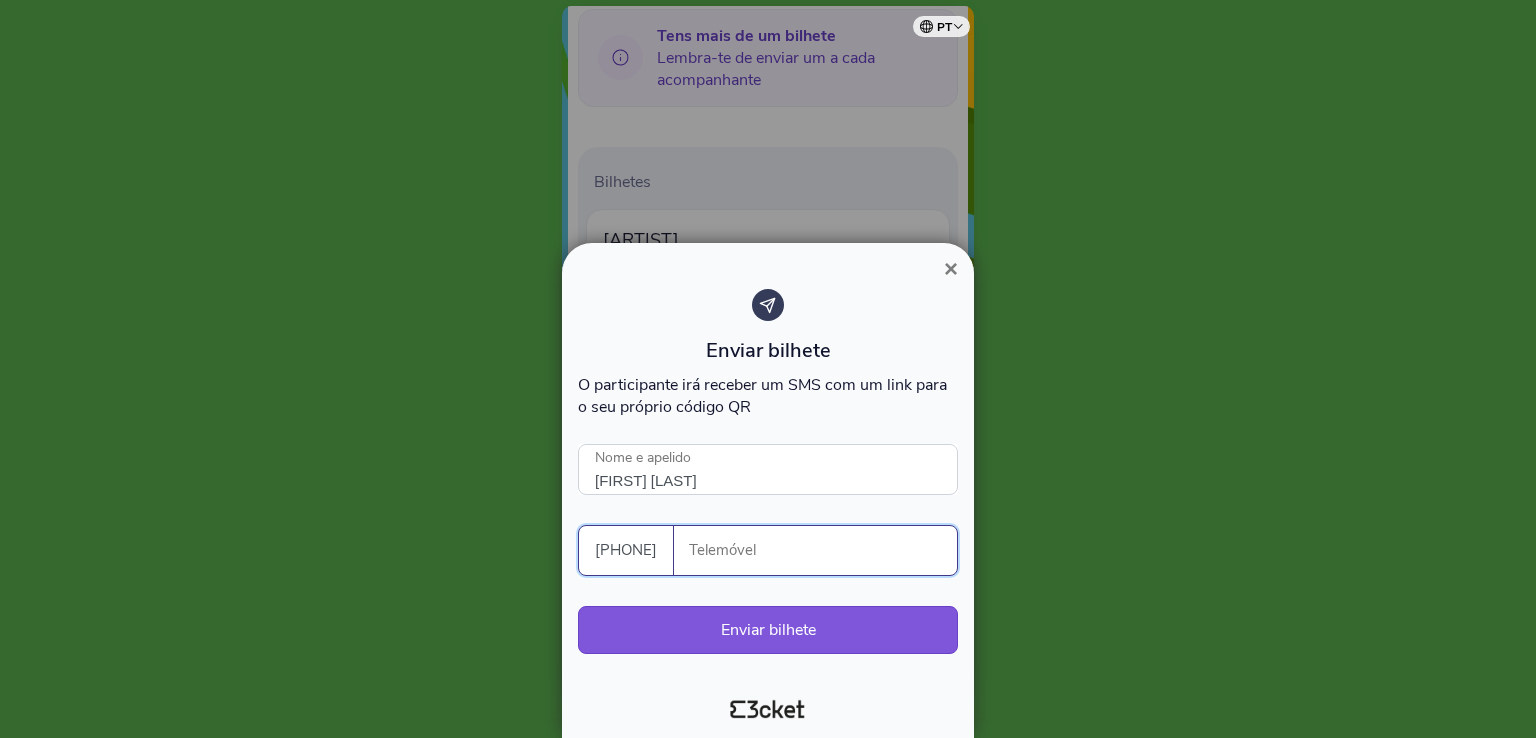 click on "Telemóvel" at bounding box center (823, 550) 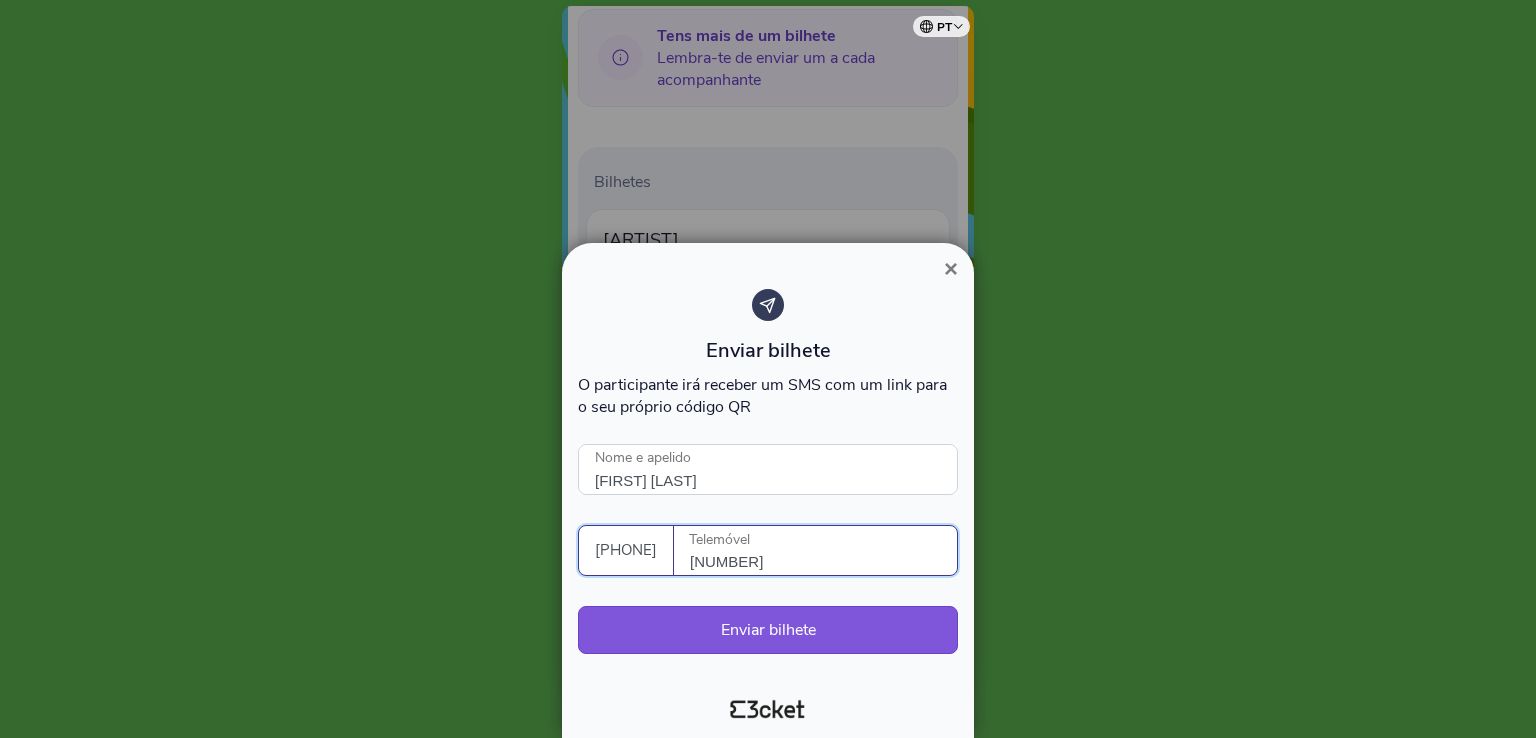 drag, startPoint x: 764, startPoint y: 565, endPoint x: 644, endPoint y: 547, distance: 121.34249 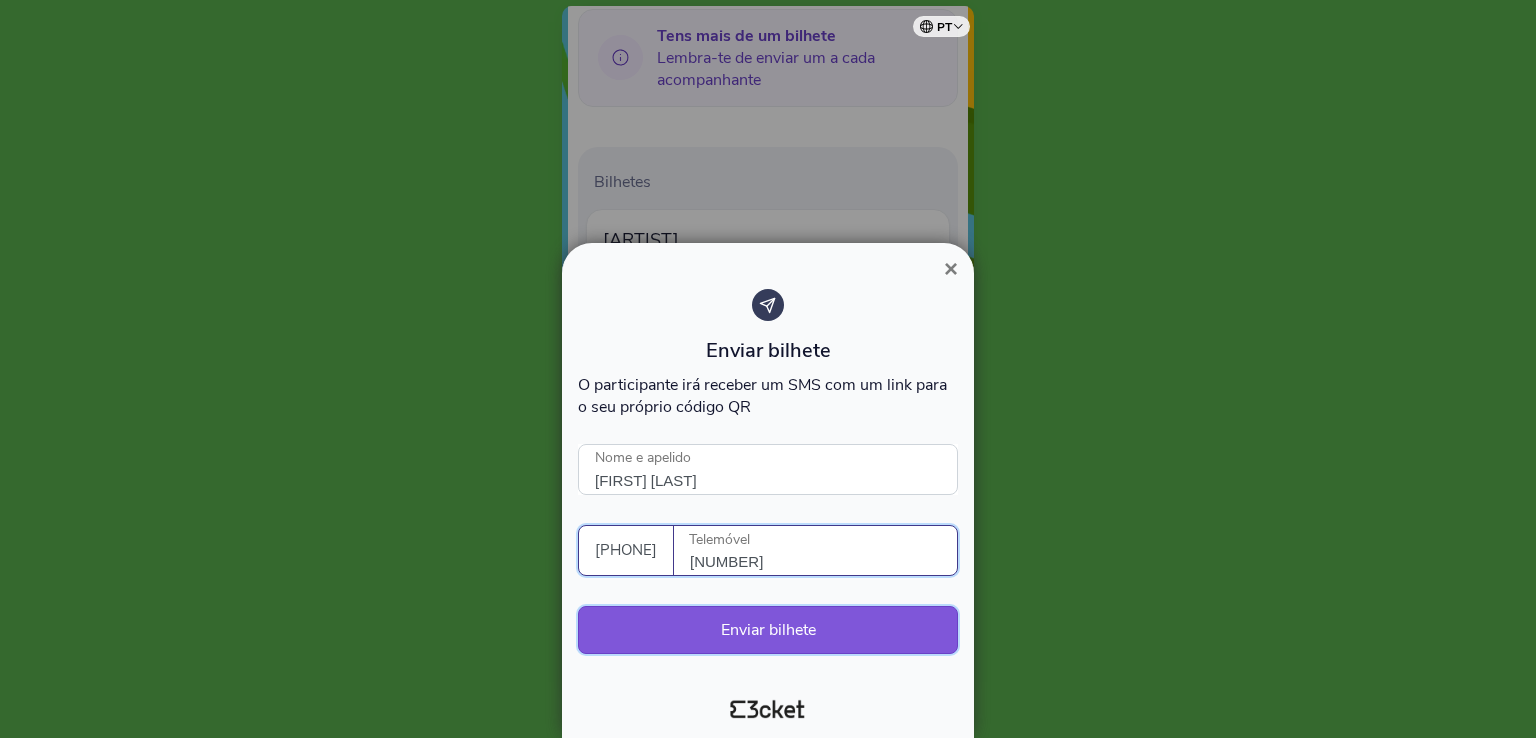 type on "933152864" 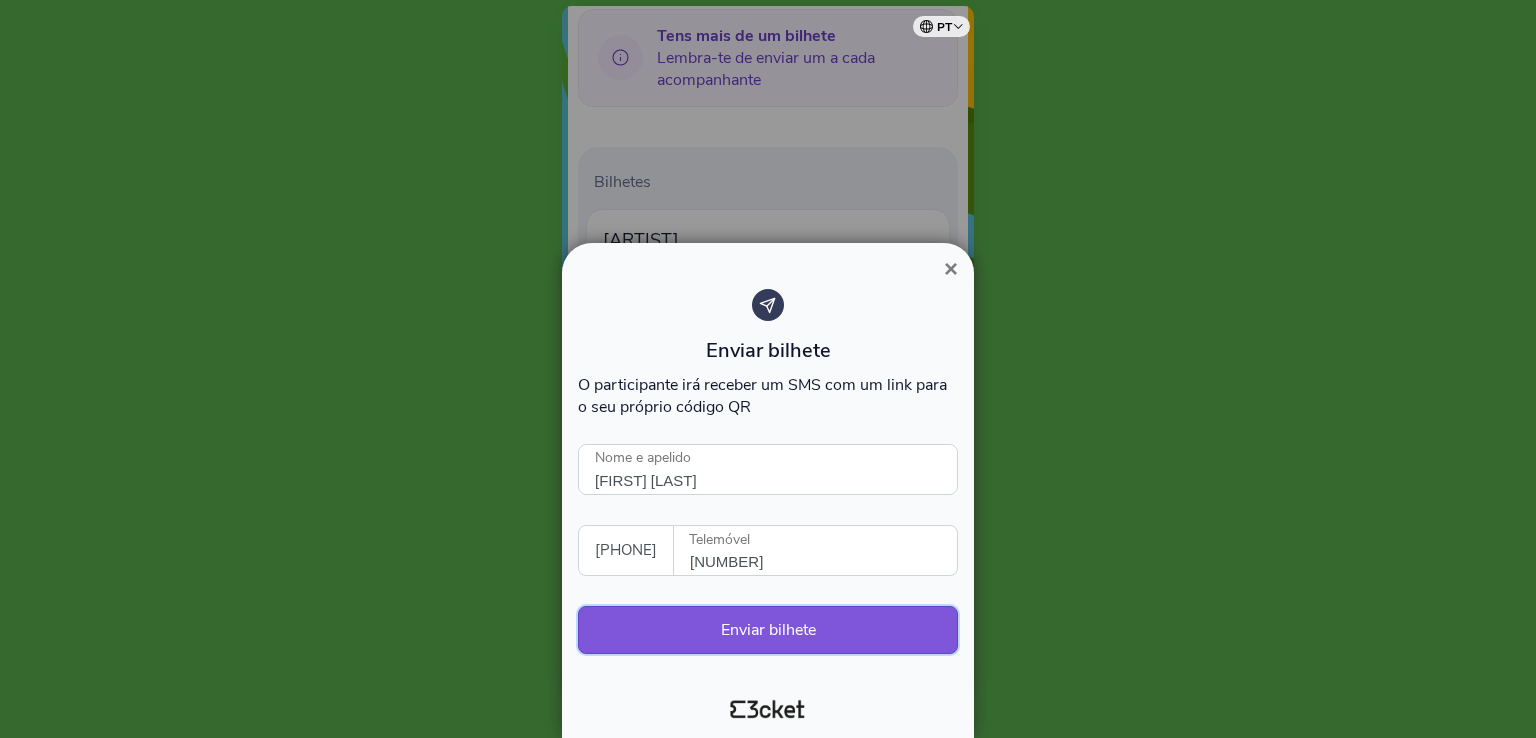 click on "Enviar bilhete" at bounding box center (768, 630) 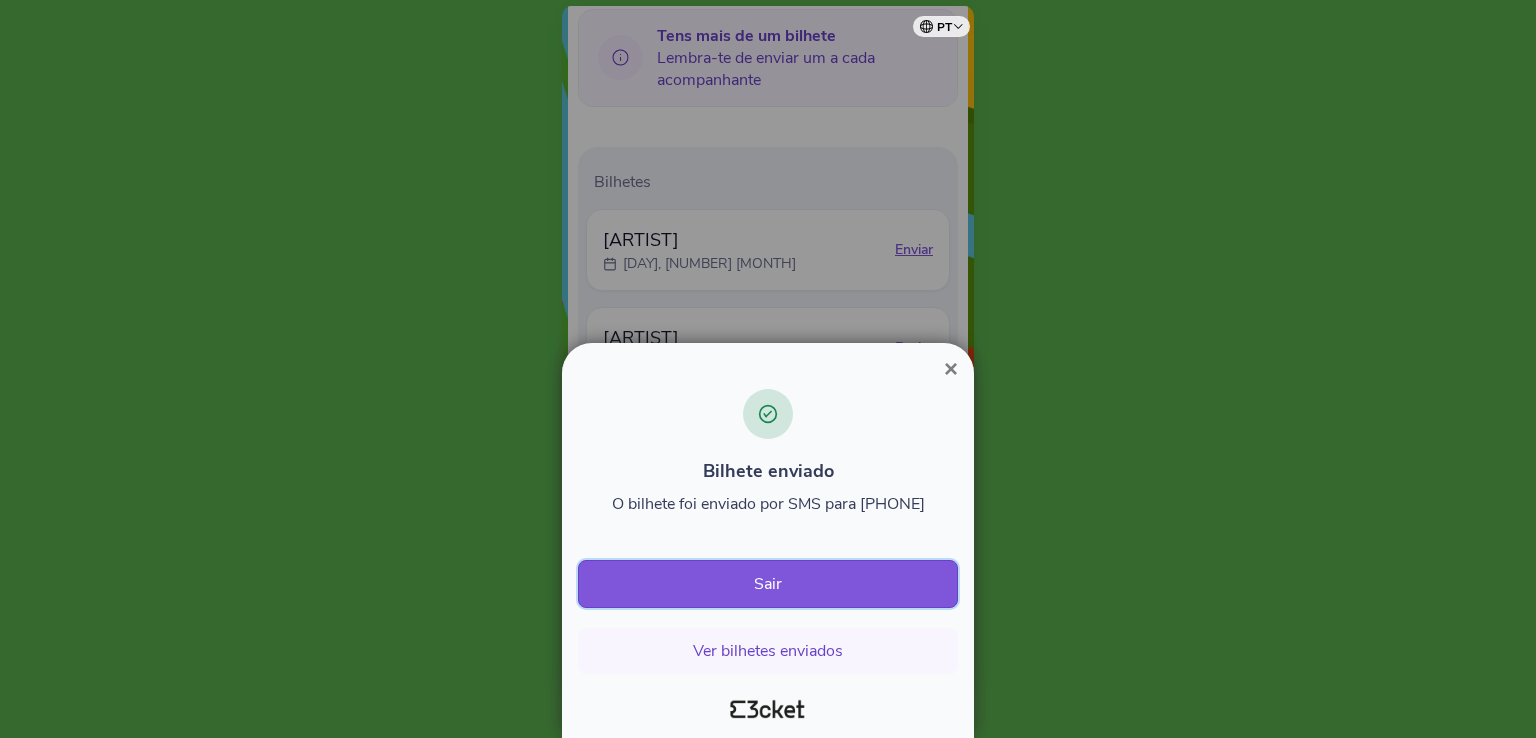 click on "Sair" at bounding box center [768, 584] 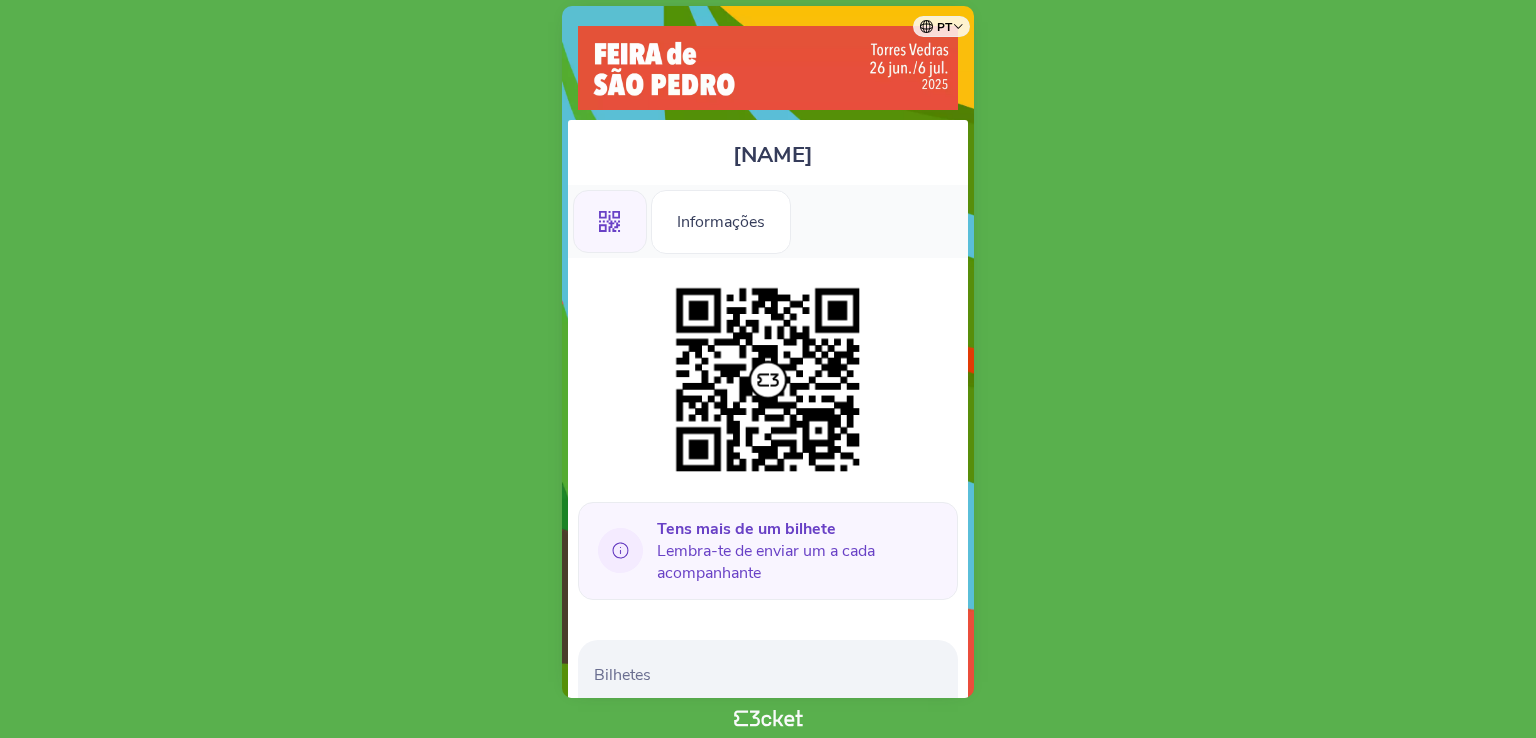scroll, scrollTop: 0, scrollLeft: 0, axis: both 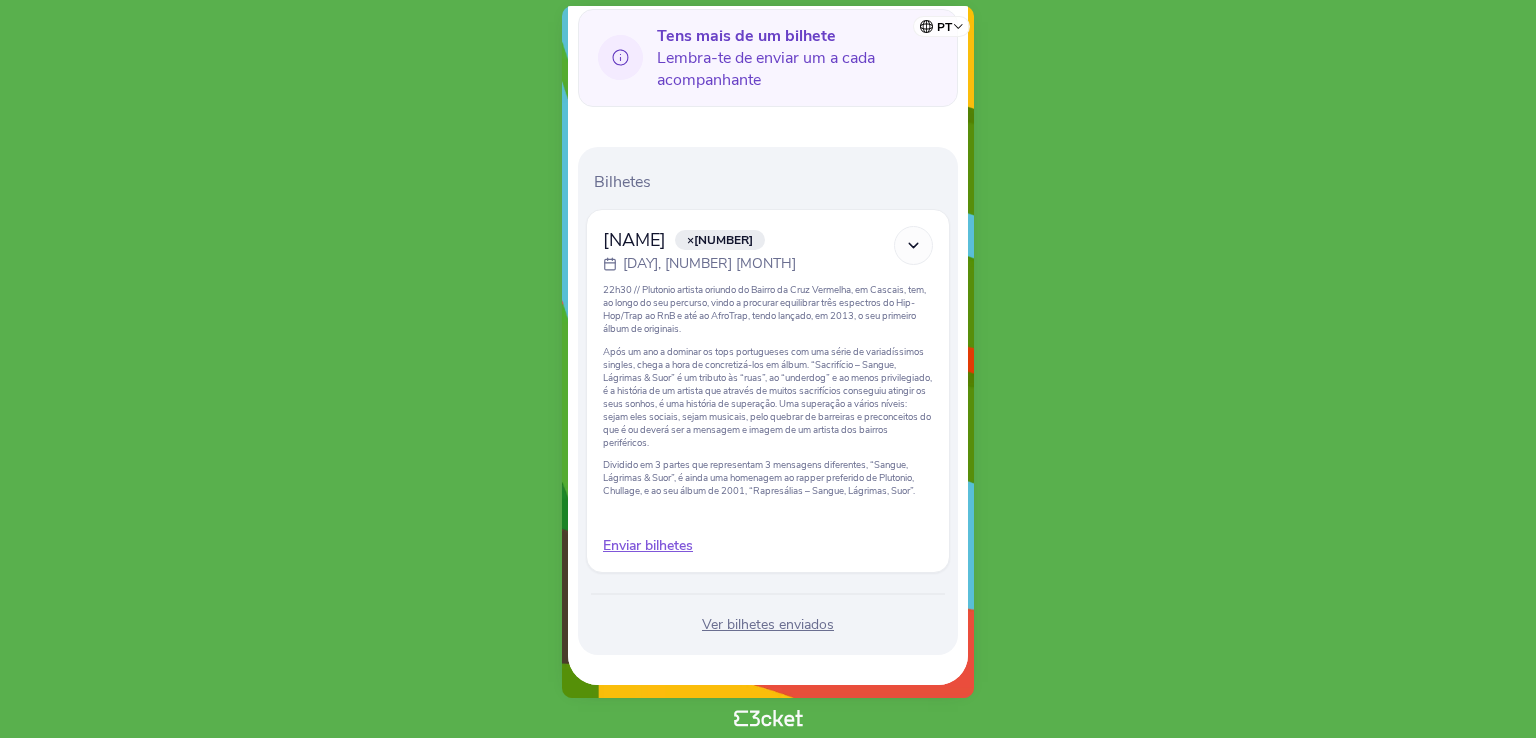 click on "Enviar bilhetes" at bounding box center (768, 546) 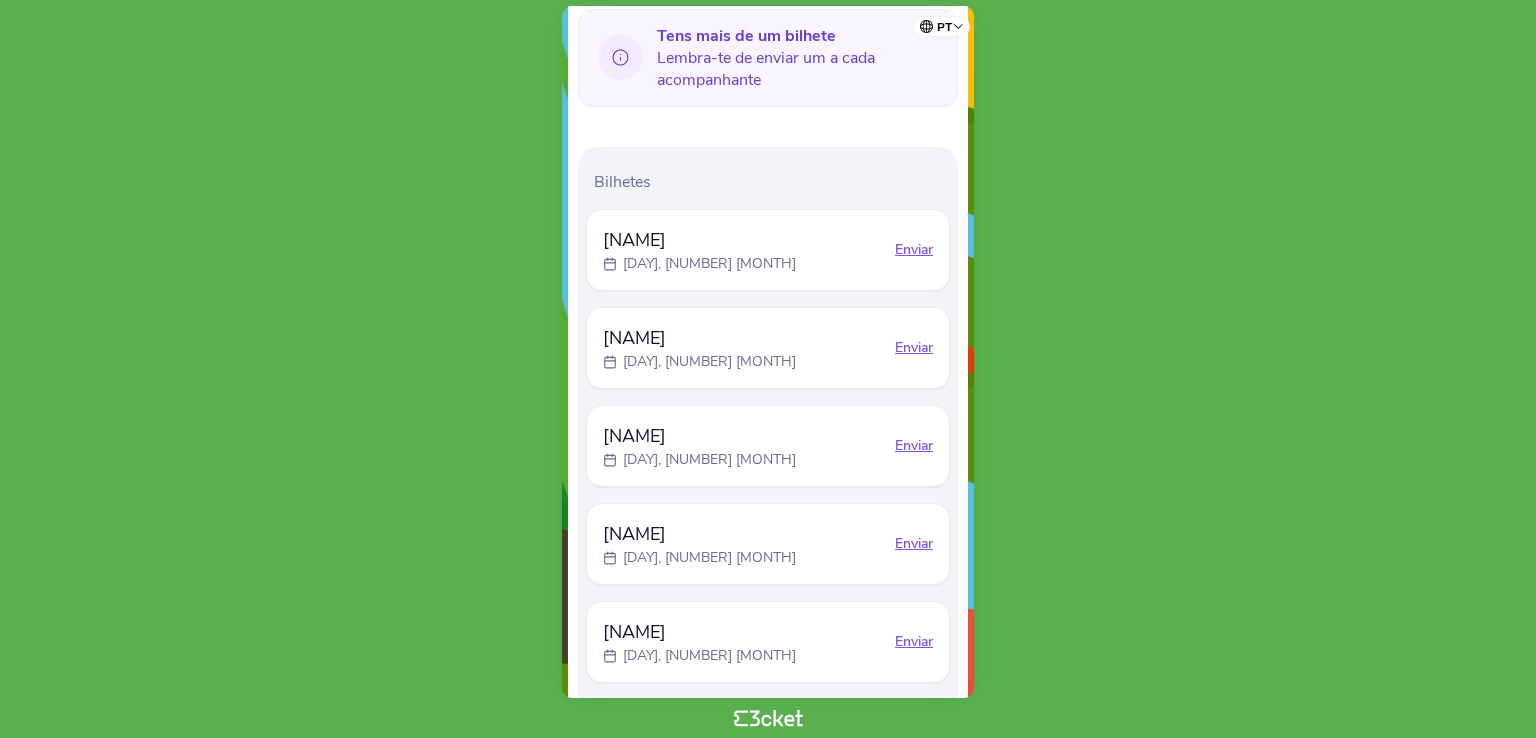 click on "Enviar" at bounding box center [914, 250] 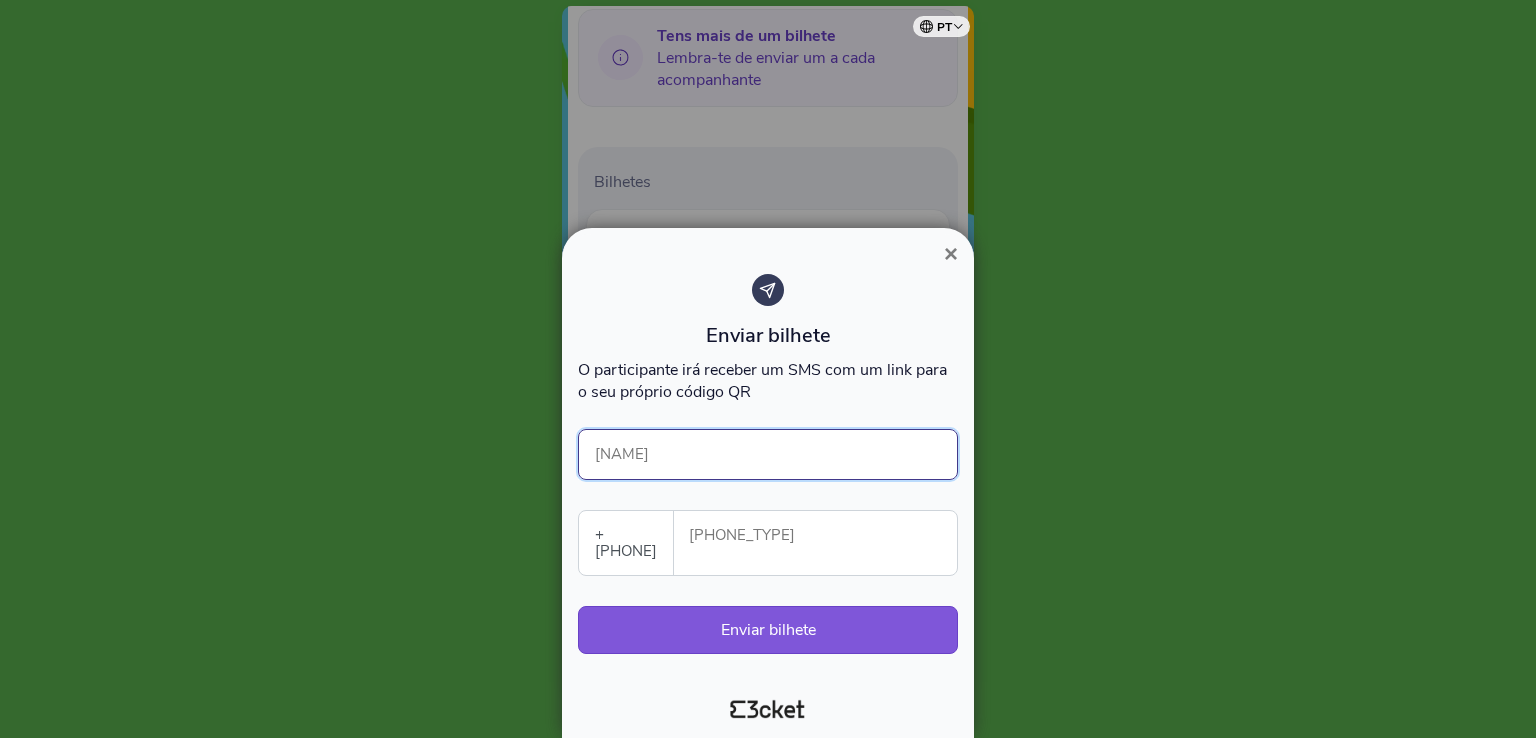 click on "[NAME]" at bounding box center [768, 454] 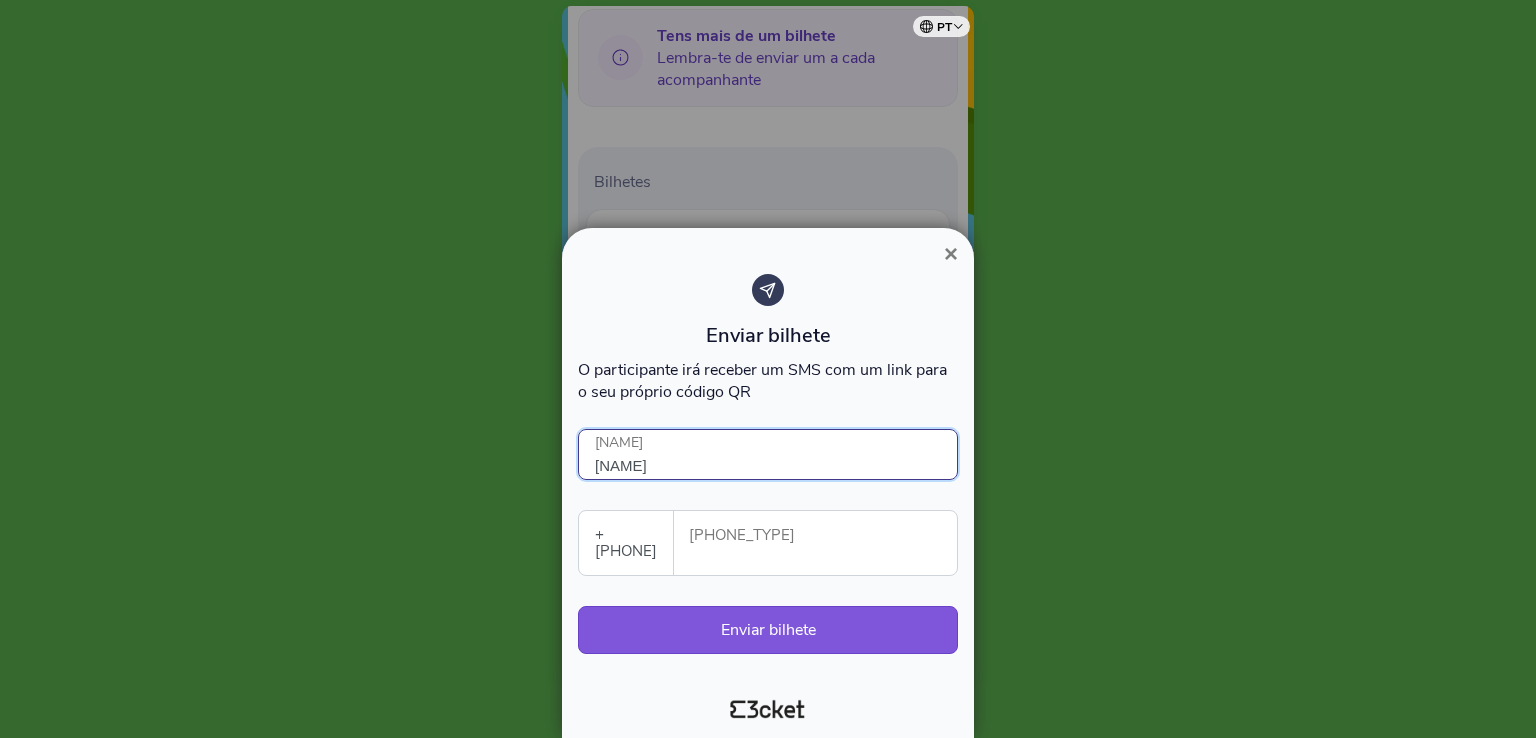 type on "Catarina Monteiro" 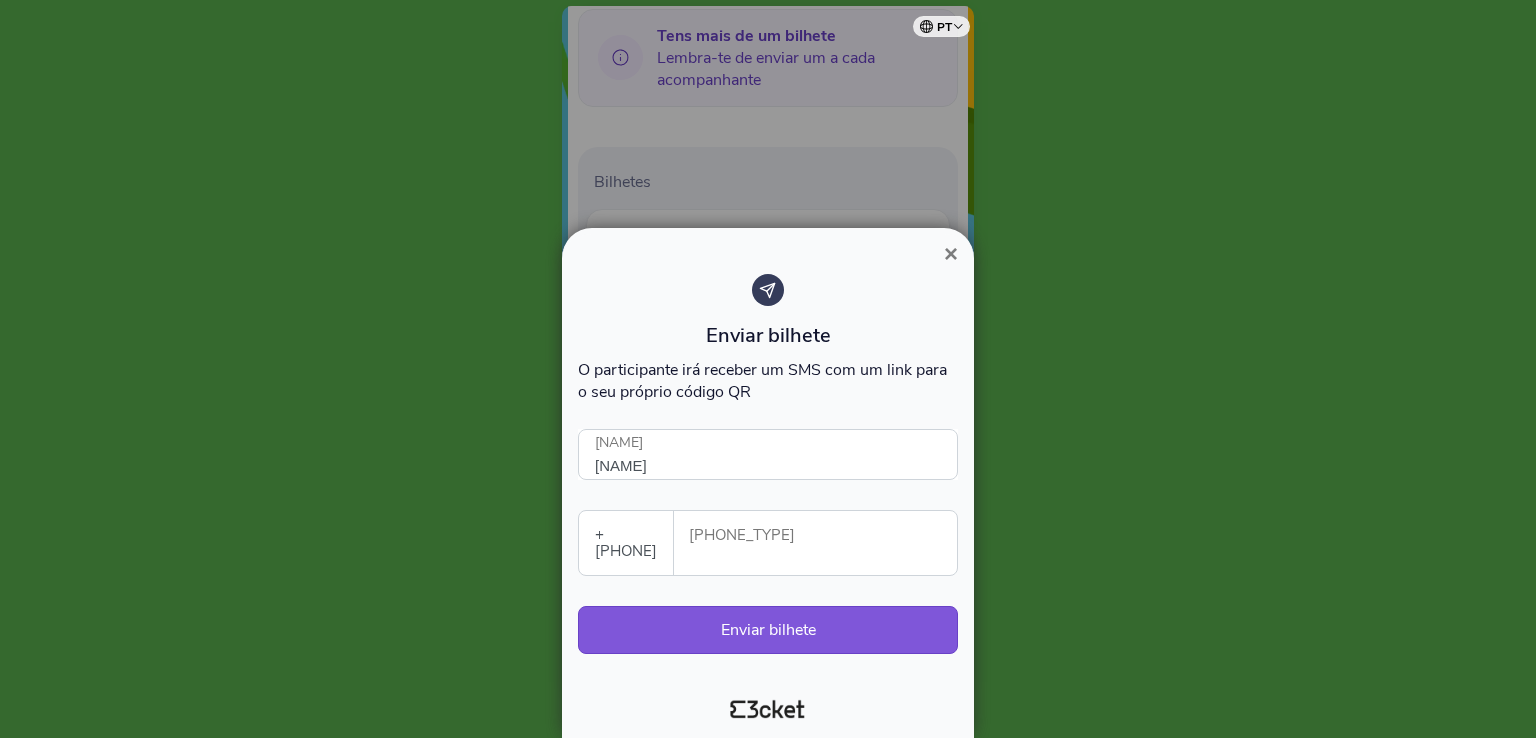 click on "Singapore (+[COUNTRY]" at bounding box center [823, 535] 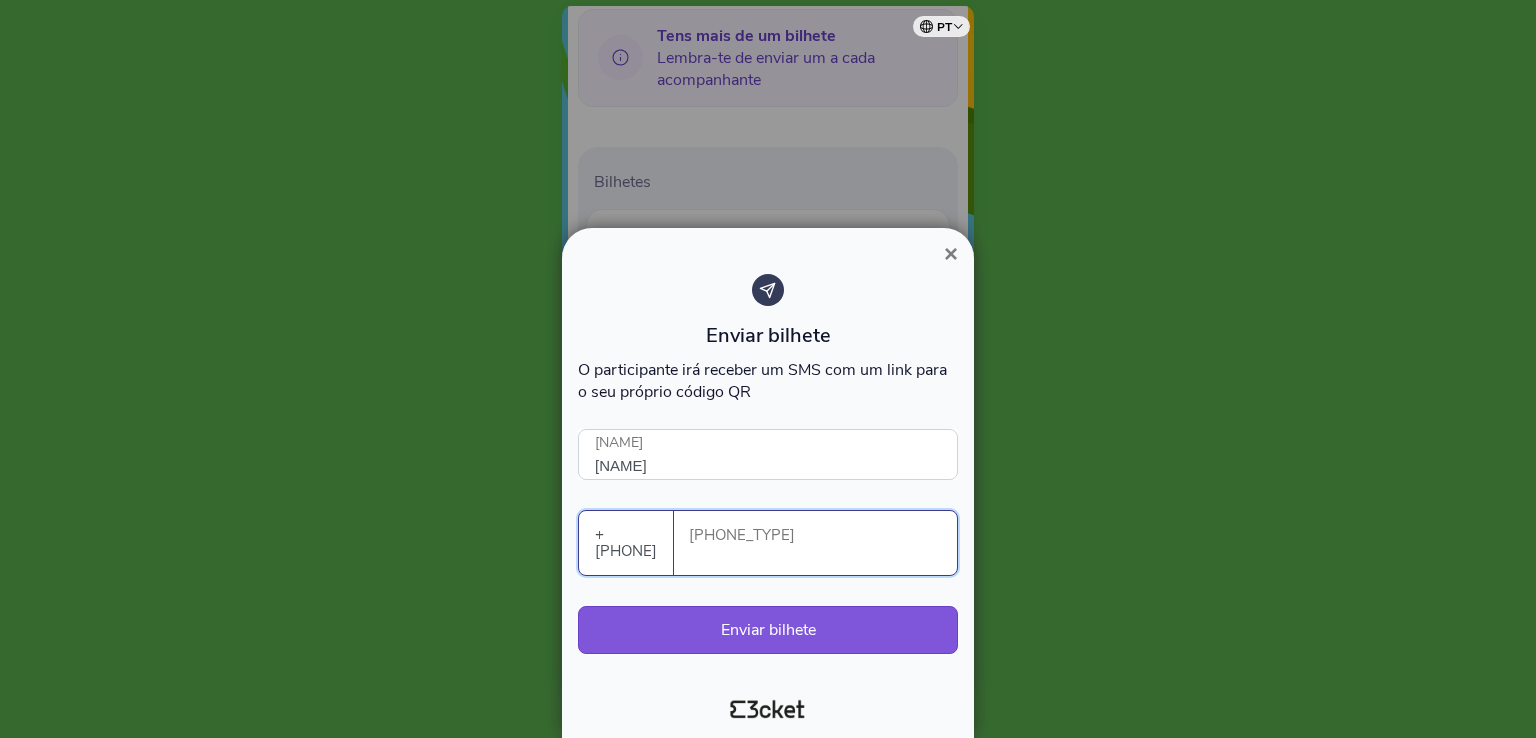 paste on "933152864" 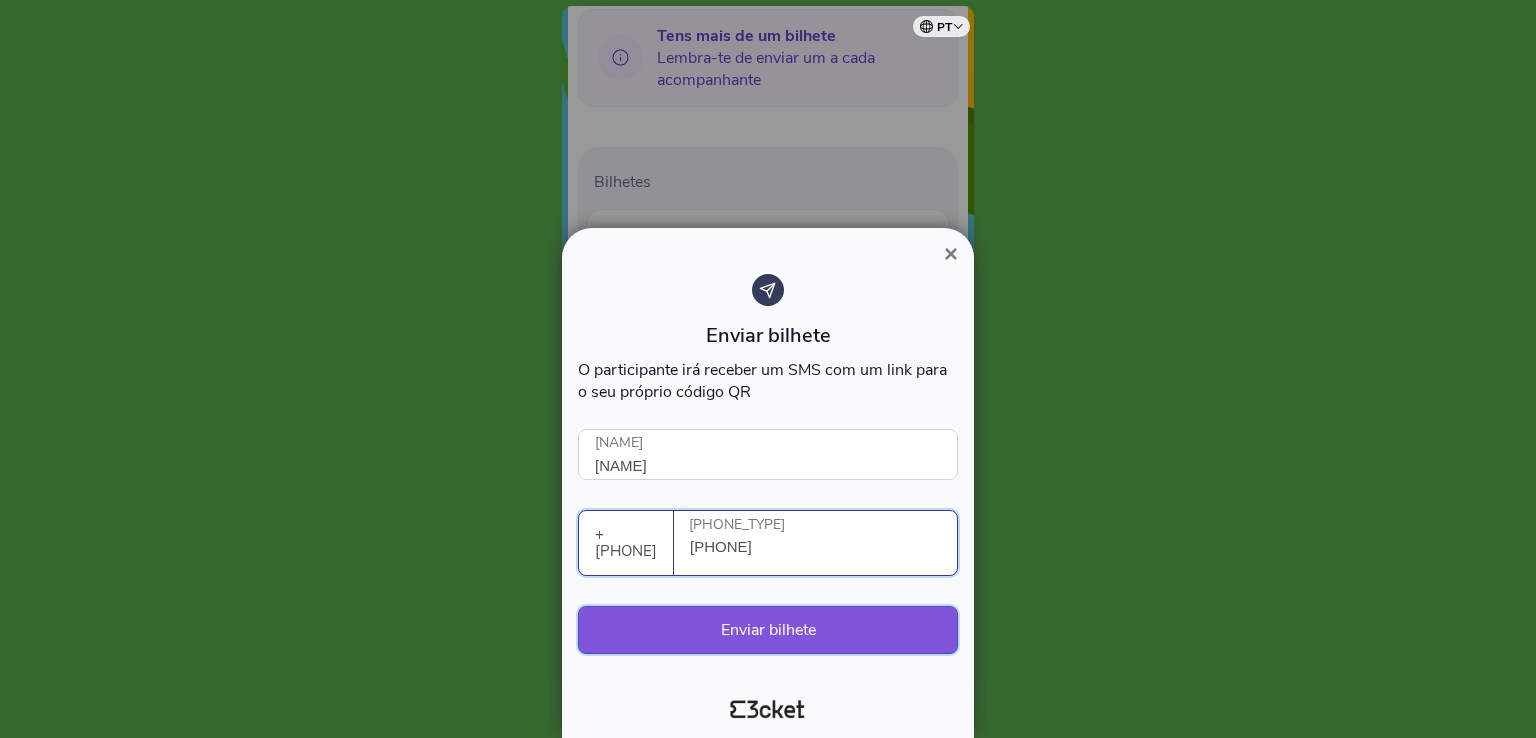 type on "933152864" 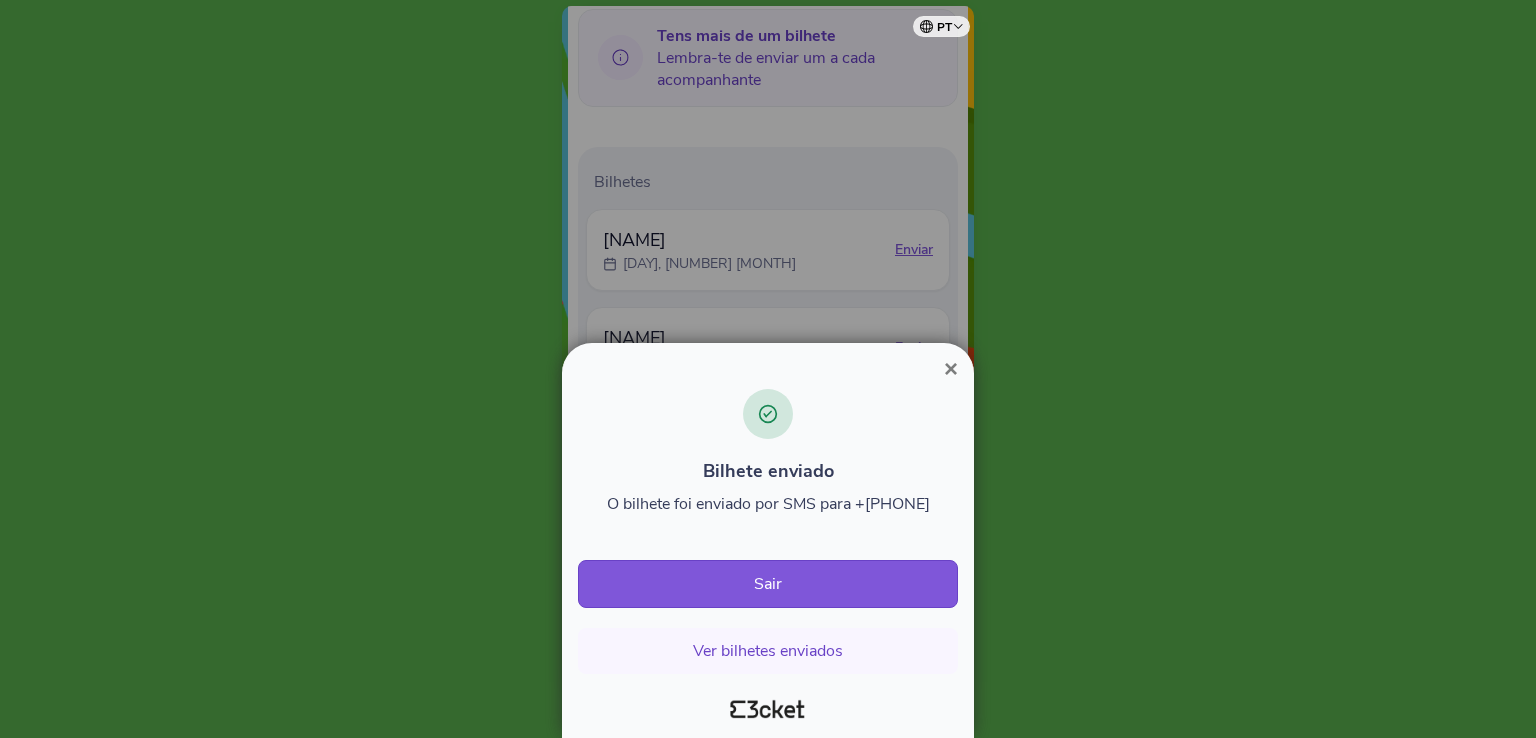 click on "×" at bounding box center [951, 368] 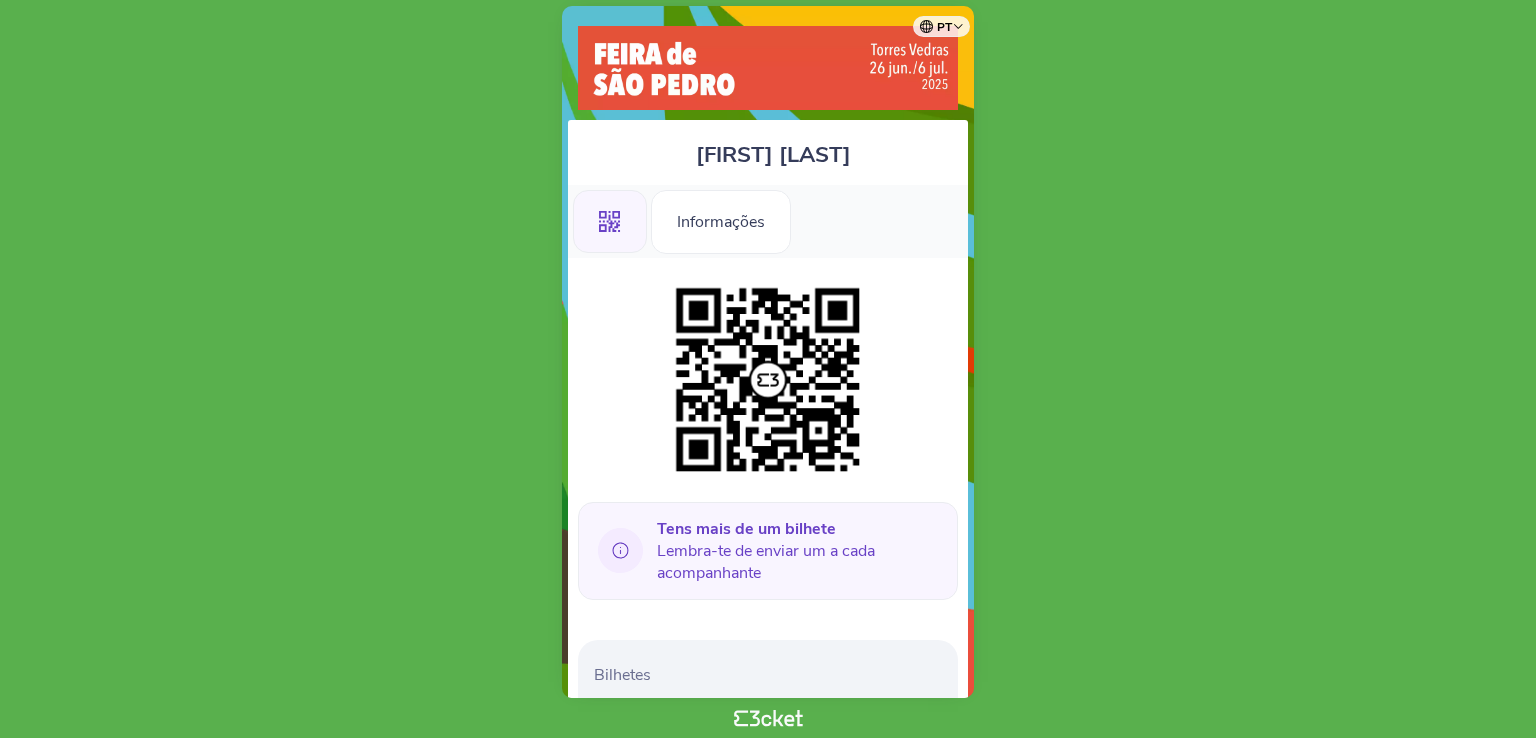 scroll, scrollTop: 0, scrollLeft: 0, axis: both 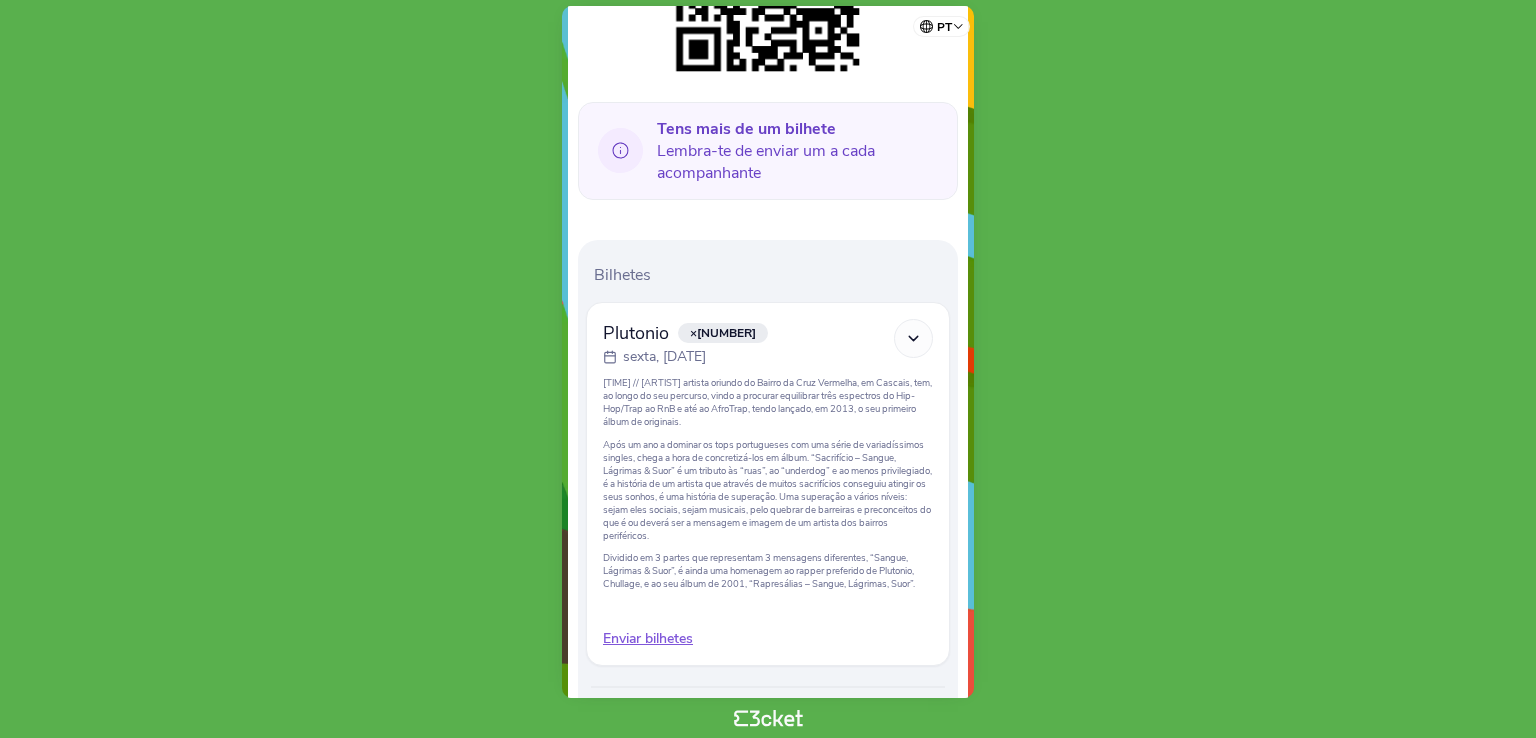 click on "Enviar bilhetes" at bounding box center (768, 639) 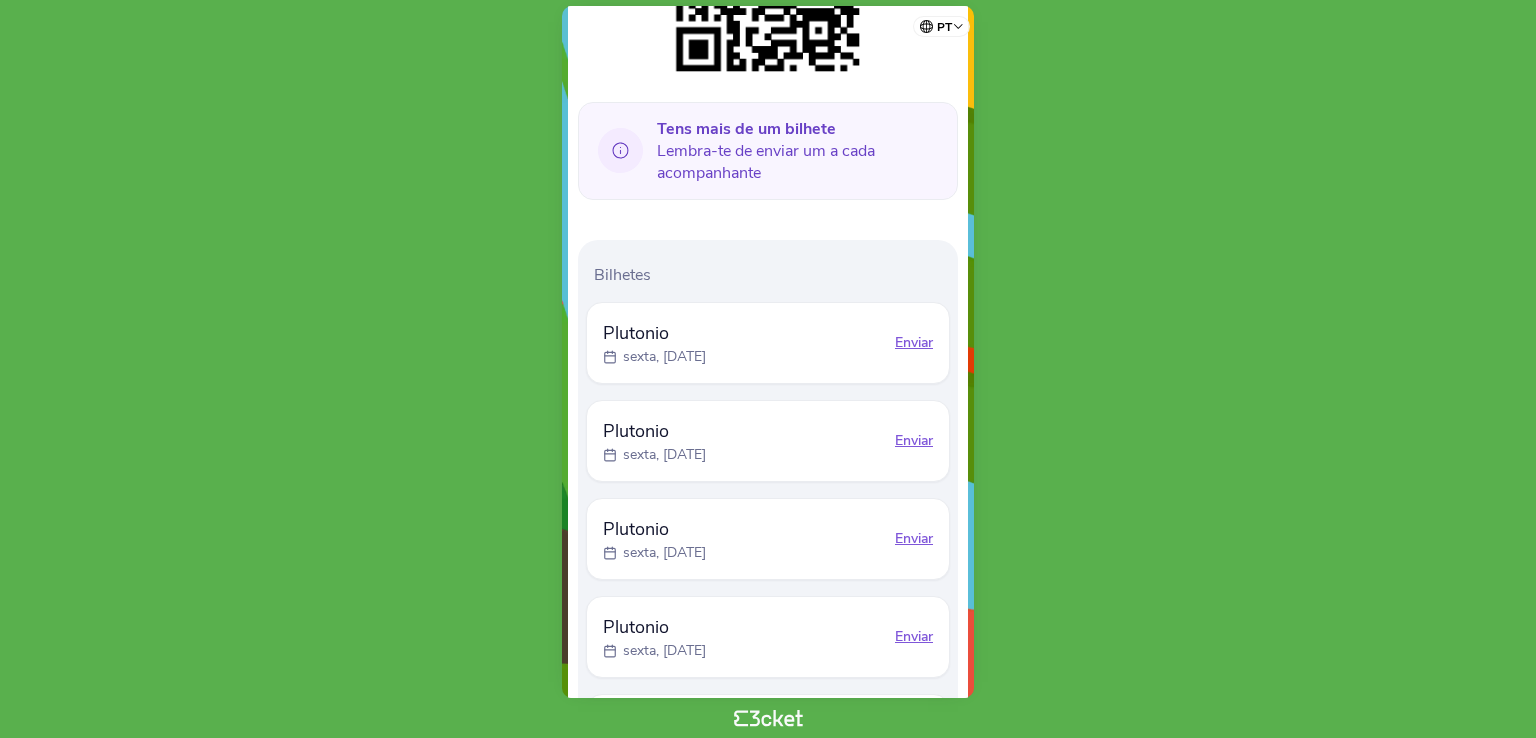 click on "Enviar" at bounding box center (914, 343) 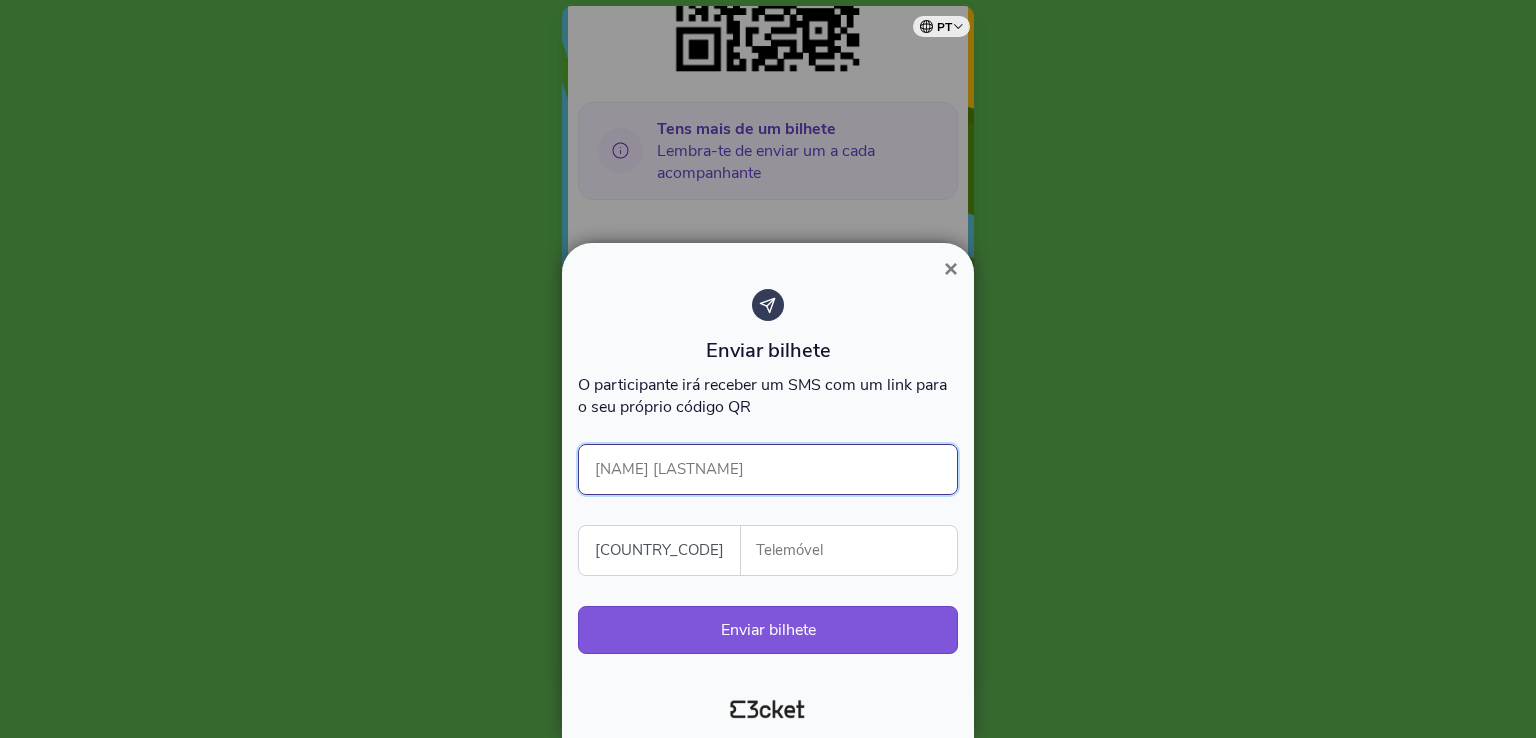 click on "[FIRST] [LAST]" at bounding box center (768, 469) 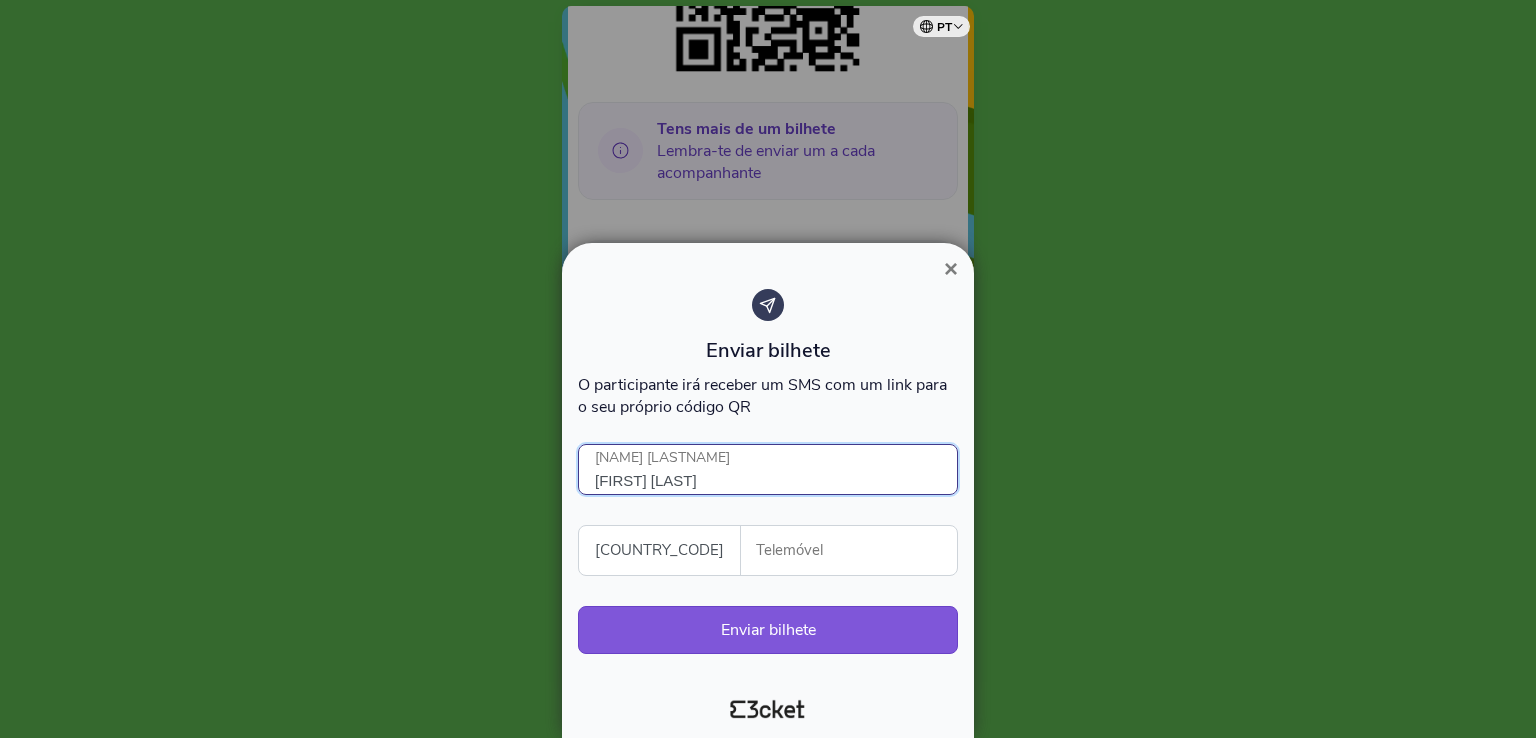 type on "Tomás Monteiro" 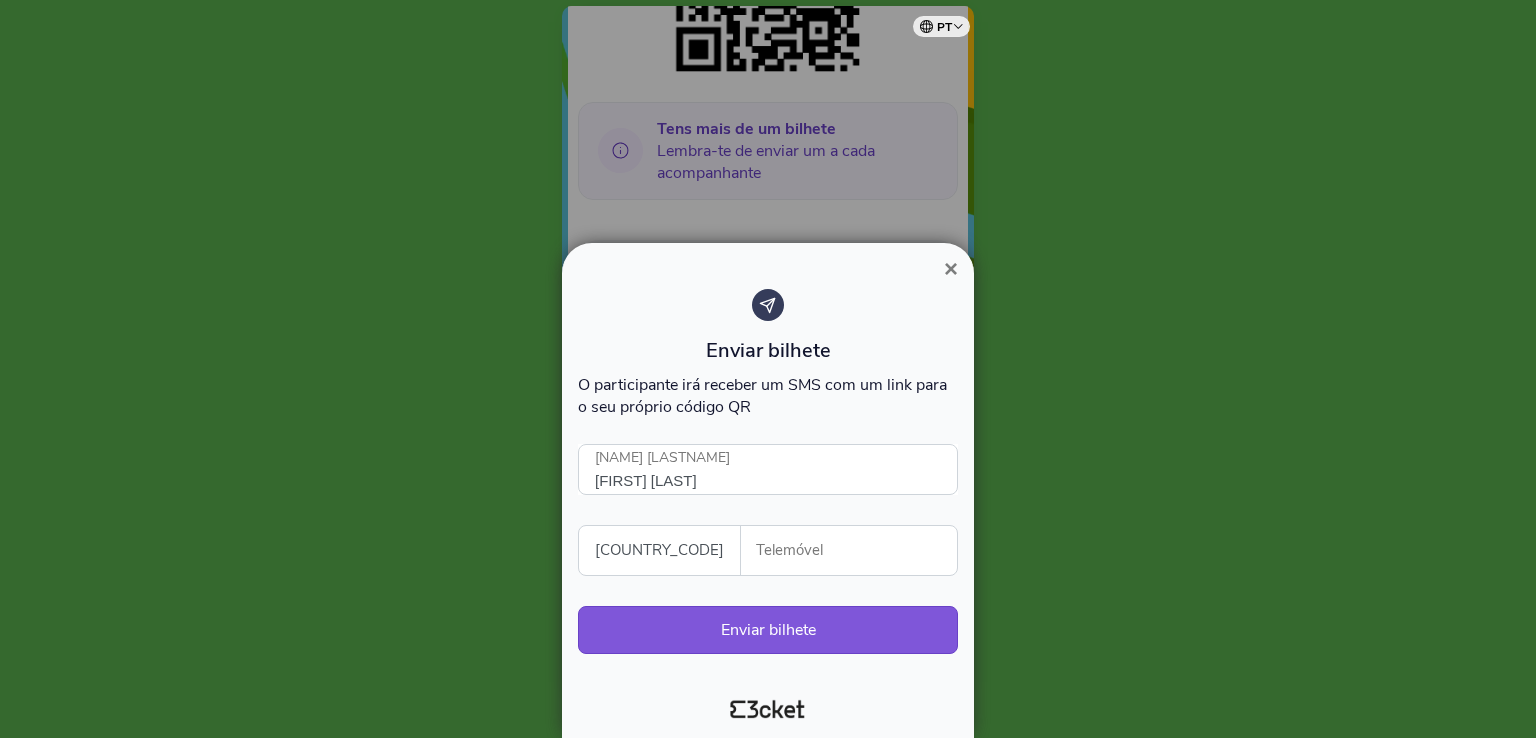 click on "Telemóvel" at bounding box center (857, 550) 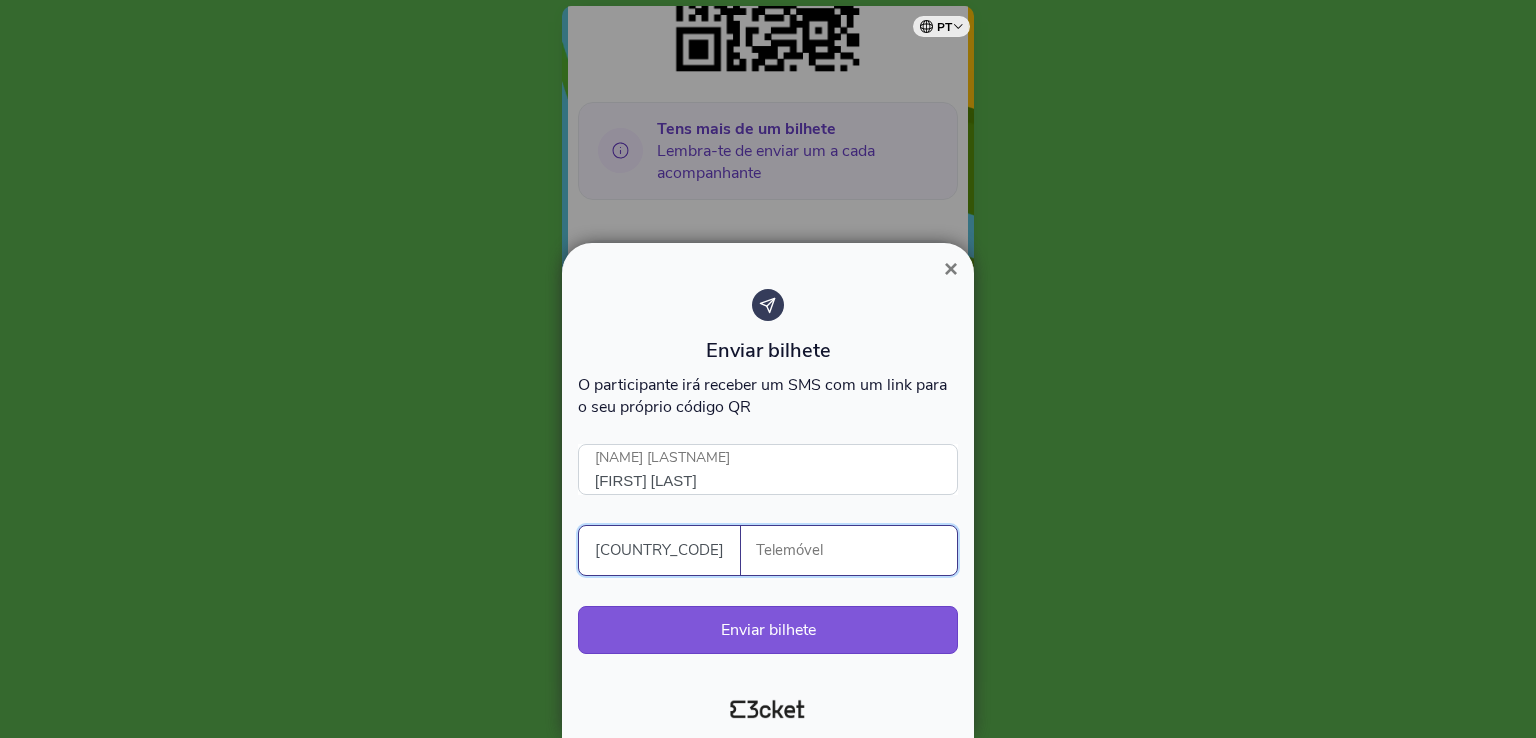 paste on "933152864" 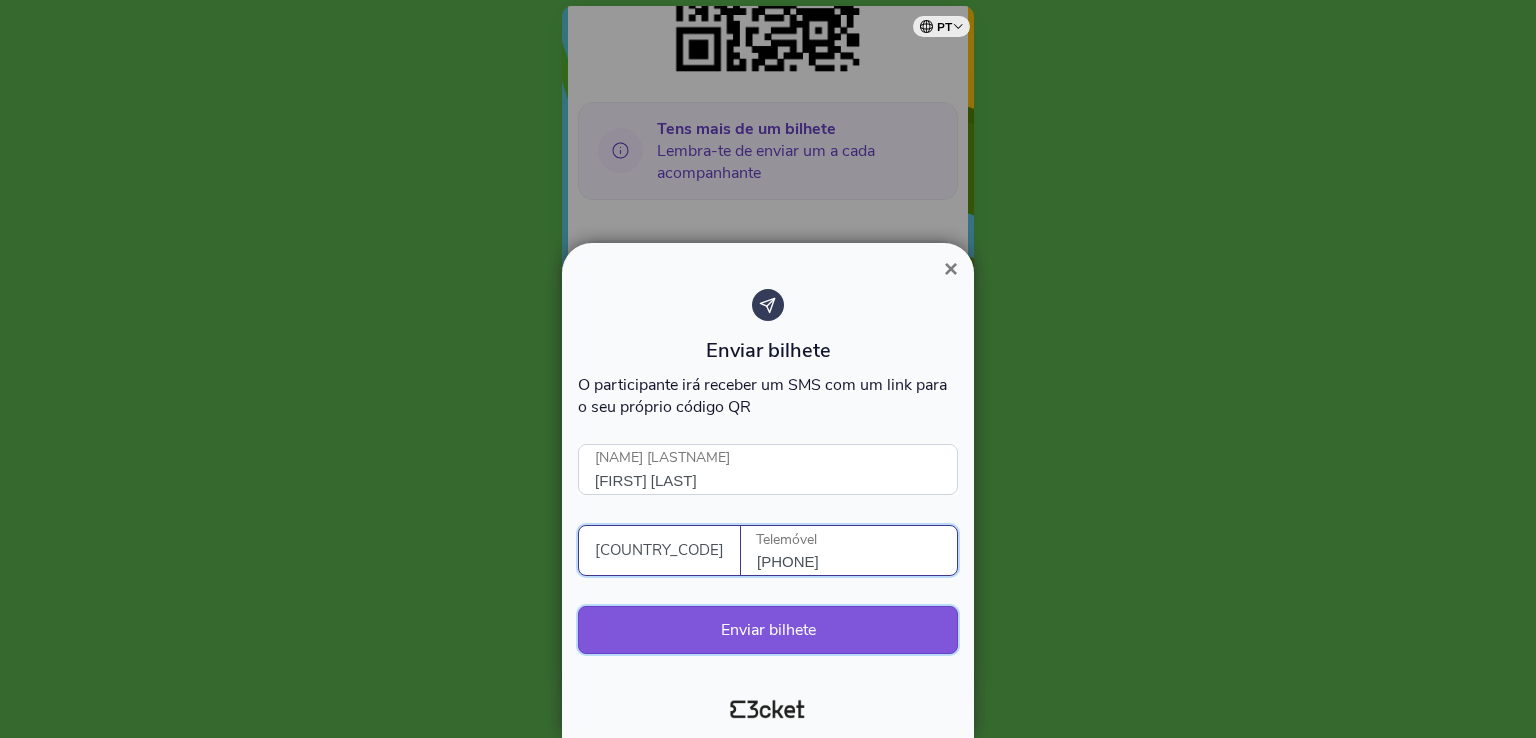 type on "933152864" 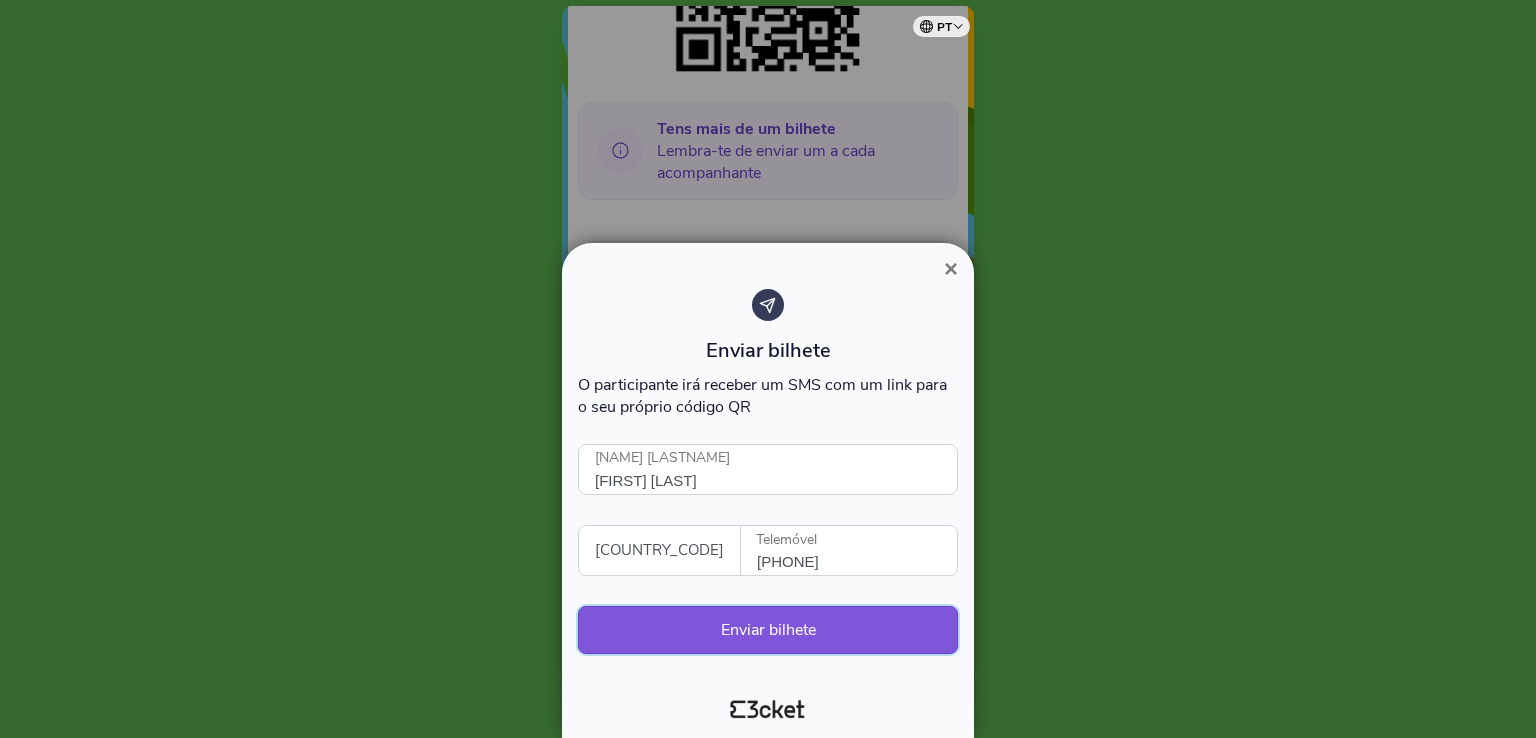 click on "Enviar bilhete" at bounding box center (768, 630) 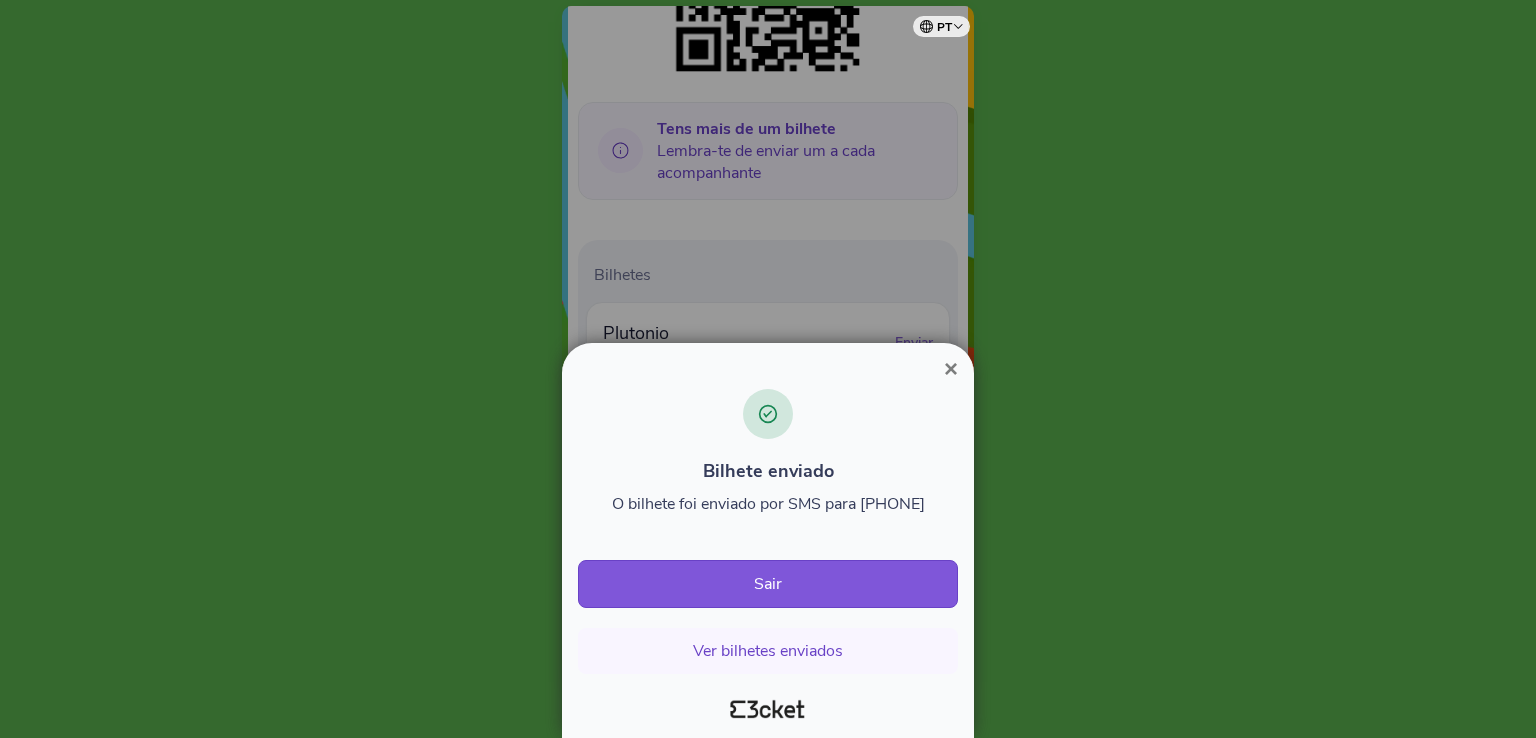 click on "×" at bounding box center (951, 368) 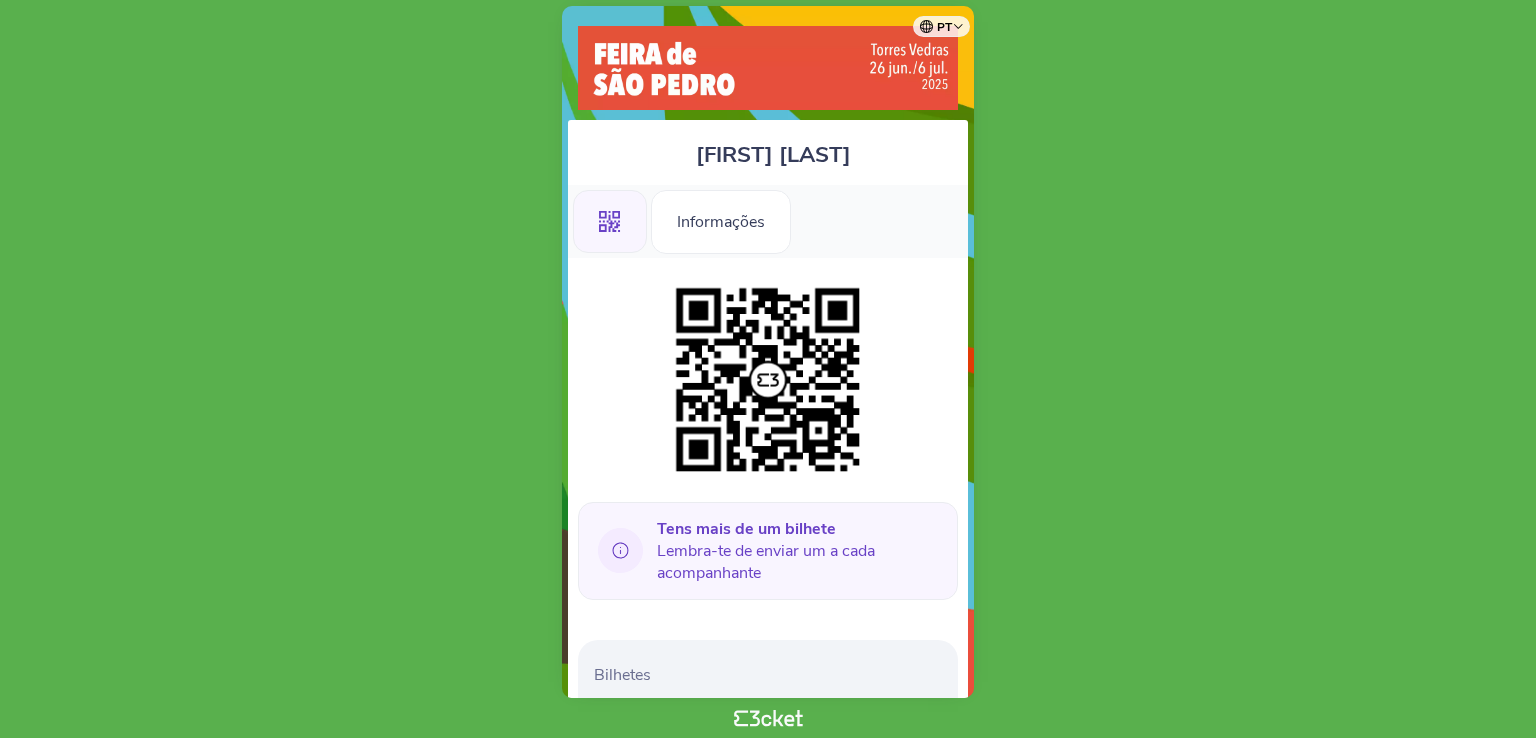 scroll, scrollTop: 0, scrollLeft: 0, axis: both 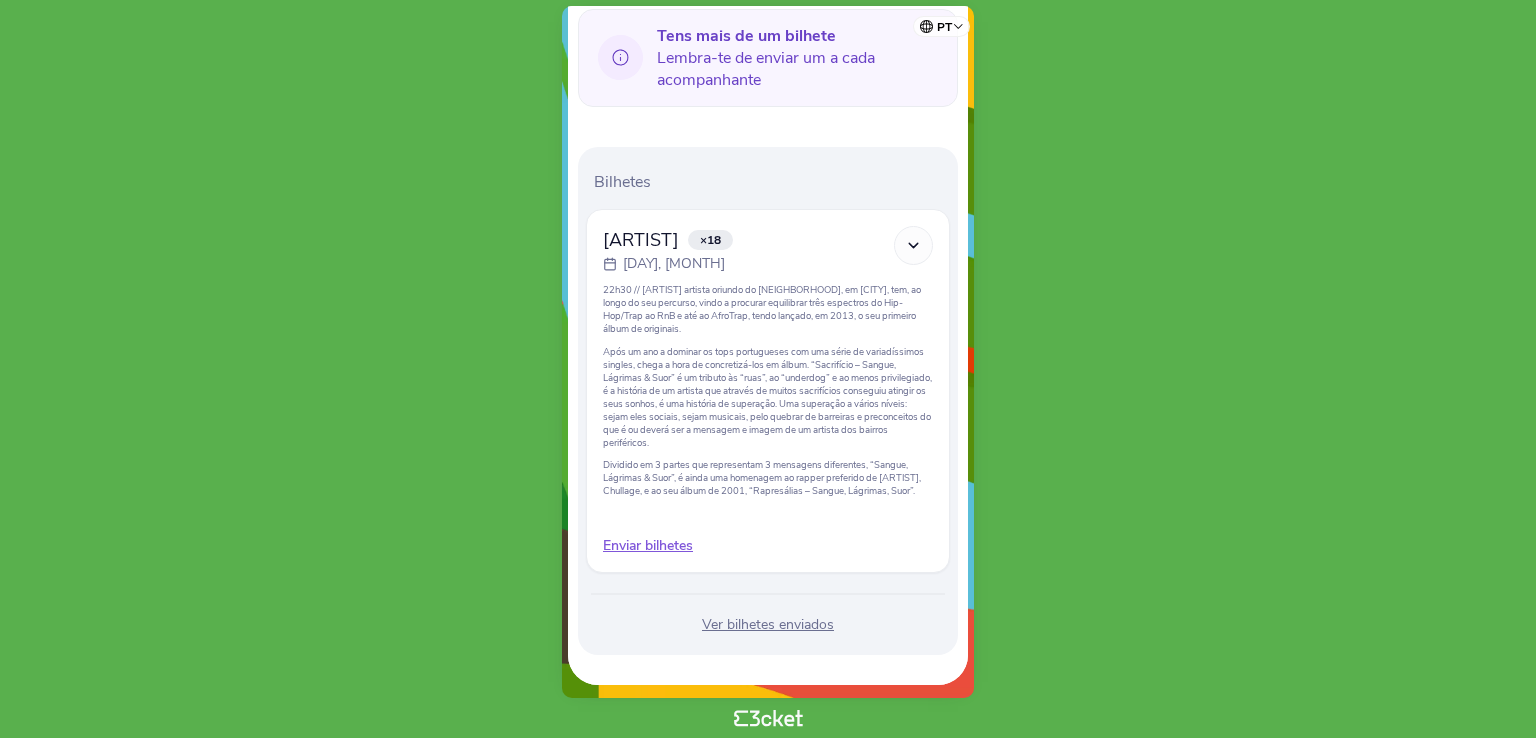 drag, startPoint x: 673, startPoint y: 539, endPoint x: 636, endPoint y: 2, distance: 538.2732 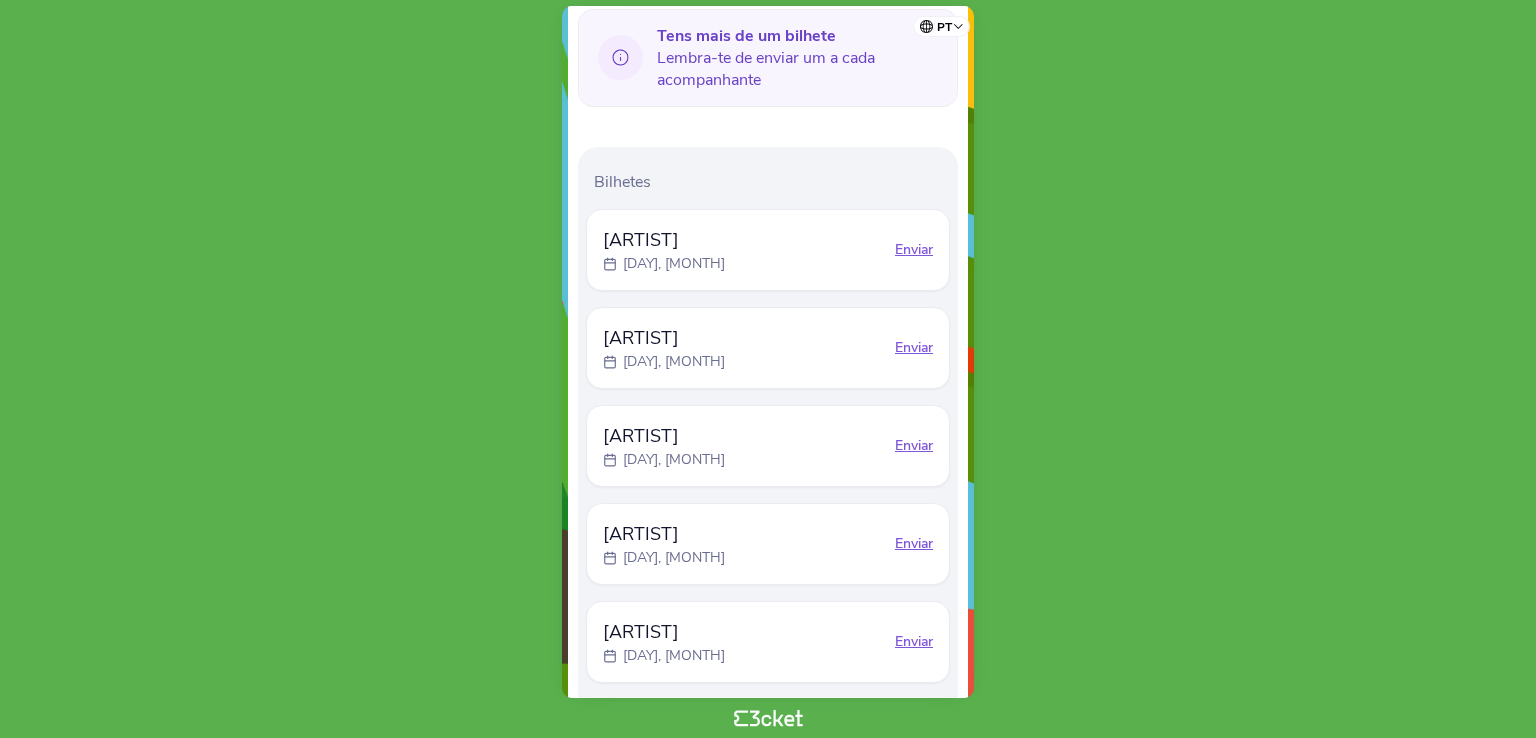 click on "Enviar" at bounding box center (914, 250) 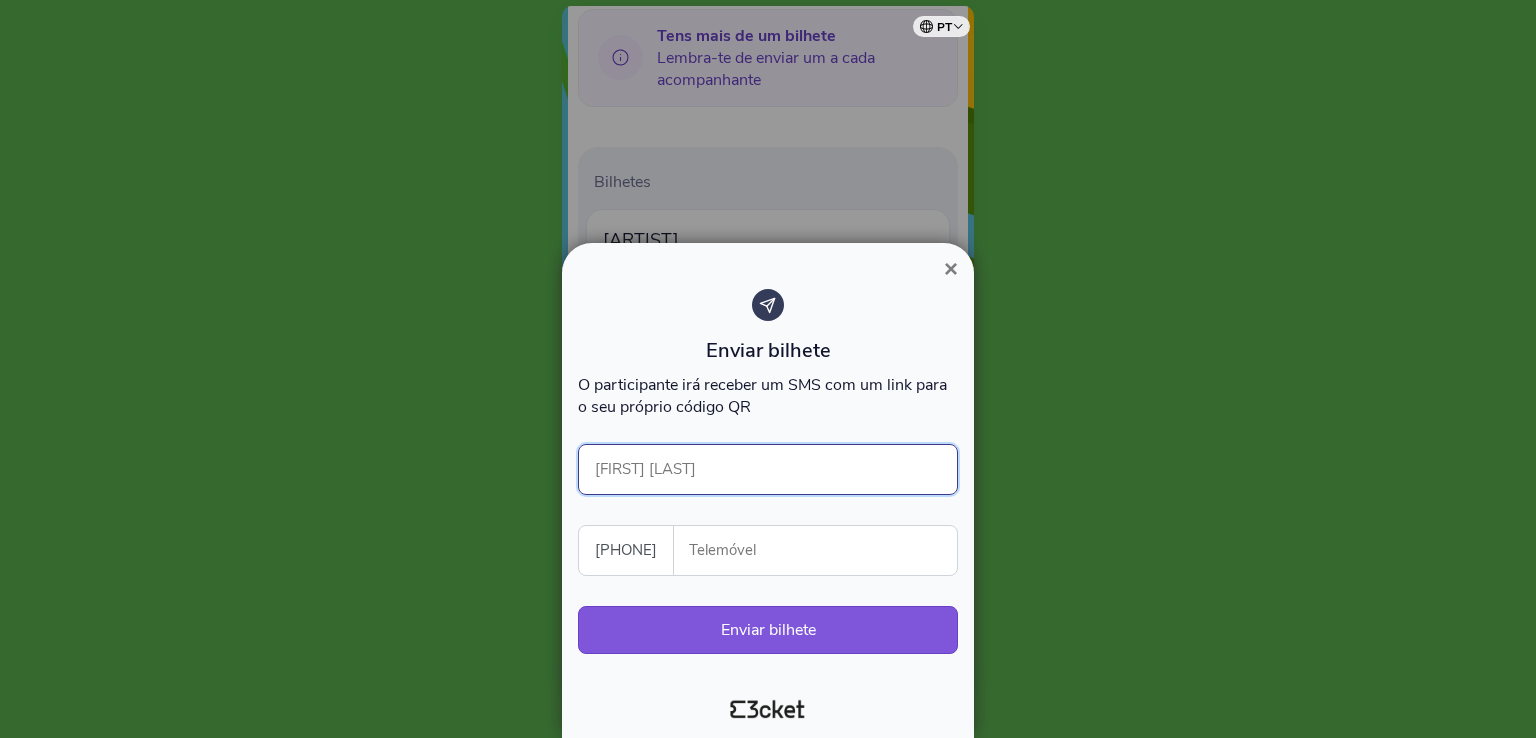 click on "[NAME]" at bounding box center [768, 469] 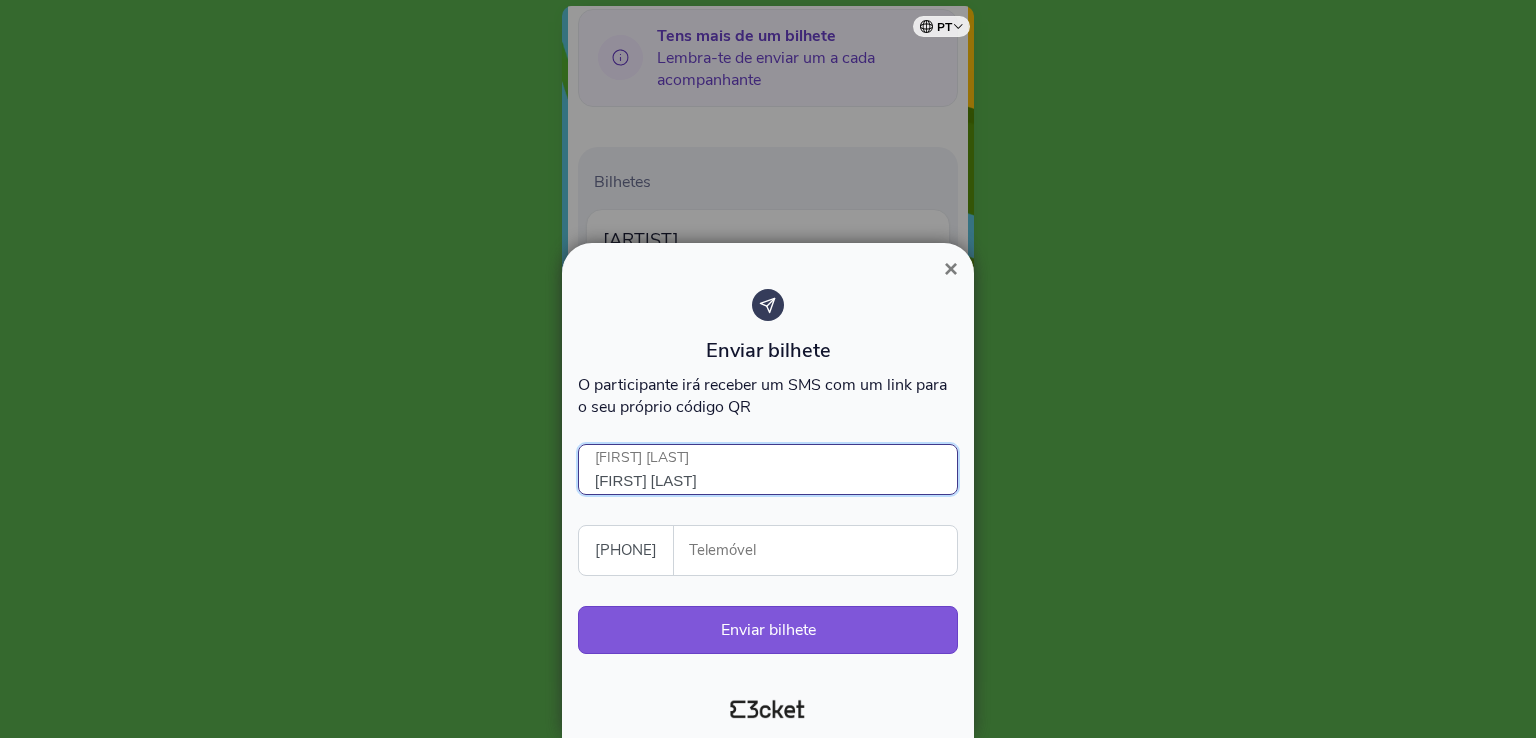 type on "Vanda Alves" 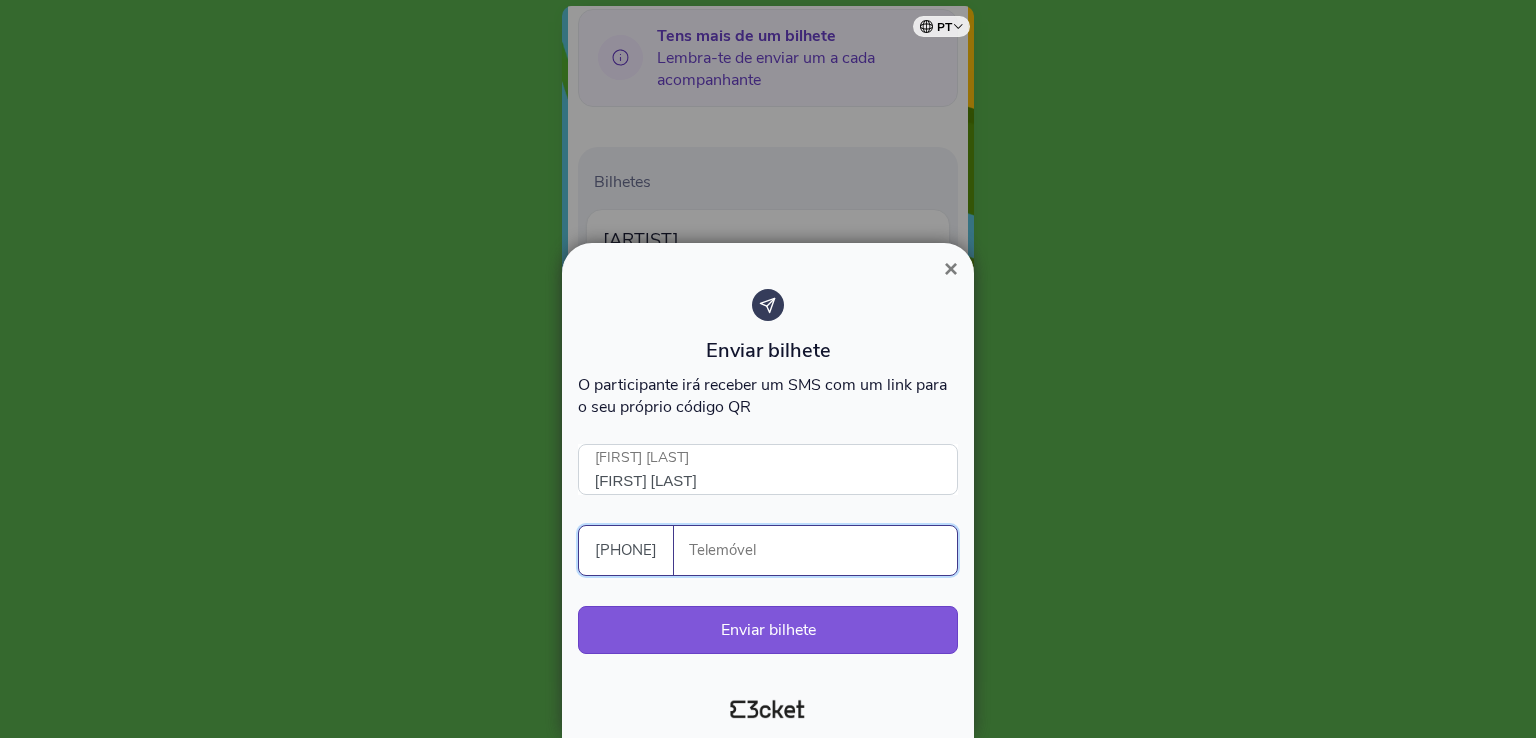 click on "[PHONE_TYPE]" at bounding box center [823, 550] 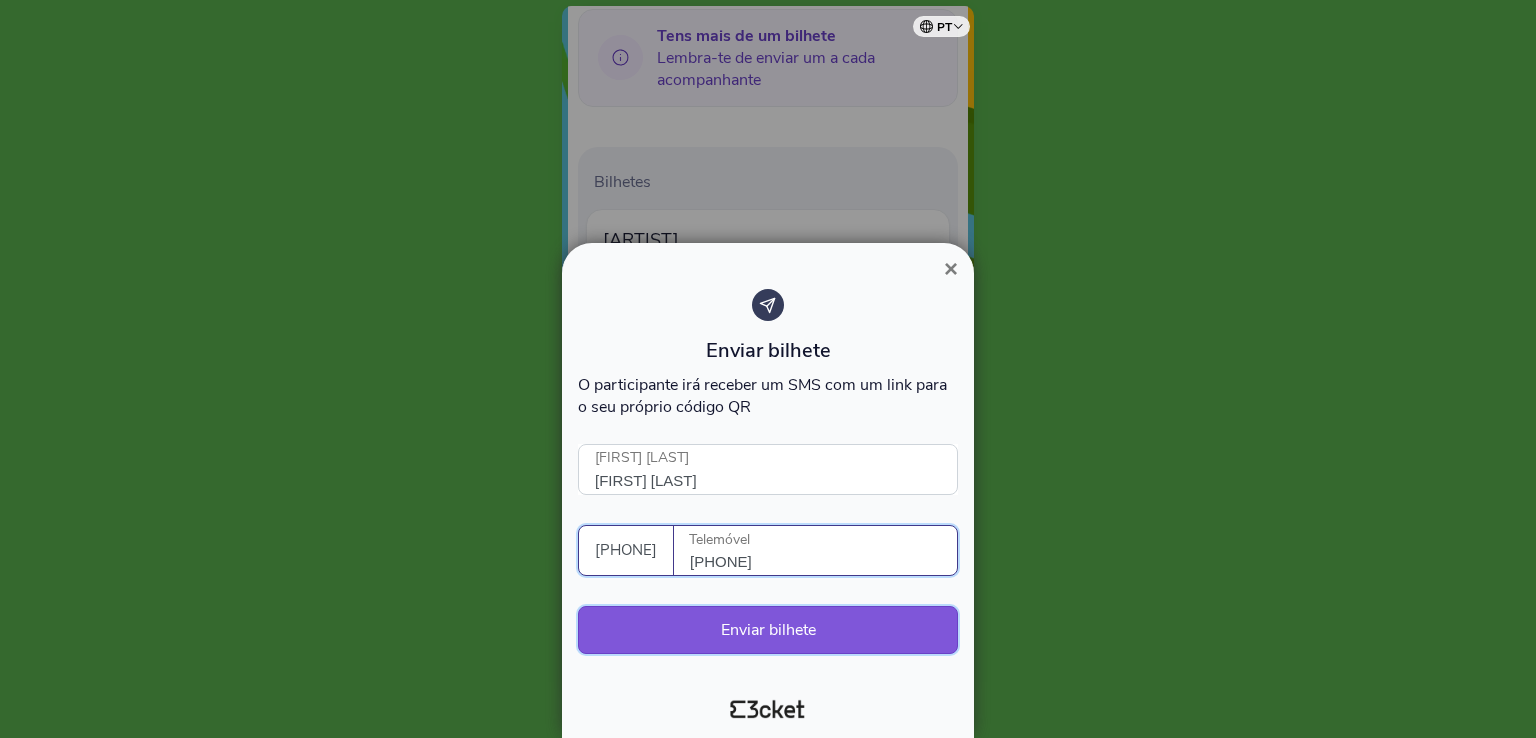 type on "913822985" 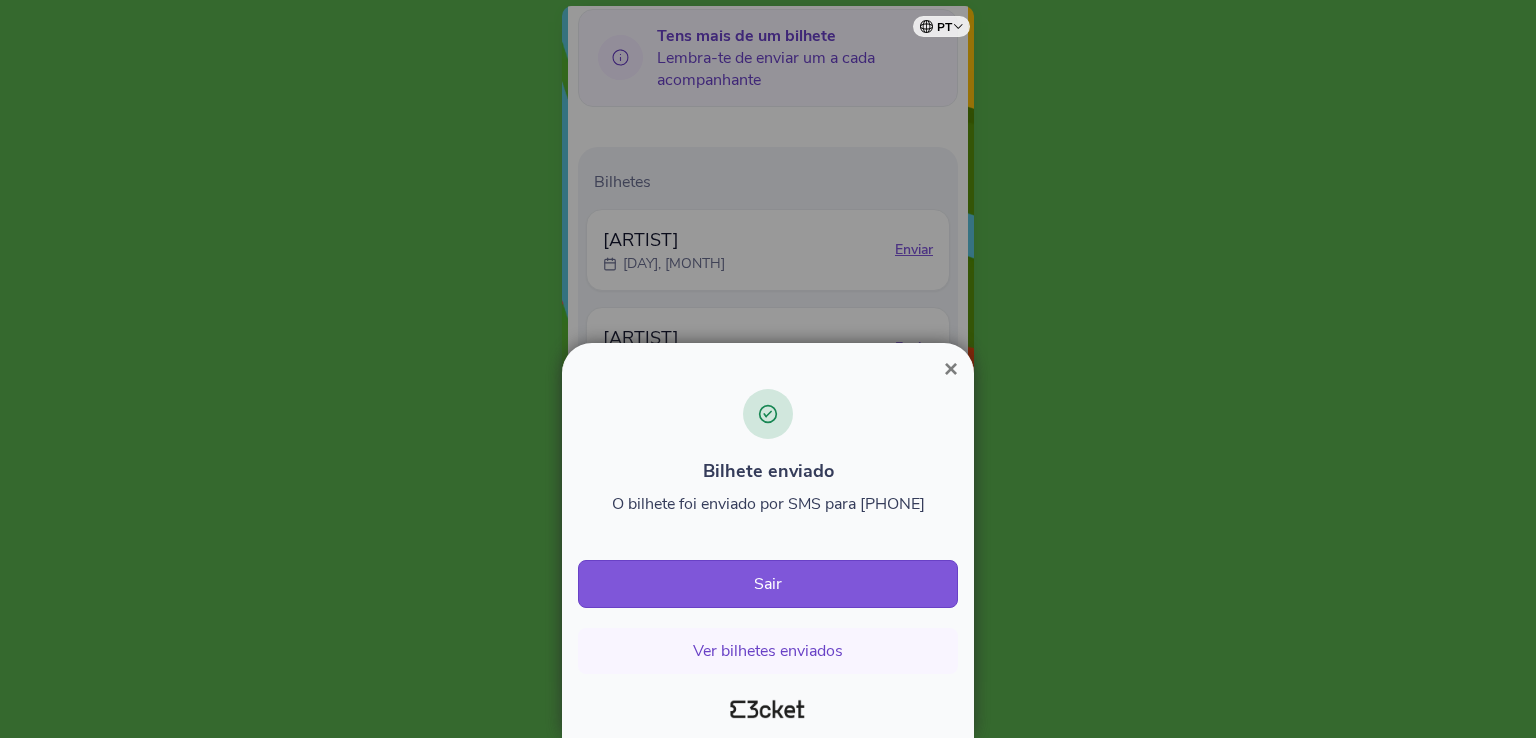 click on "×" at bounding box center (951, 368) 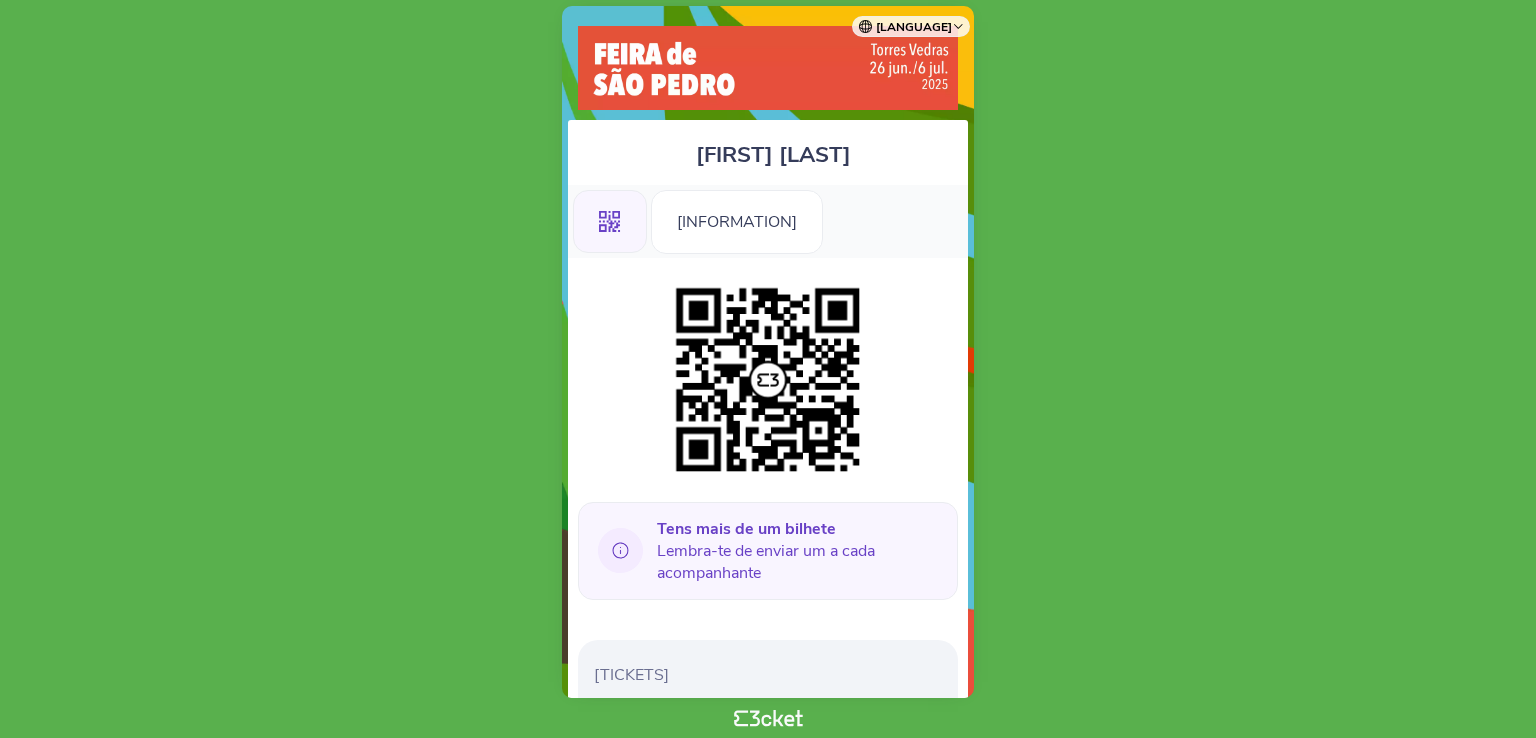 scroll, scrollTop: 0, scrollLeft: 0, axis: both 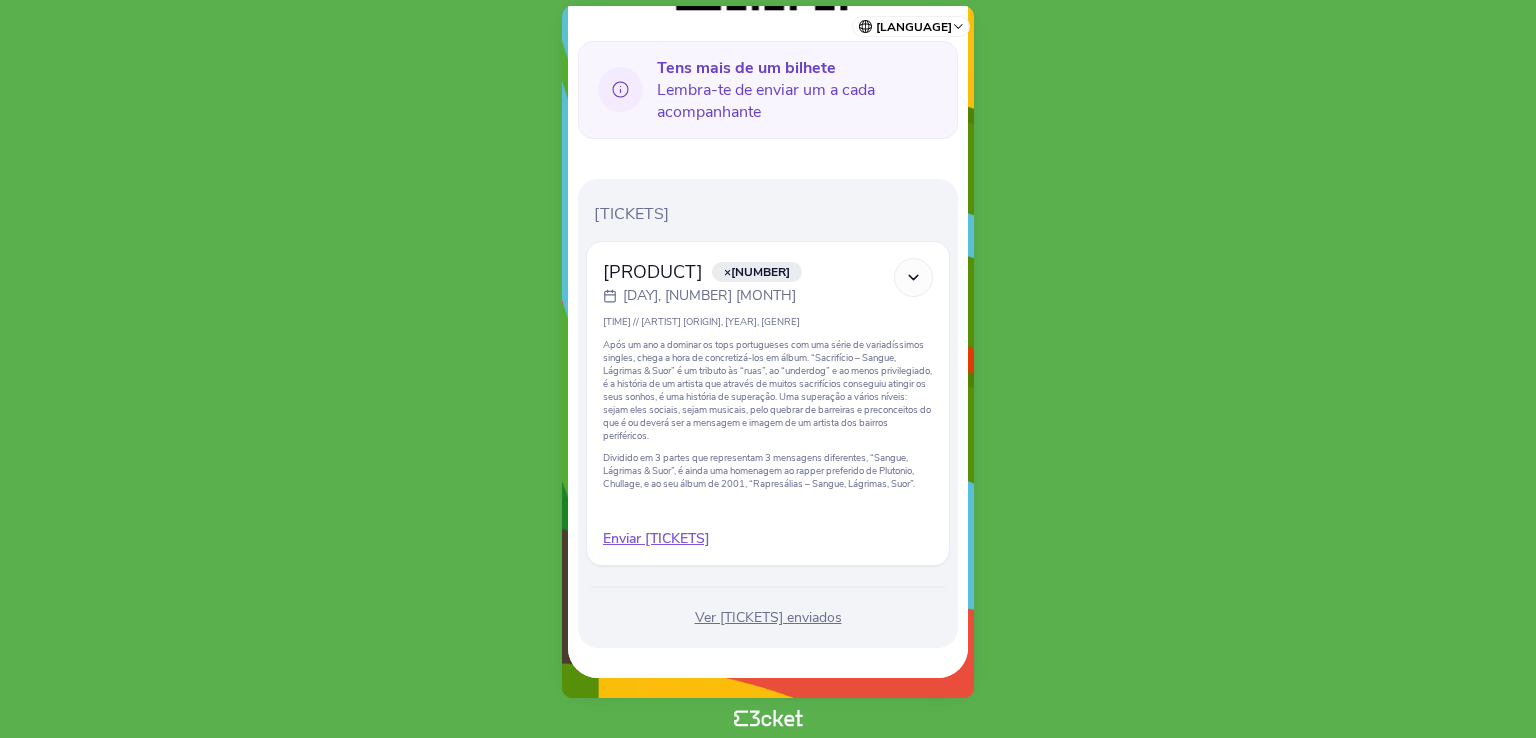 click on "Enviar bilhetes" at bounding box center (768, 539) 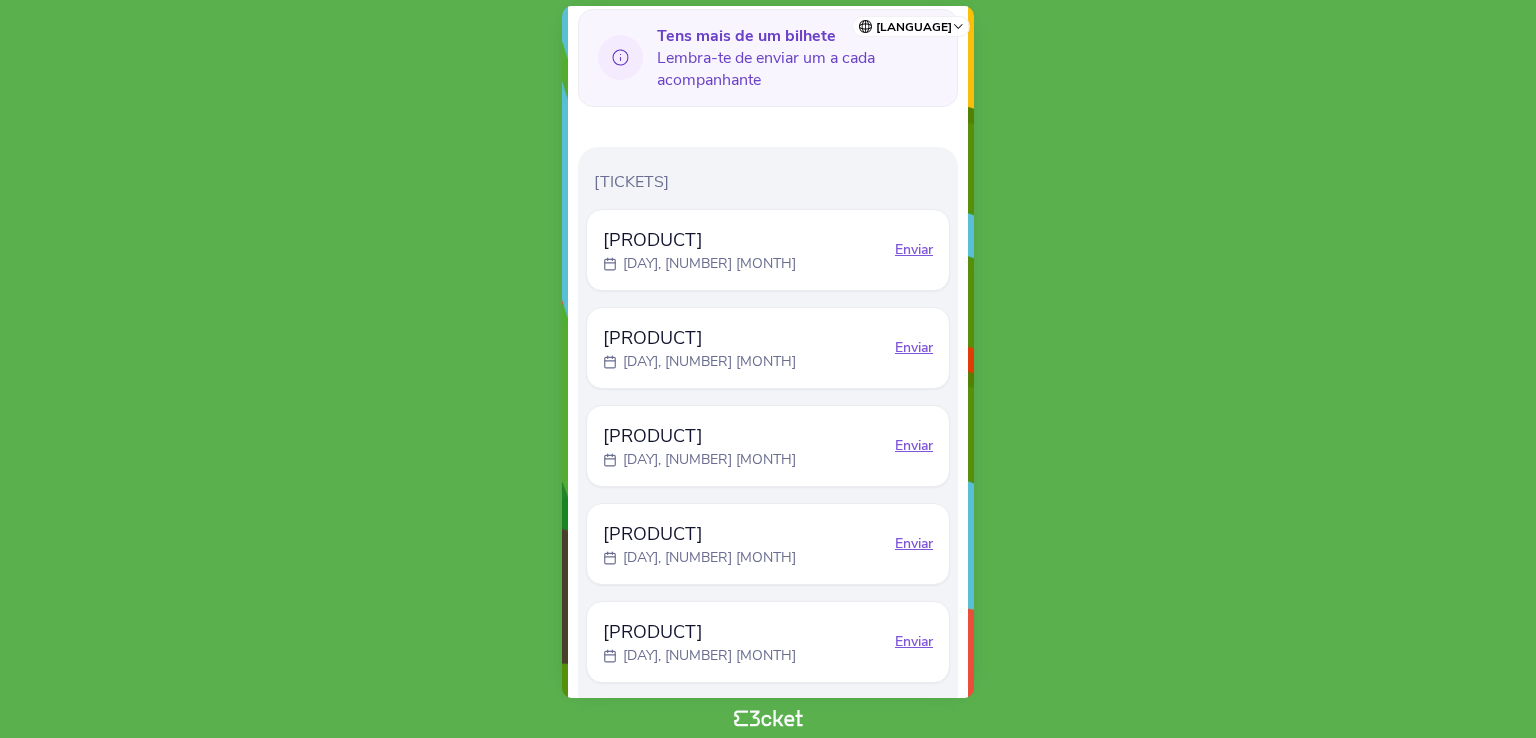 click on "Enviar" at bounding box center (914, 250) 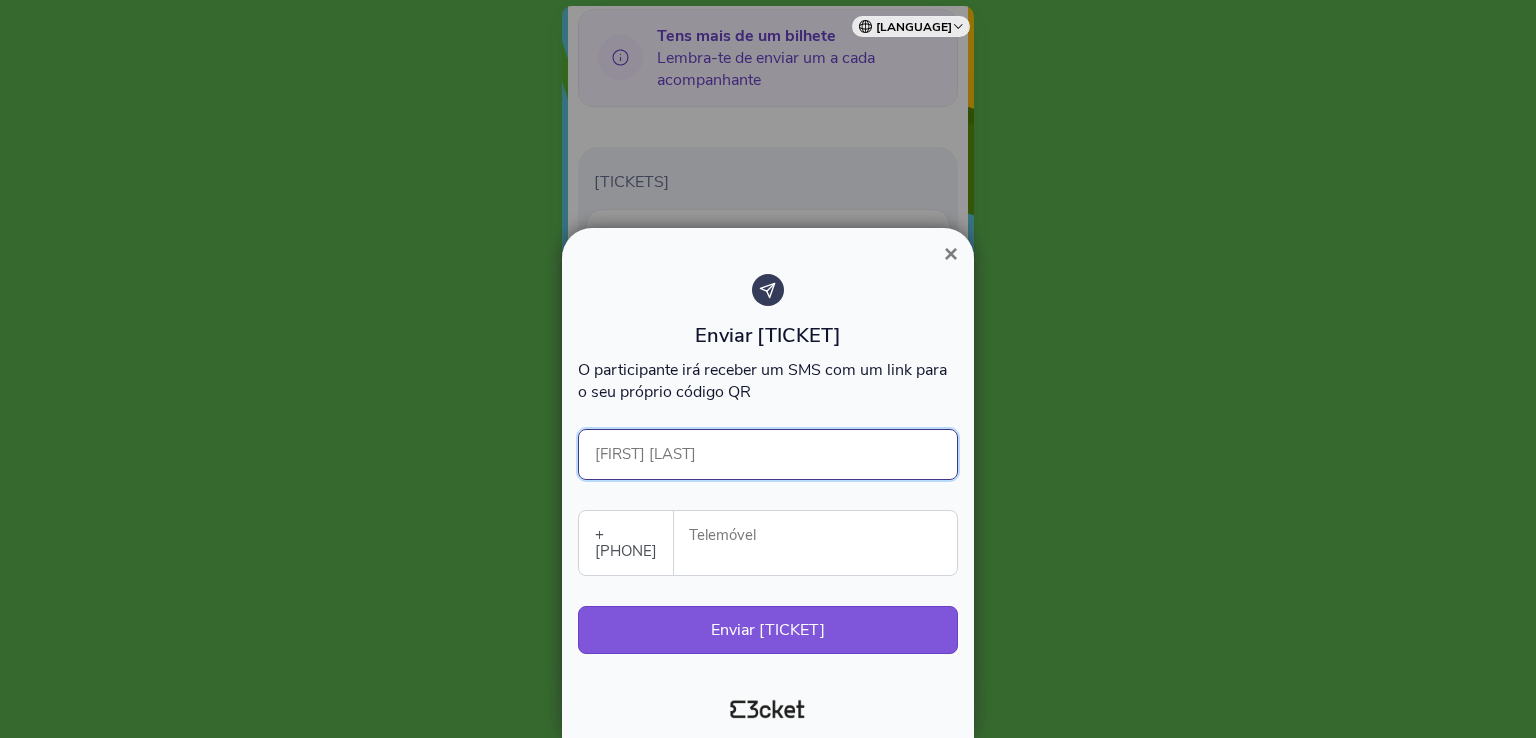 click on "[NAME]" at bounding box center (768, 454) 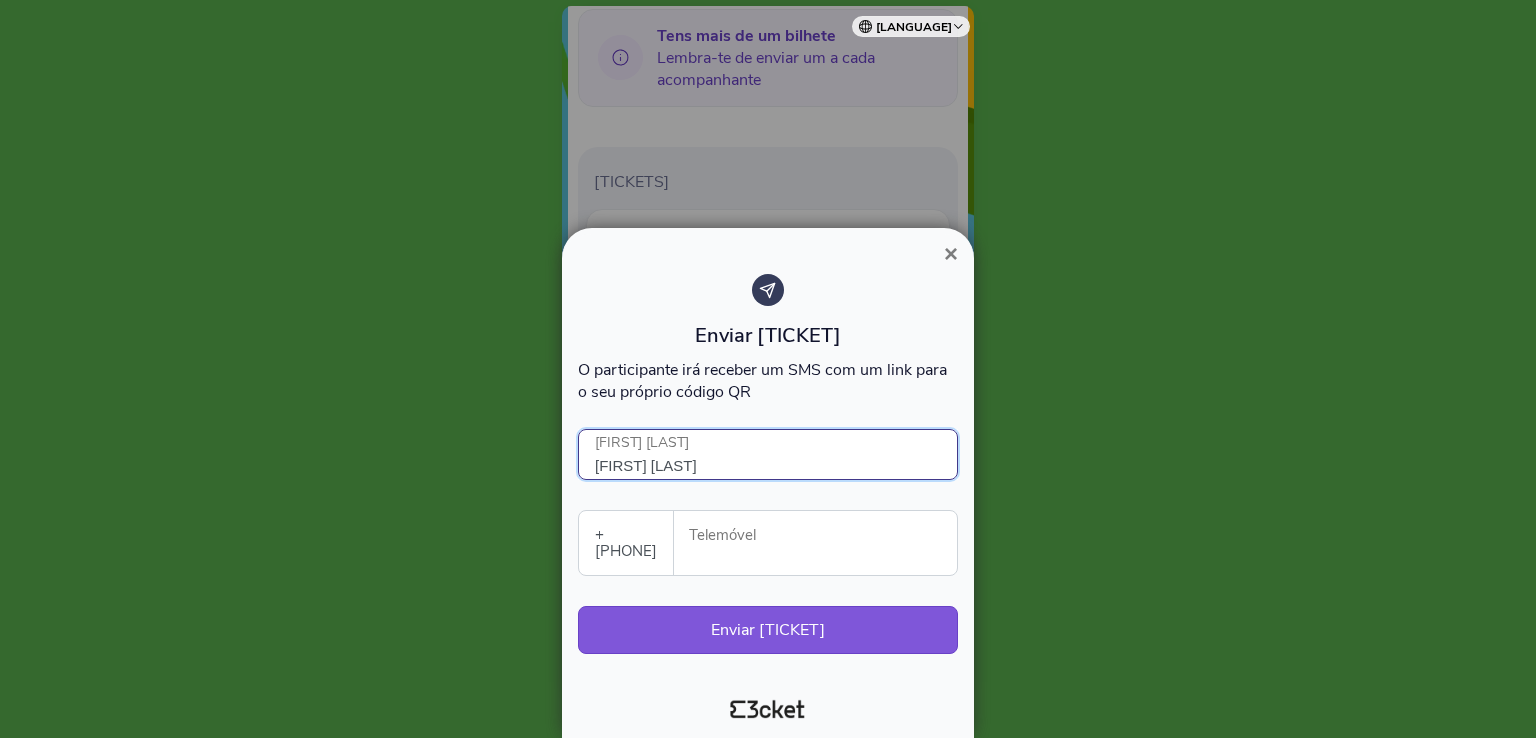 type on "Sara Morais" 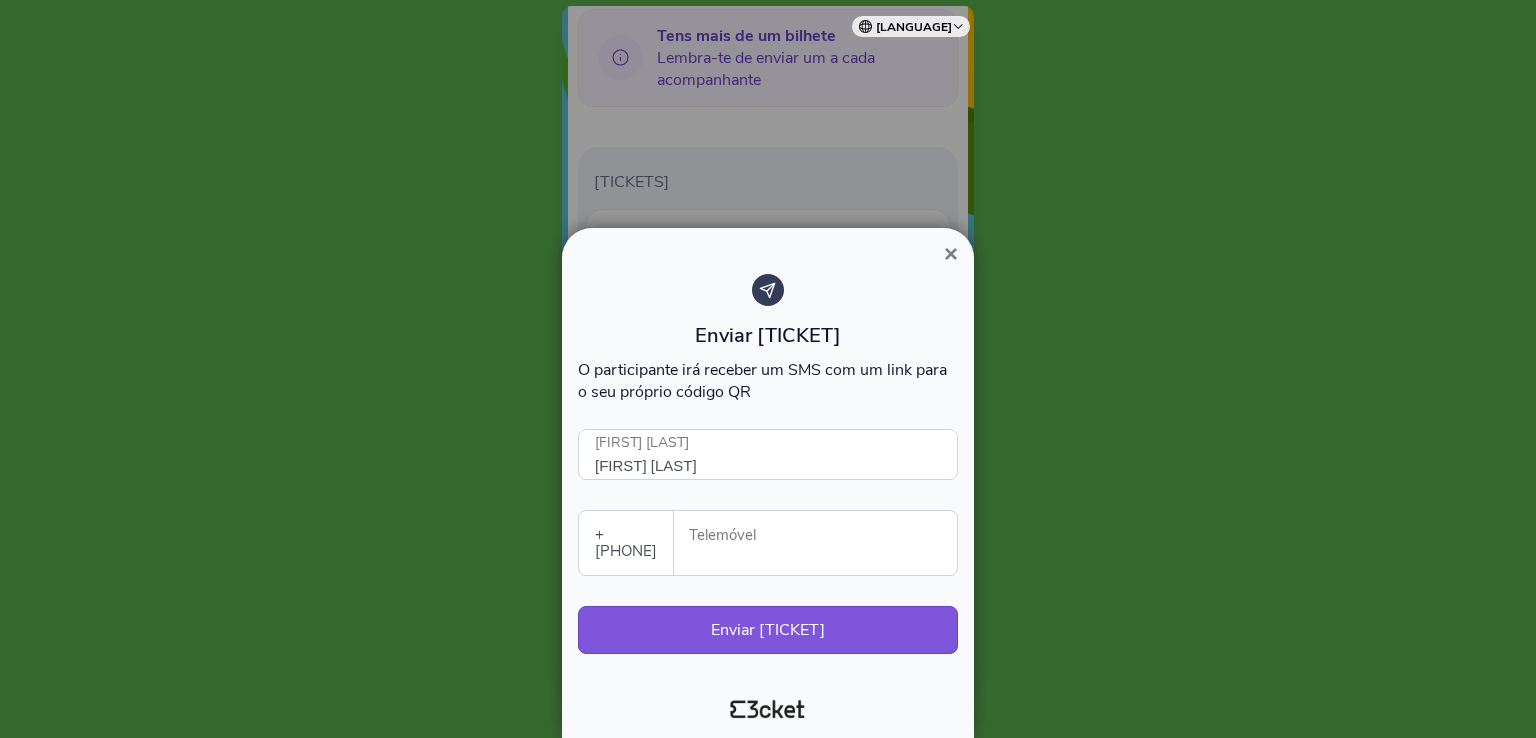 click on "[PHONE_TYPE]" at bounding box center (823, 535) 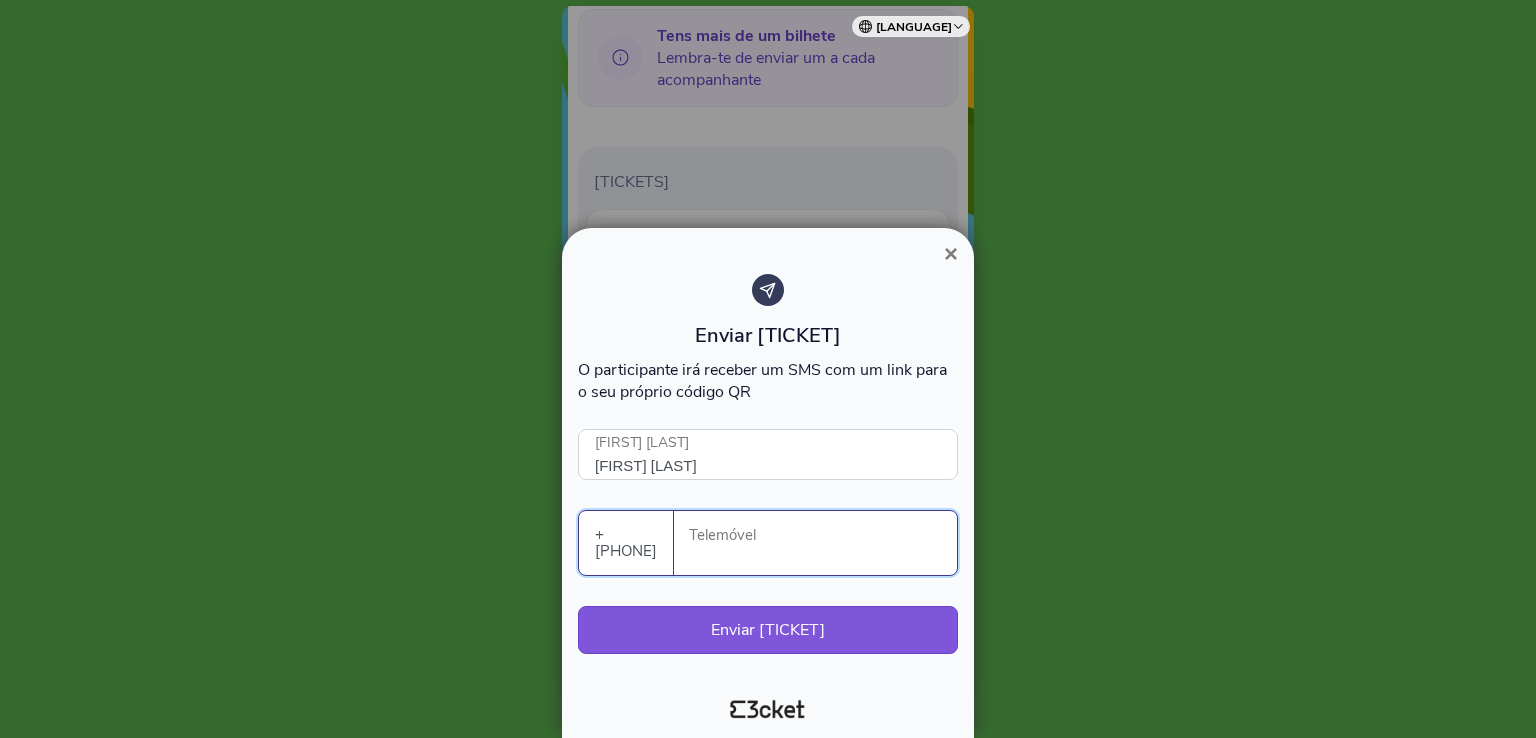 paste on "929064817" 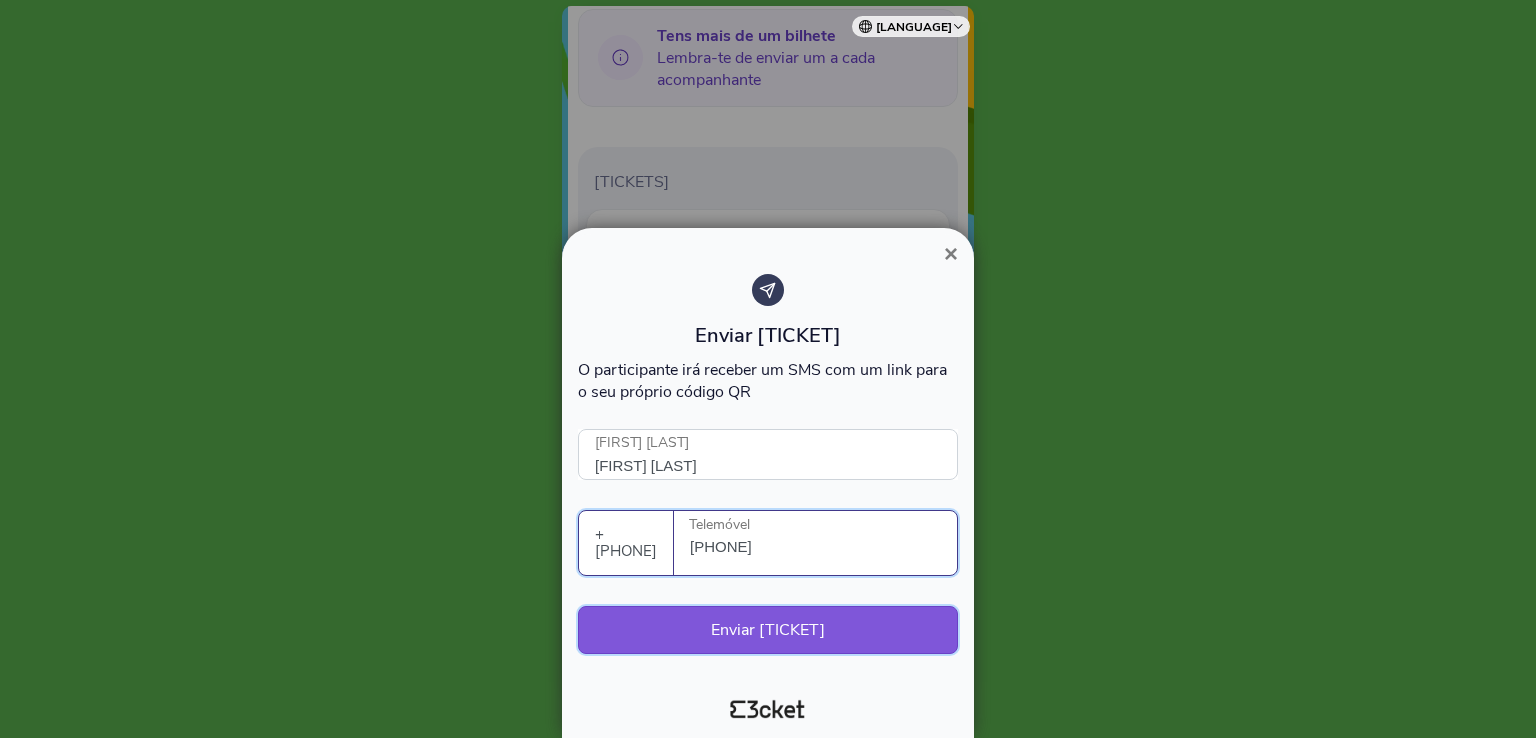 type on "929064817" 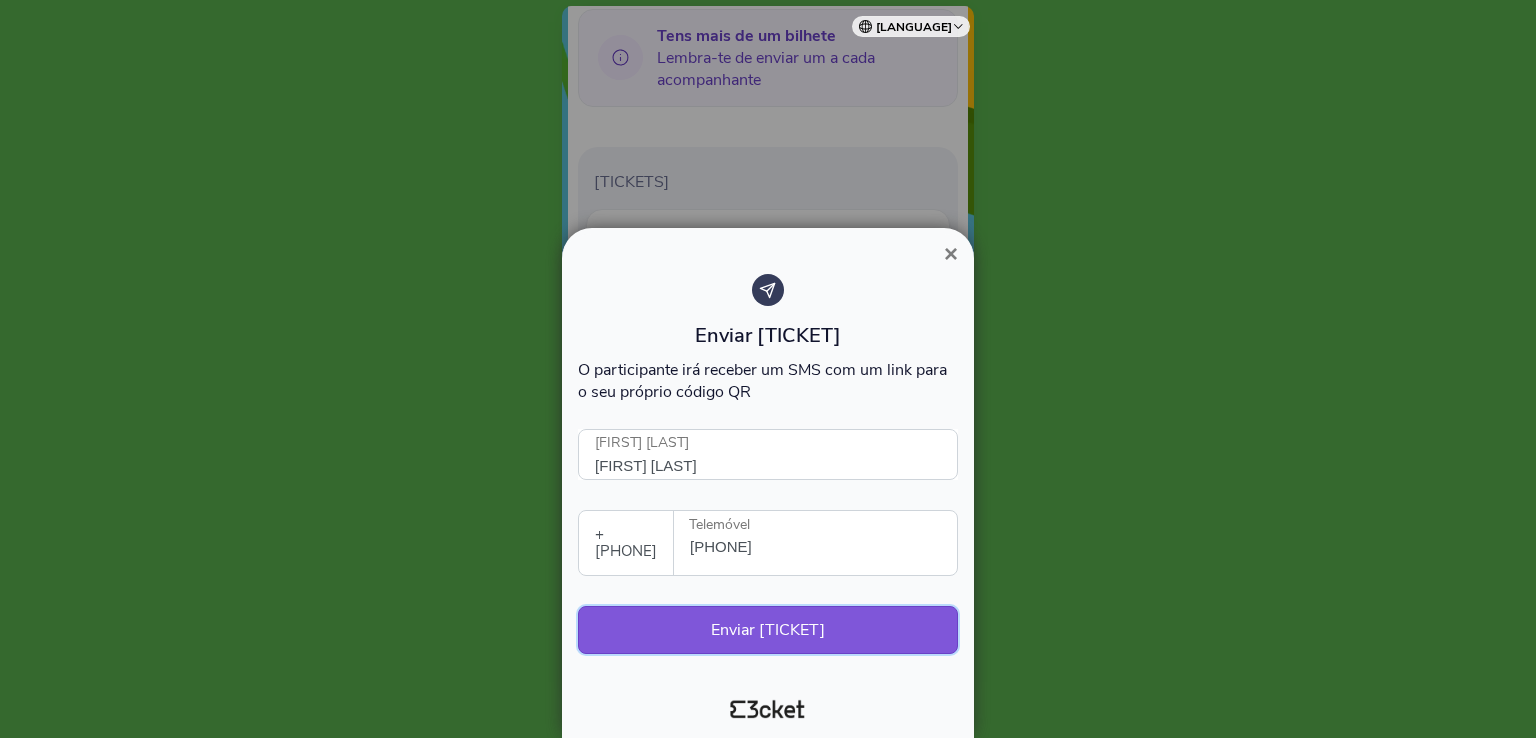 click on "Enviar bilhete" at bounding box center (768, 630) 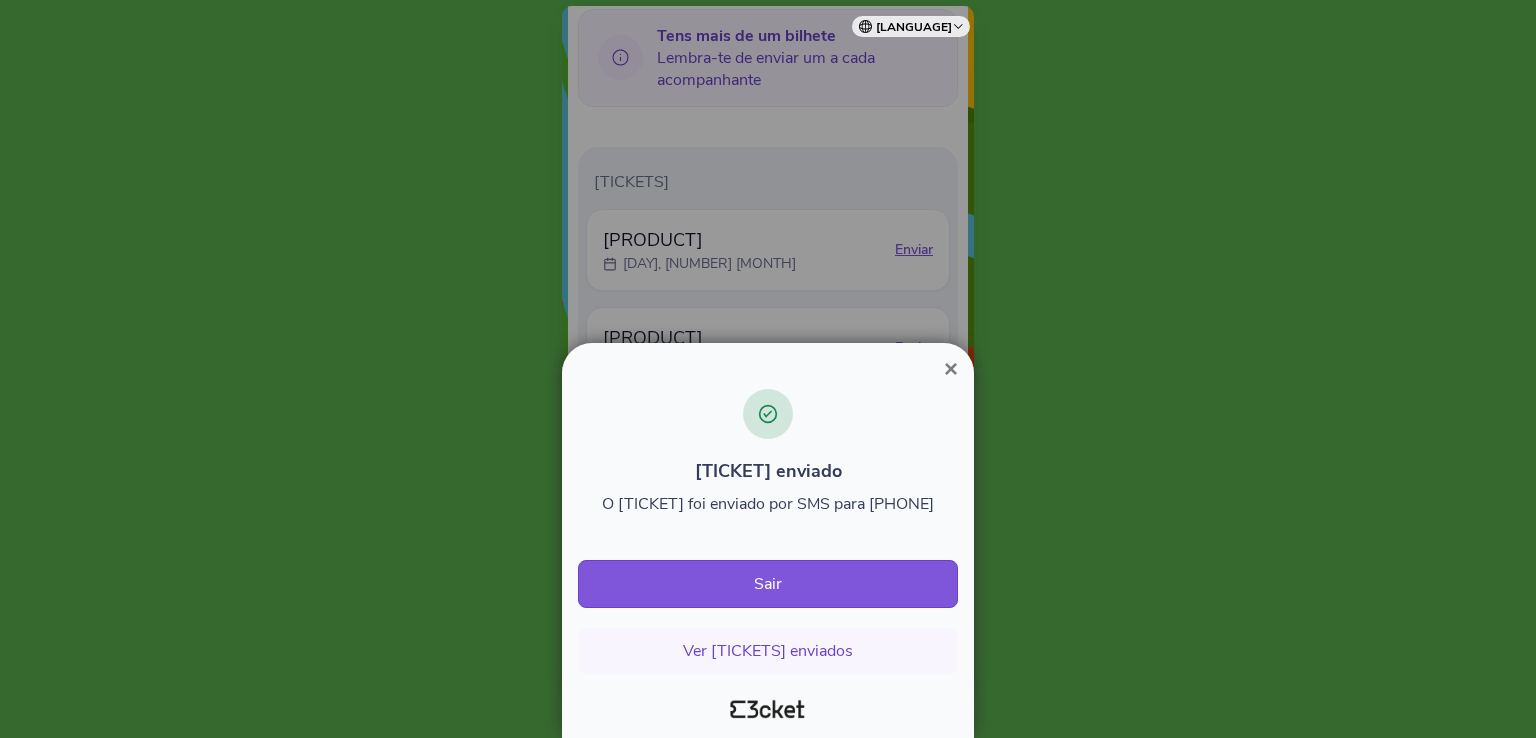 click on "Argentina (+[COUNTRY]" at bounding box center [951, 369] 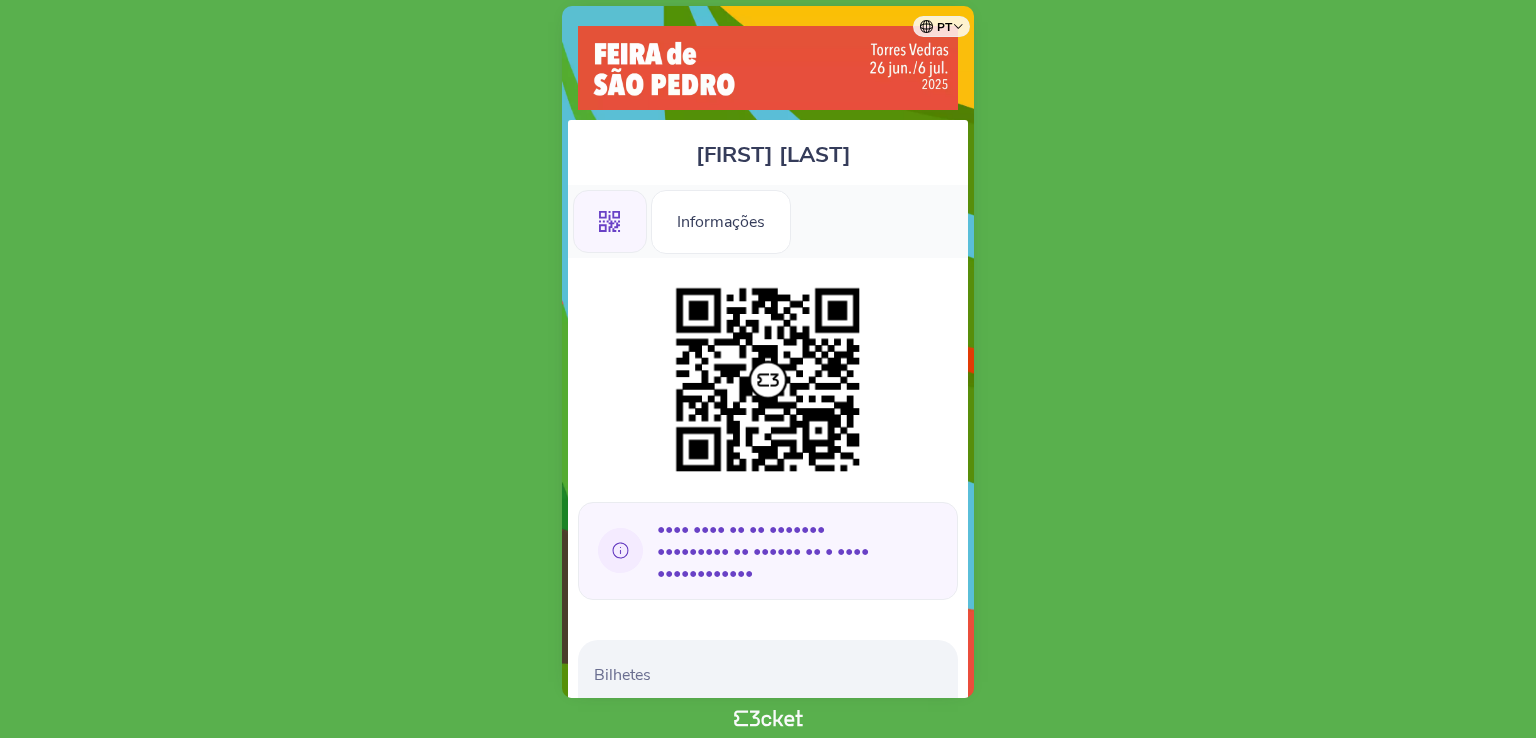scroll, scrollTop: 0, scrollLeft: 0, axis: both 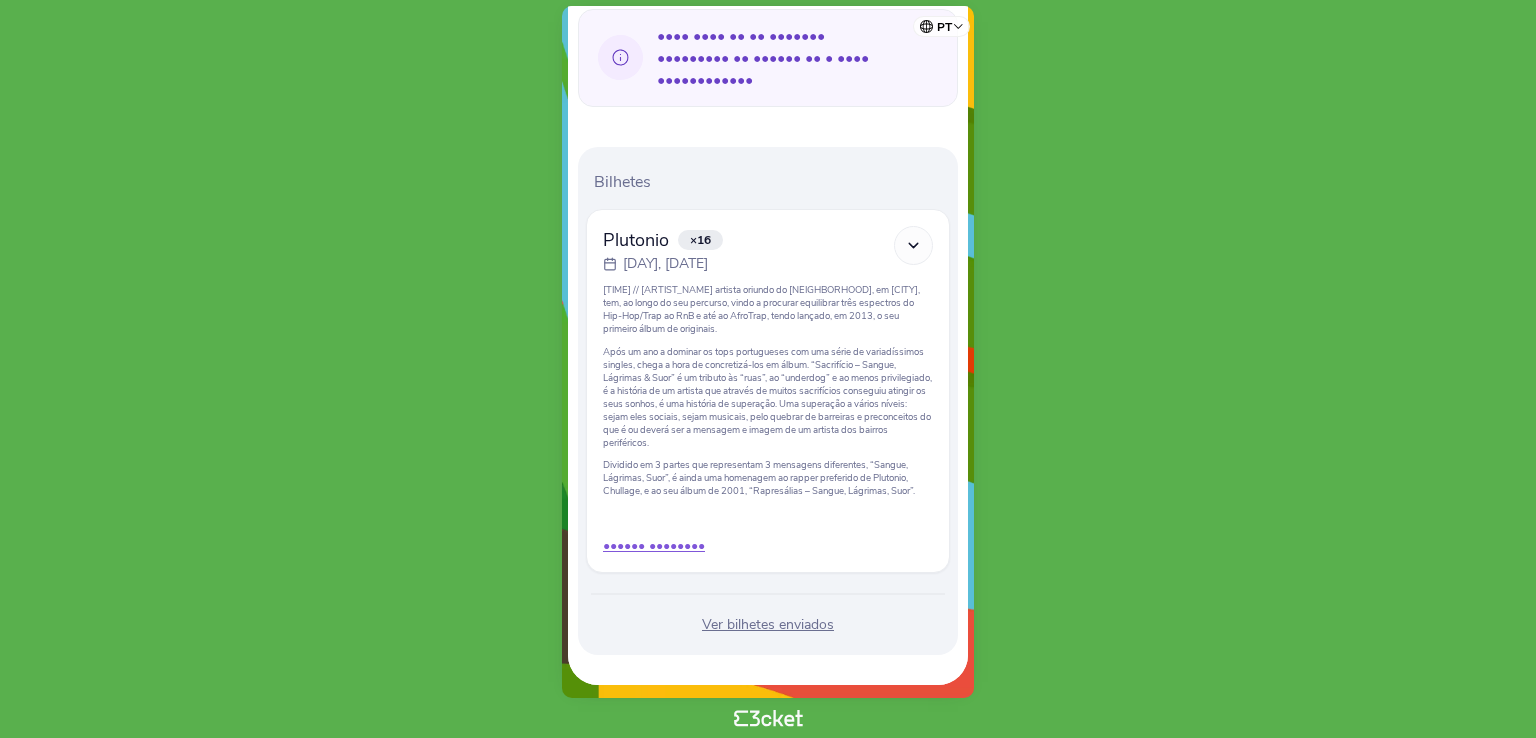 click on "•••••• ••••••••" at bounding box center [768, 546] 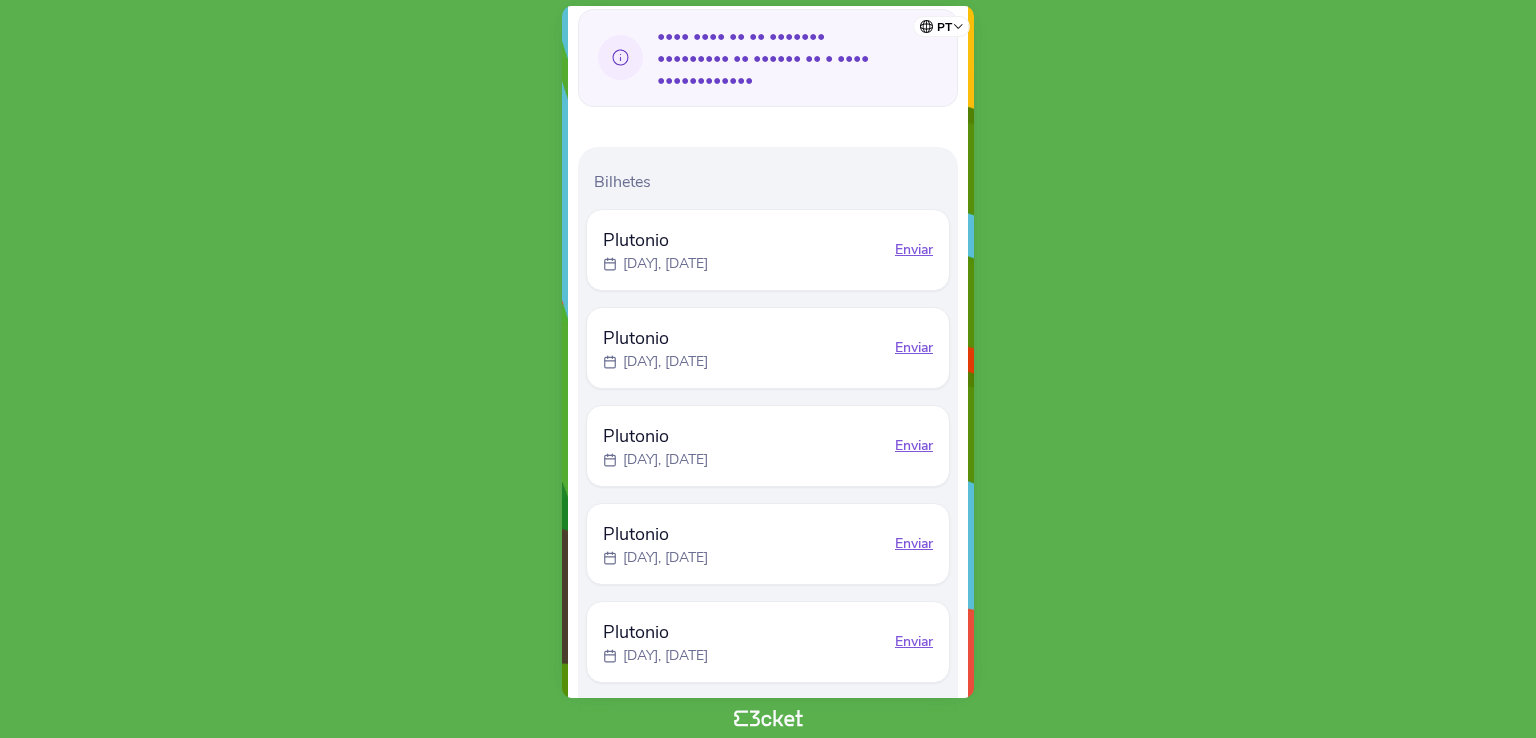 click on "Enviar" at bounding box center (914, 250) 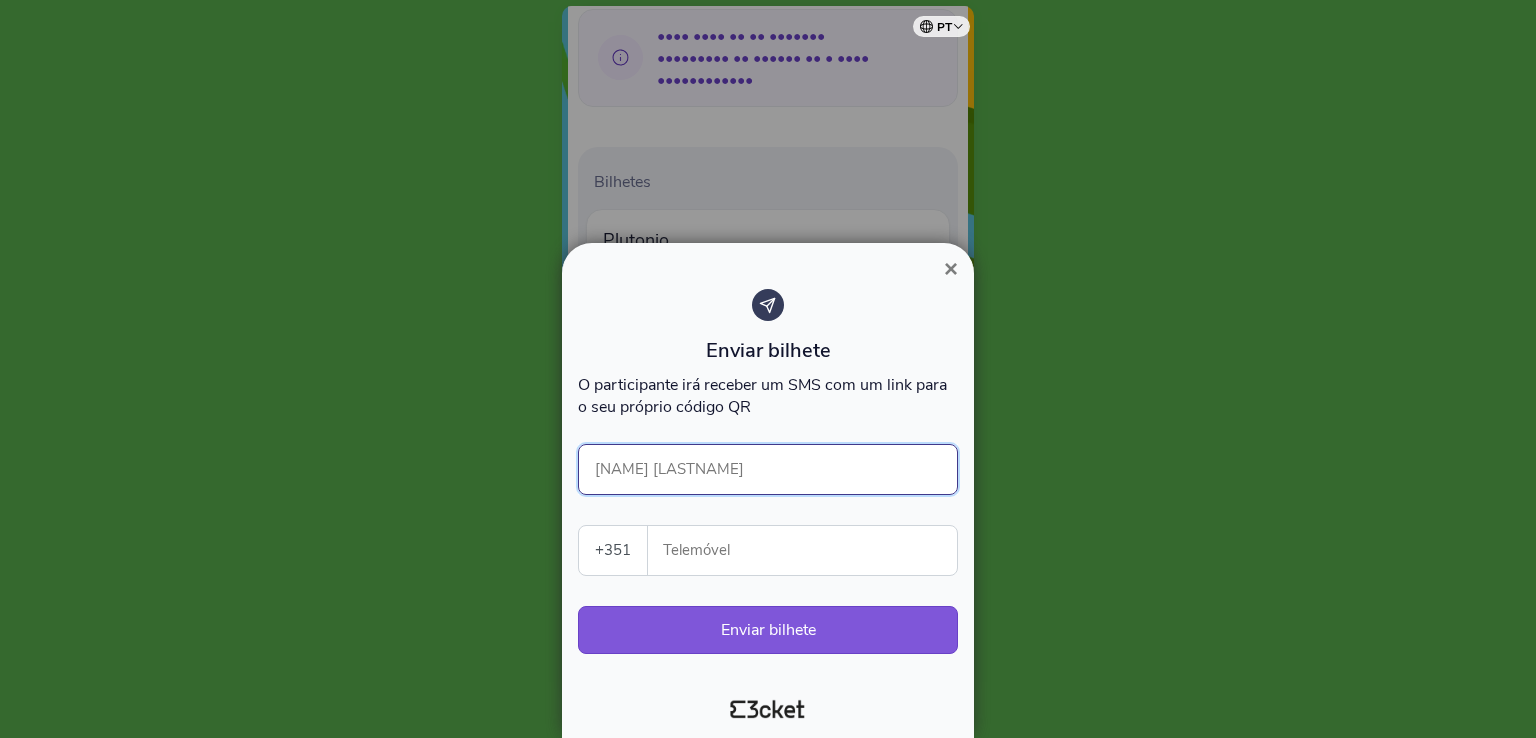 click on "[NAME] [LASTNAME]" at bounding box center (768, 469) 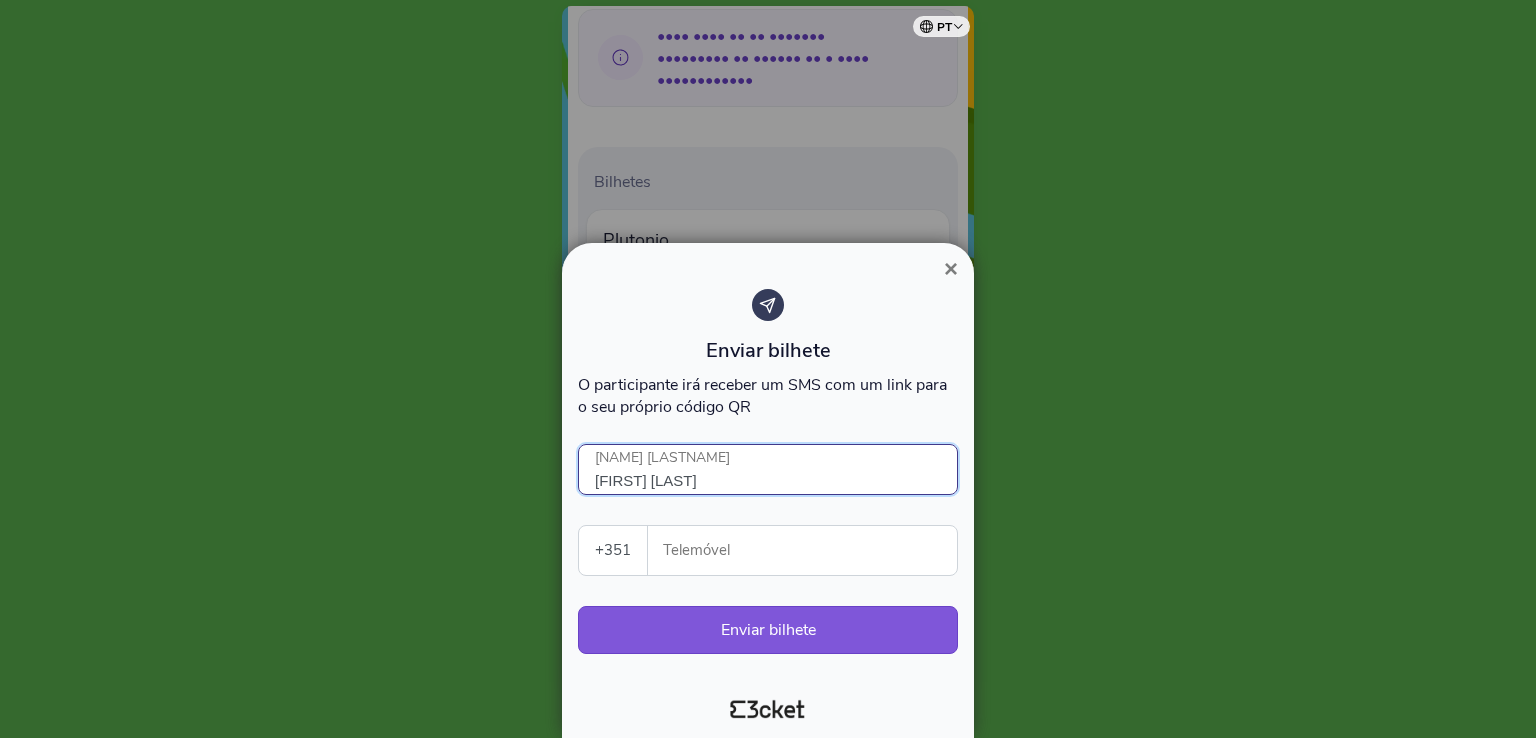 type on "[FIRST] [LAST]" 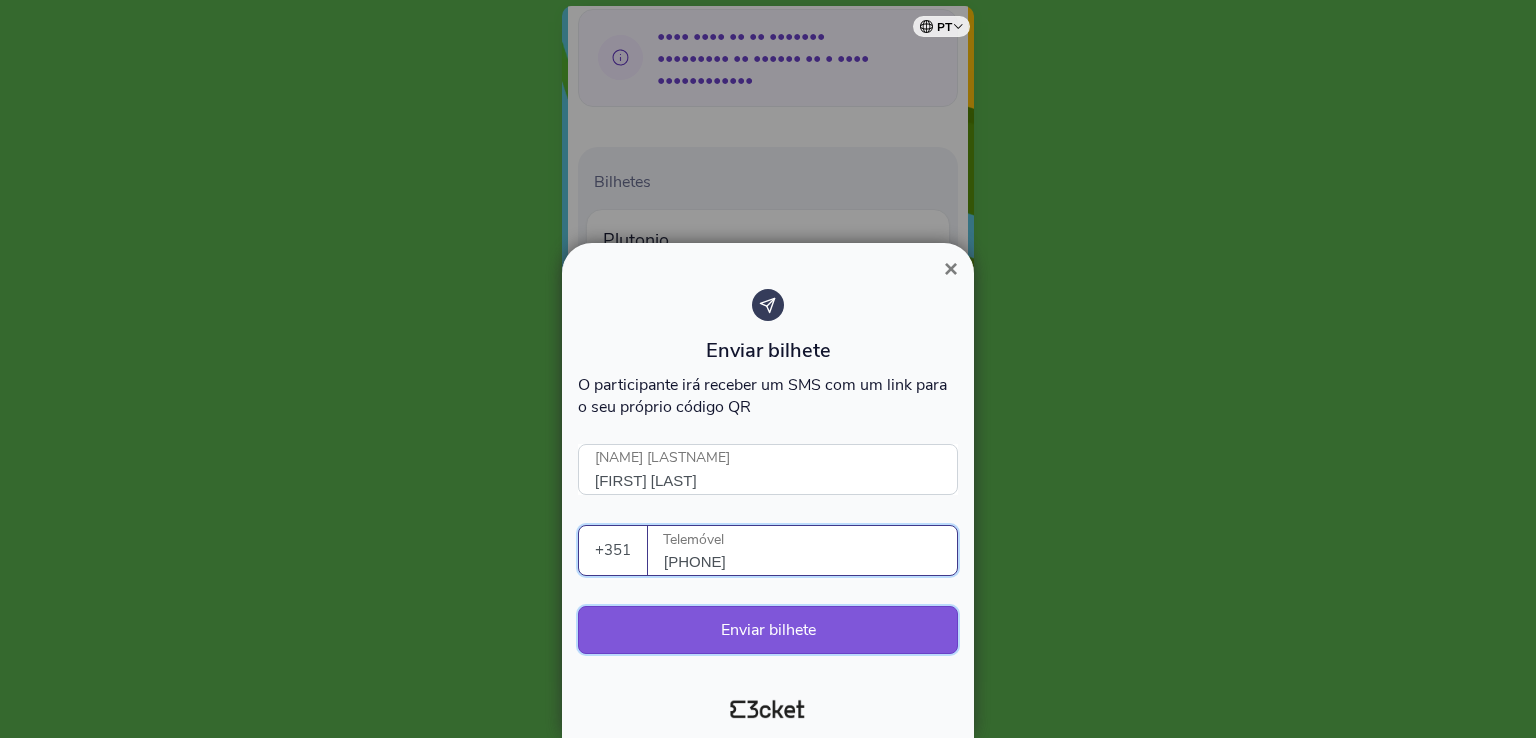 type on "[PHONE]" 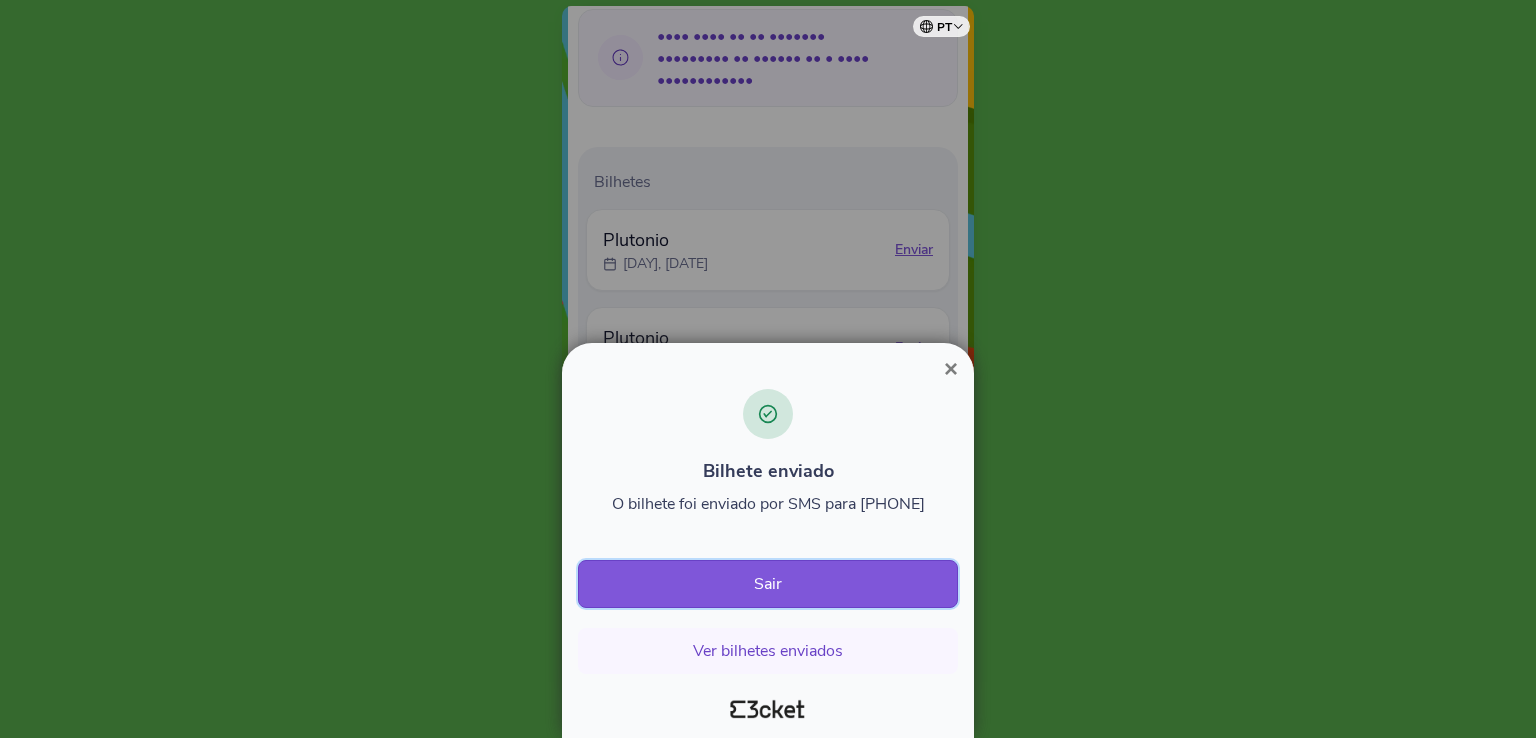 click on "Sair" at bounding box center (768, 584) 